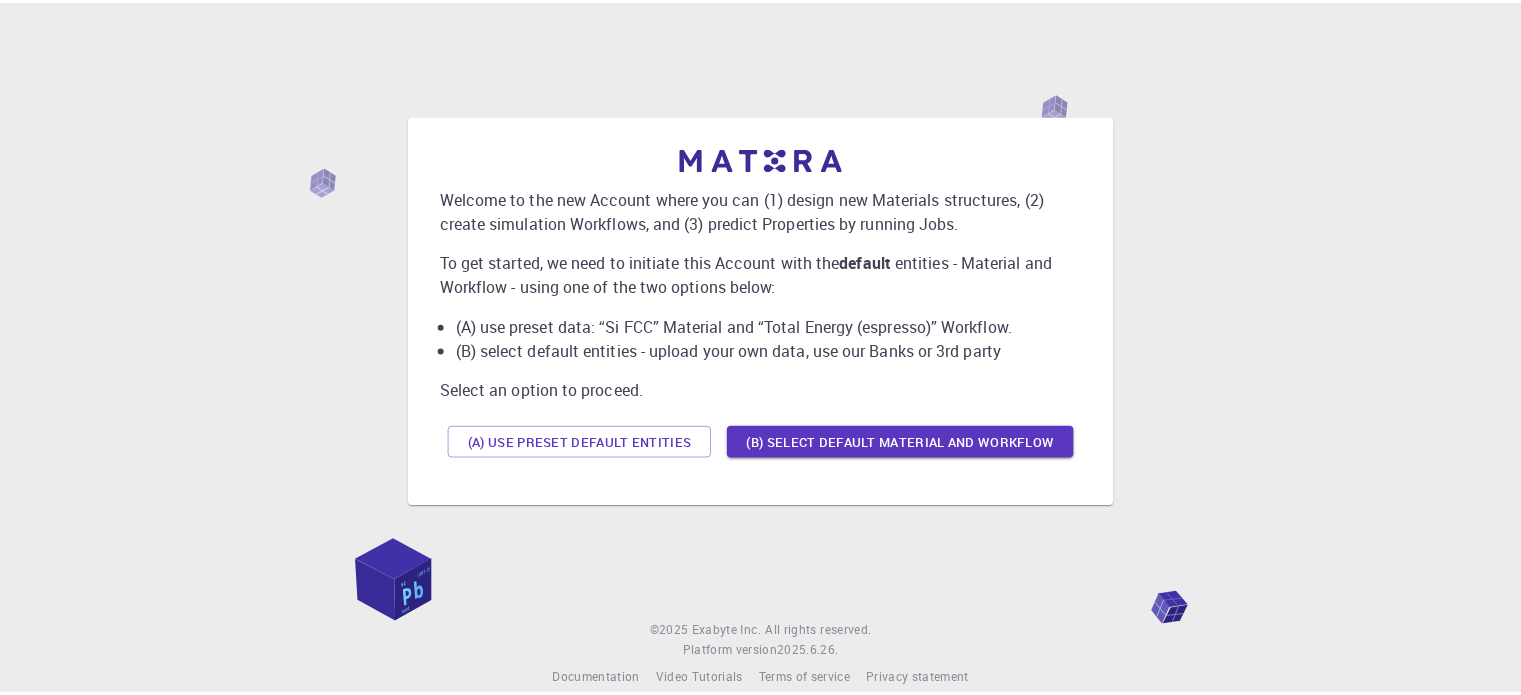 scroll, scrollTop: 0, scrollLeft: 0, axis: both 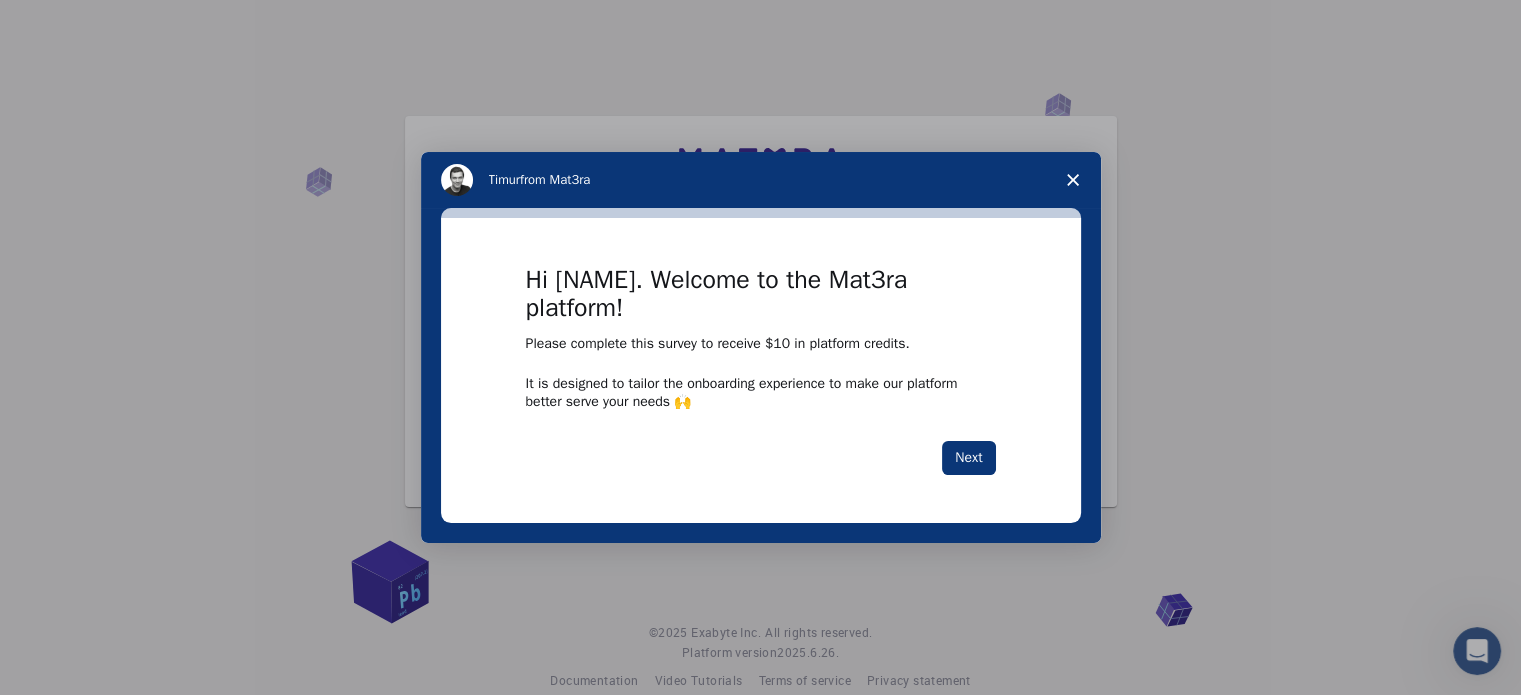 click 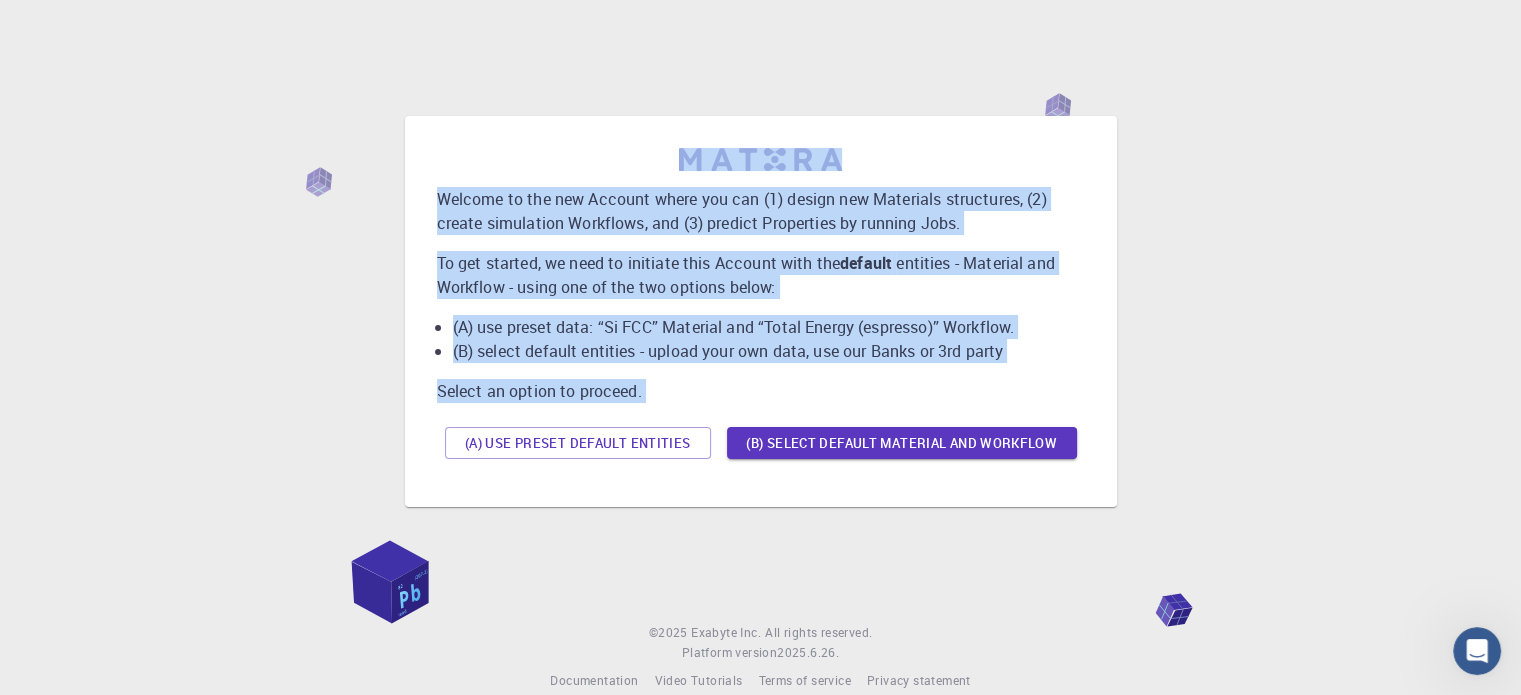 drag, startPoint x: 1074, startPoint y: 173, endPoint x: 685, endPoint y: 496, distance: 505.61844 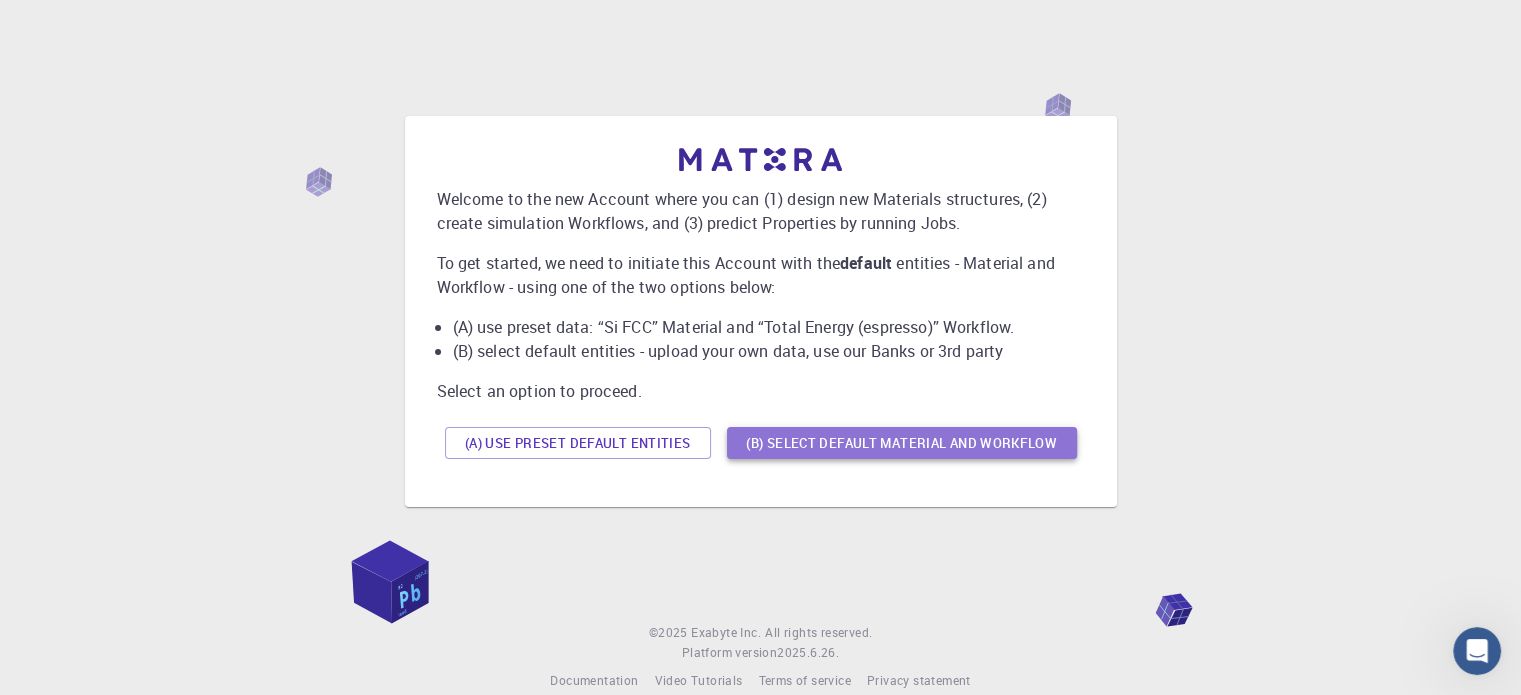 click on "(B) Select default material and workflow" at bounding box center [902, 443] 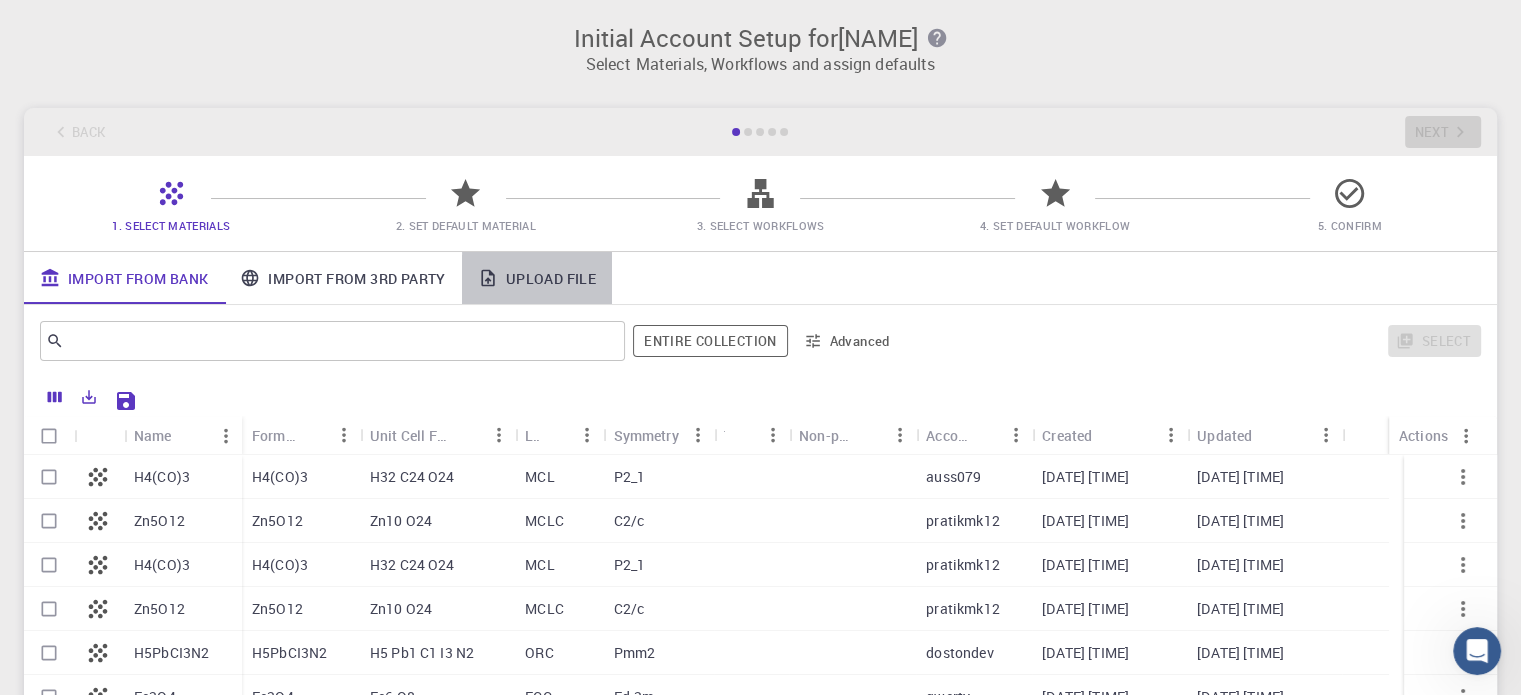 click on "Upload File" at bounding box center (537, 278) 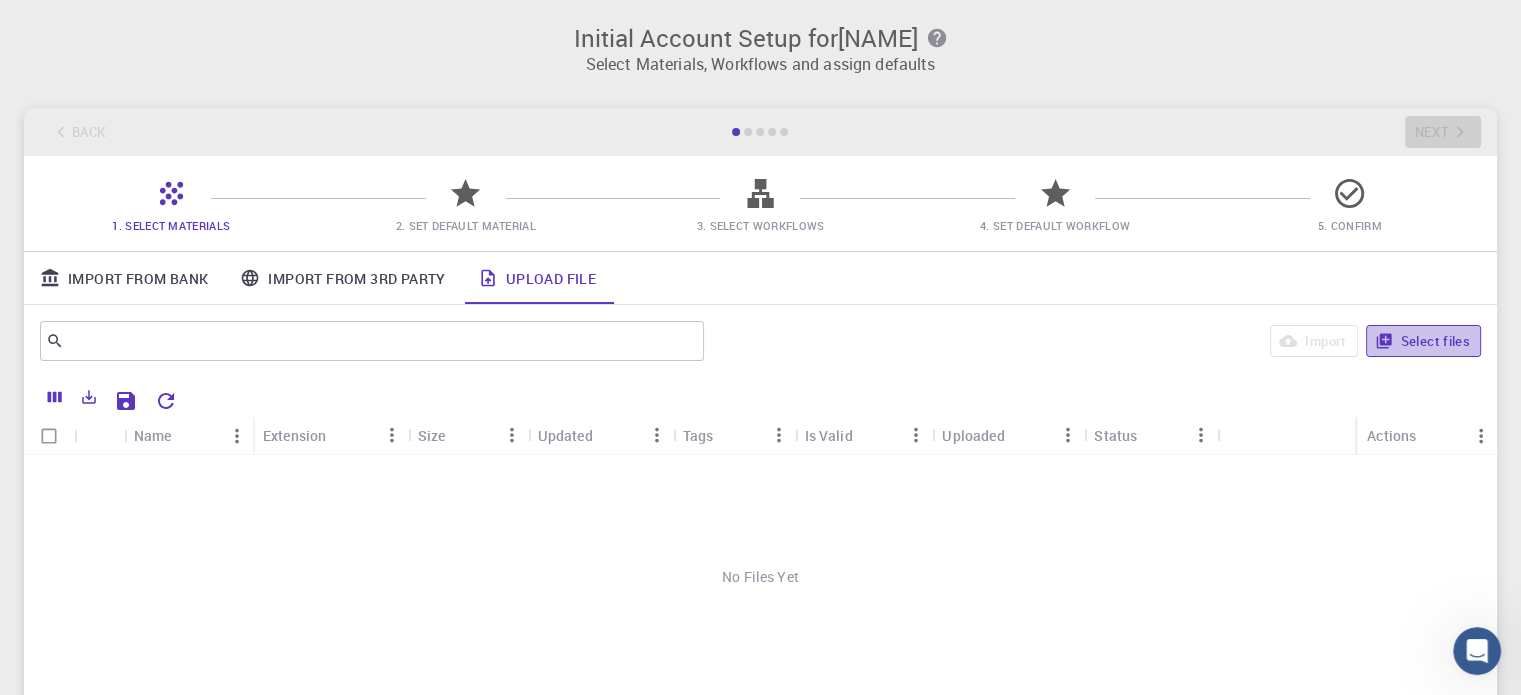 click on "Select files" at bounding box center (1423, 341) 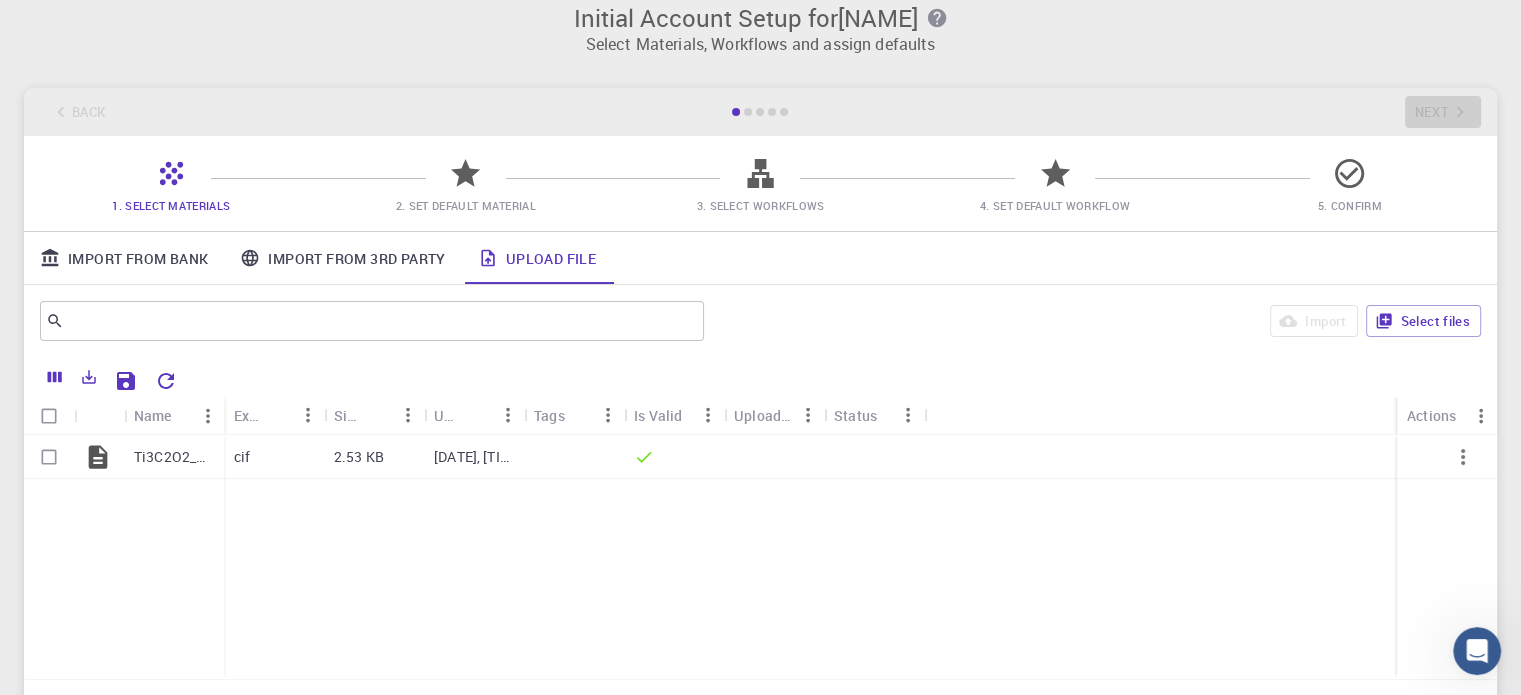 scroll, scrollTop: 12, scrollLeft: 0, axis: vertical 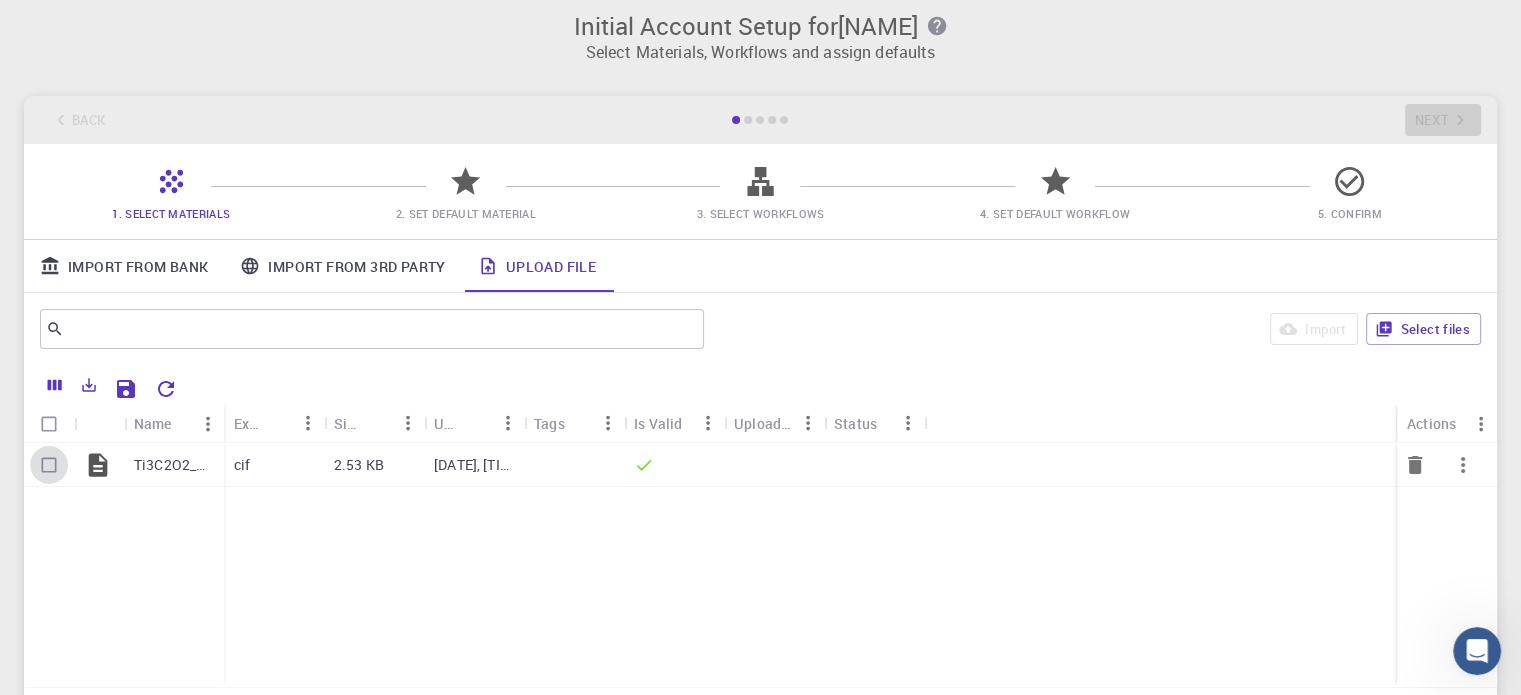 click at bounding box center [49, 465] 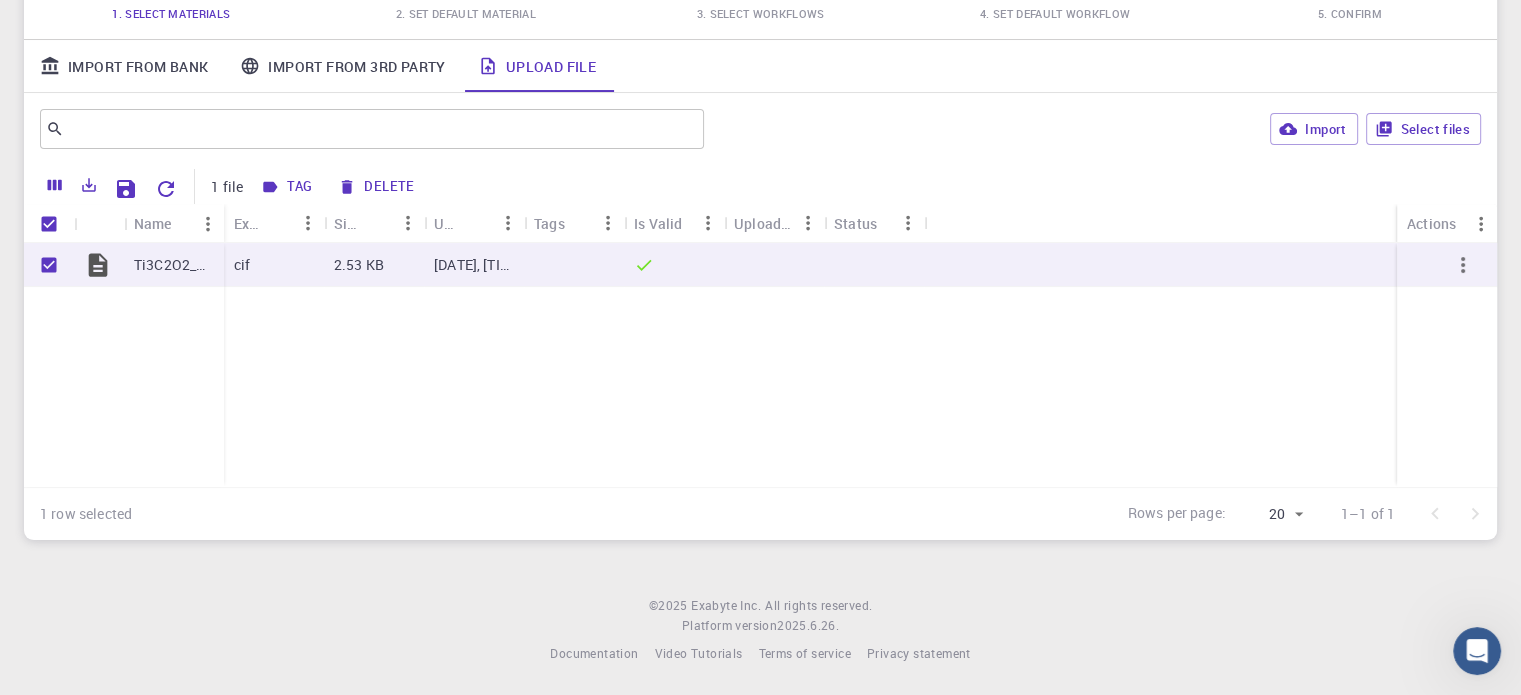 scroll, scrollTop: 0, scrollLeft: 0, axis: both 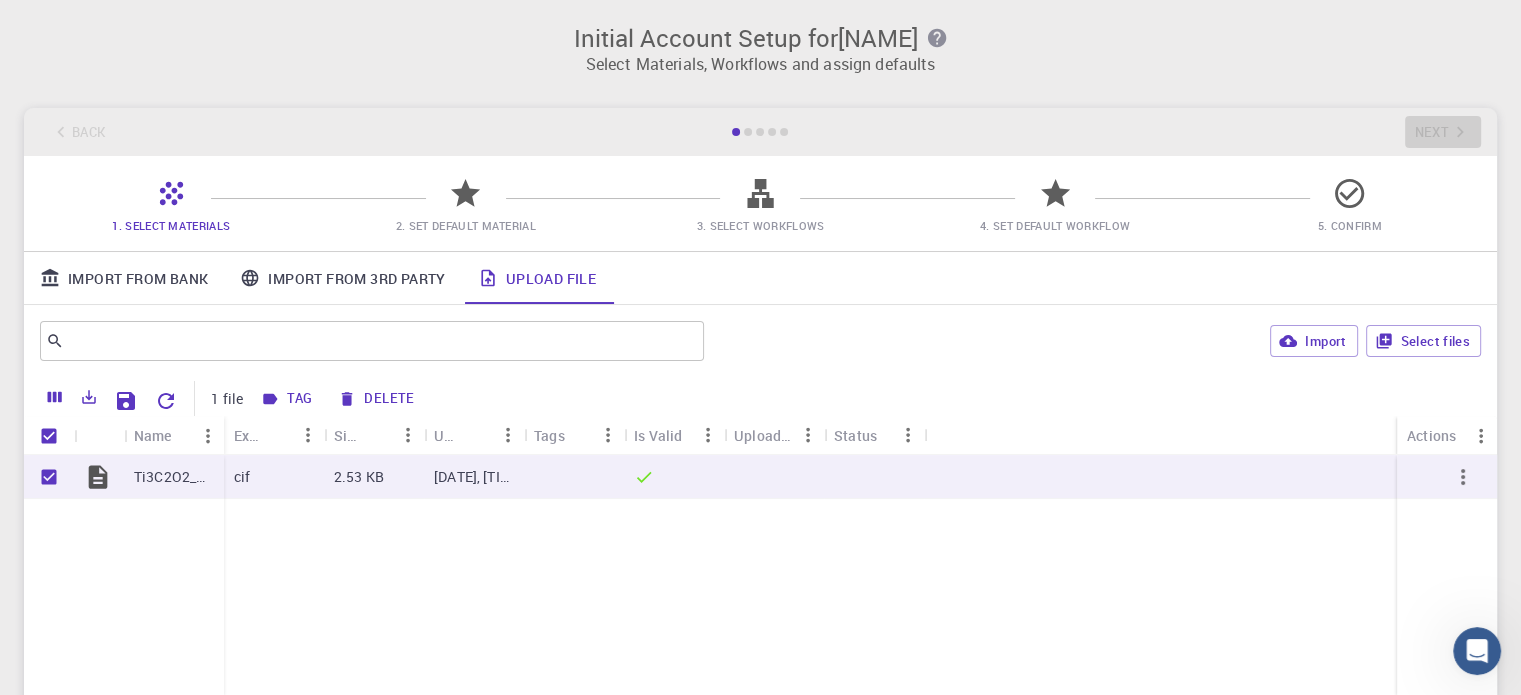 click 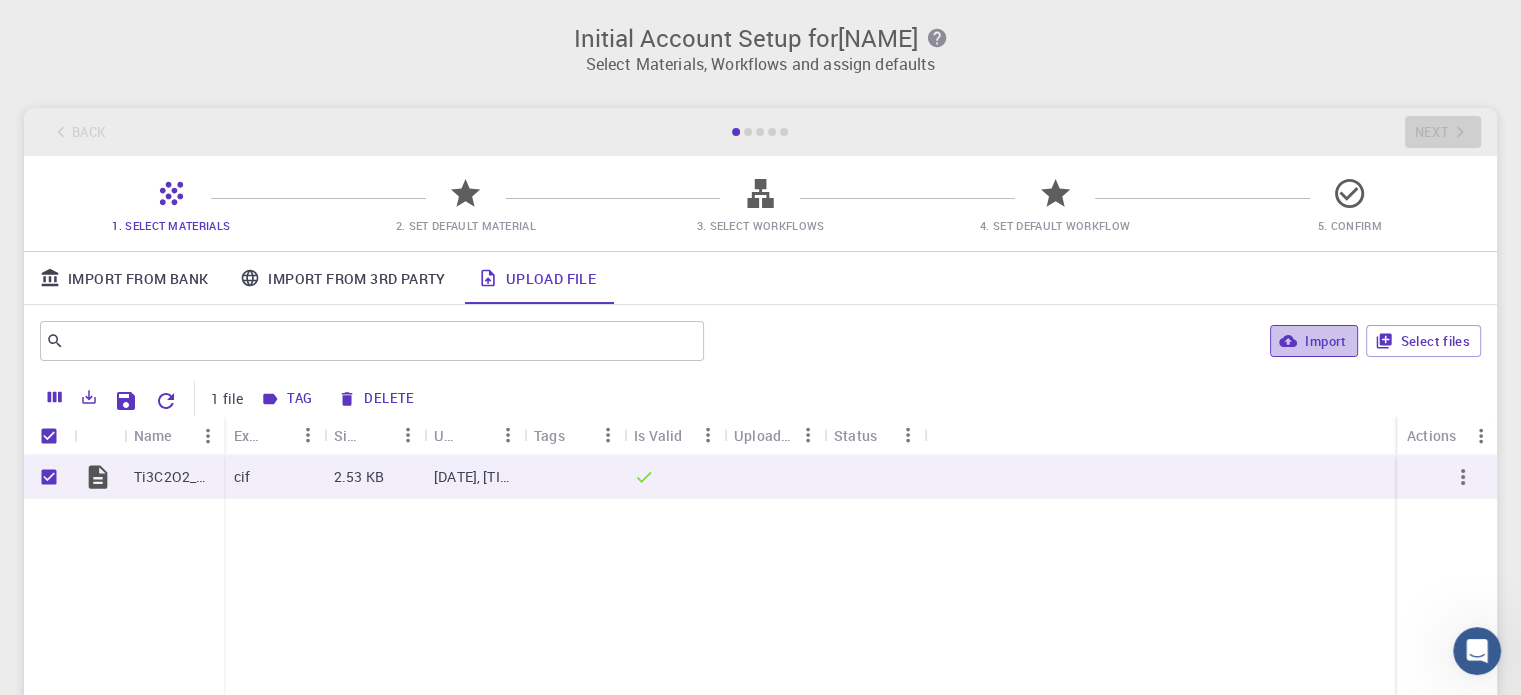 click on "Import" at bounding box center (1313, 341) 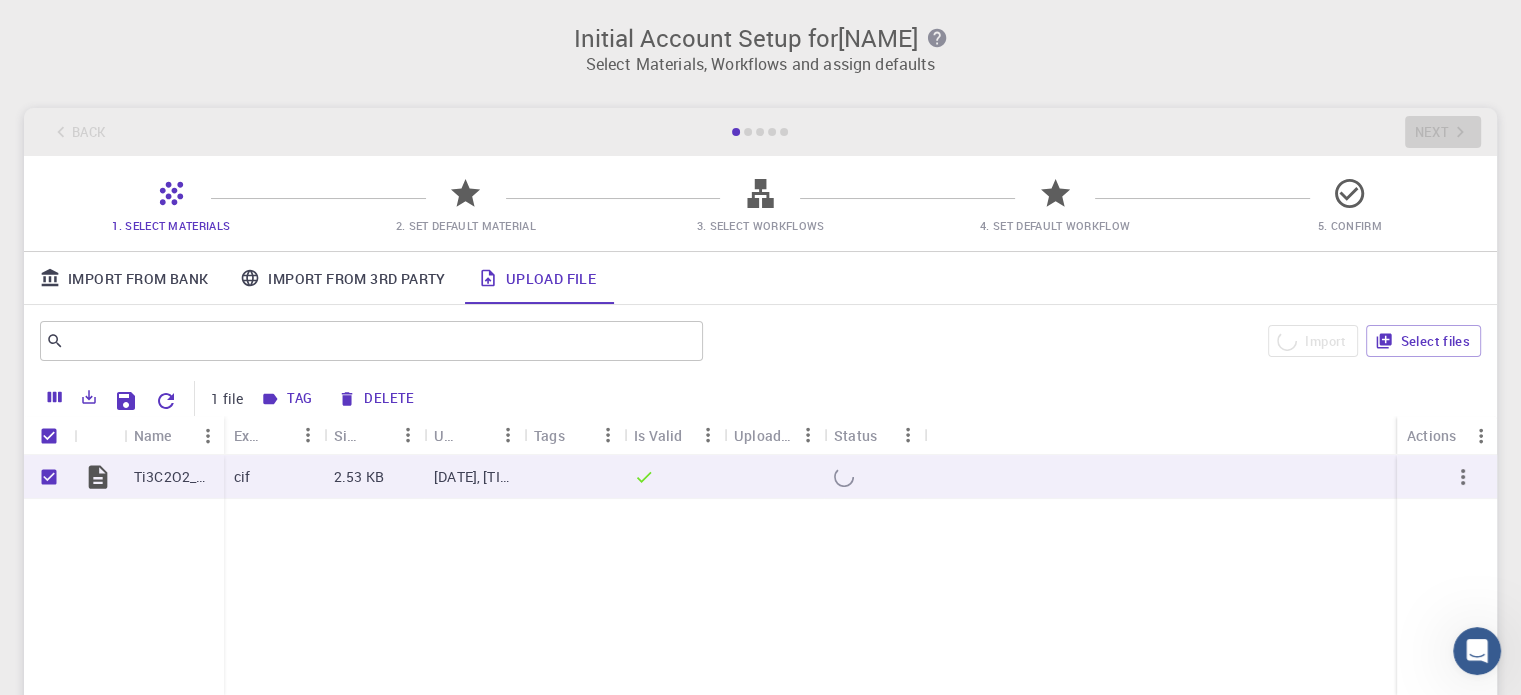 checkbox on "false" 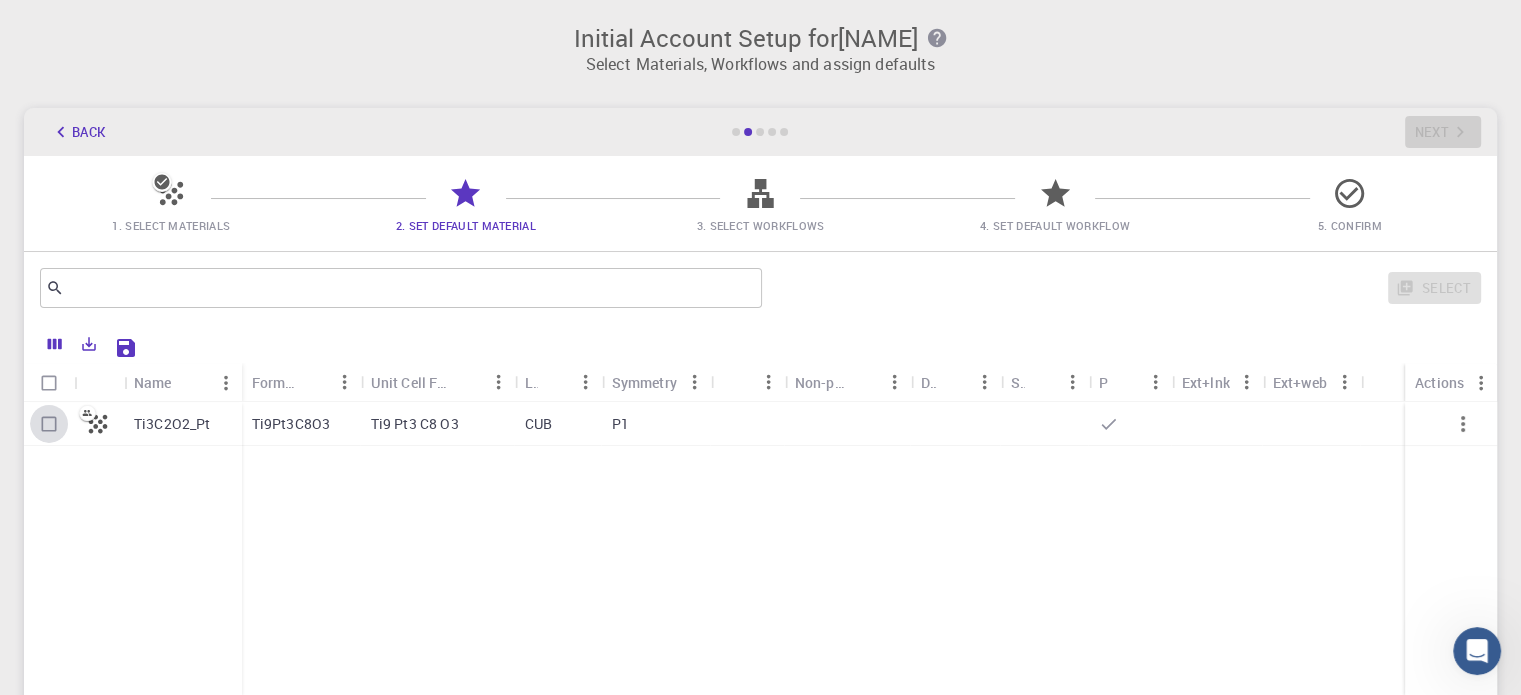 click at bounding box center (49, 424) 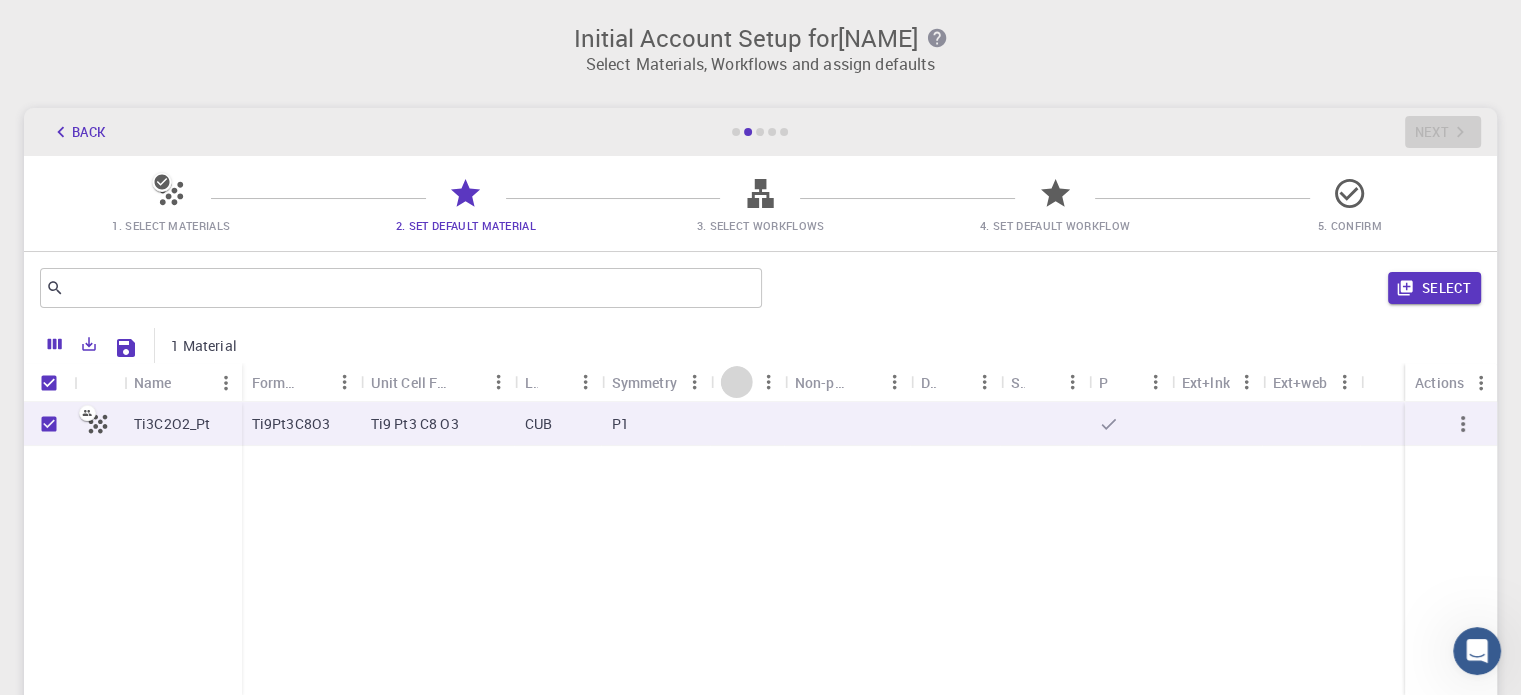 click 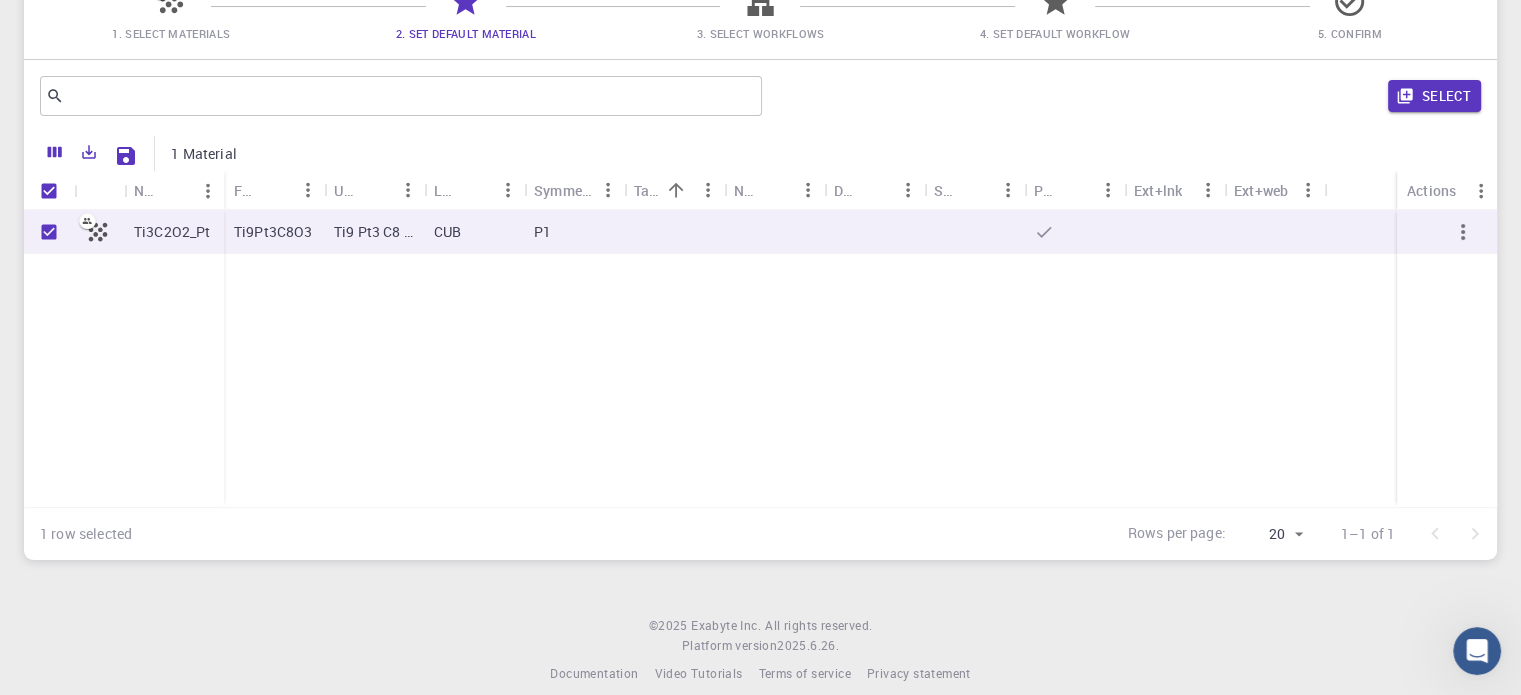 scroll, scrollTop: 195, scrollLeft: 0, axis: vertical 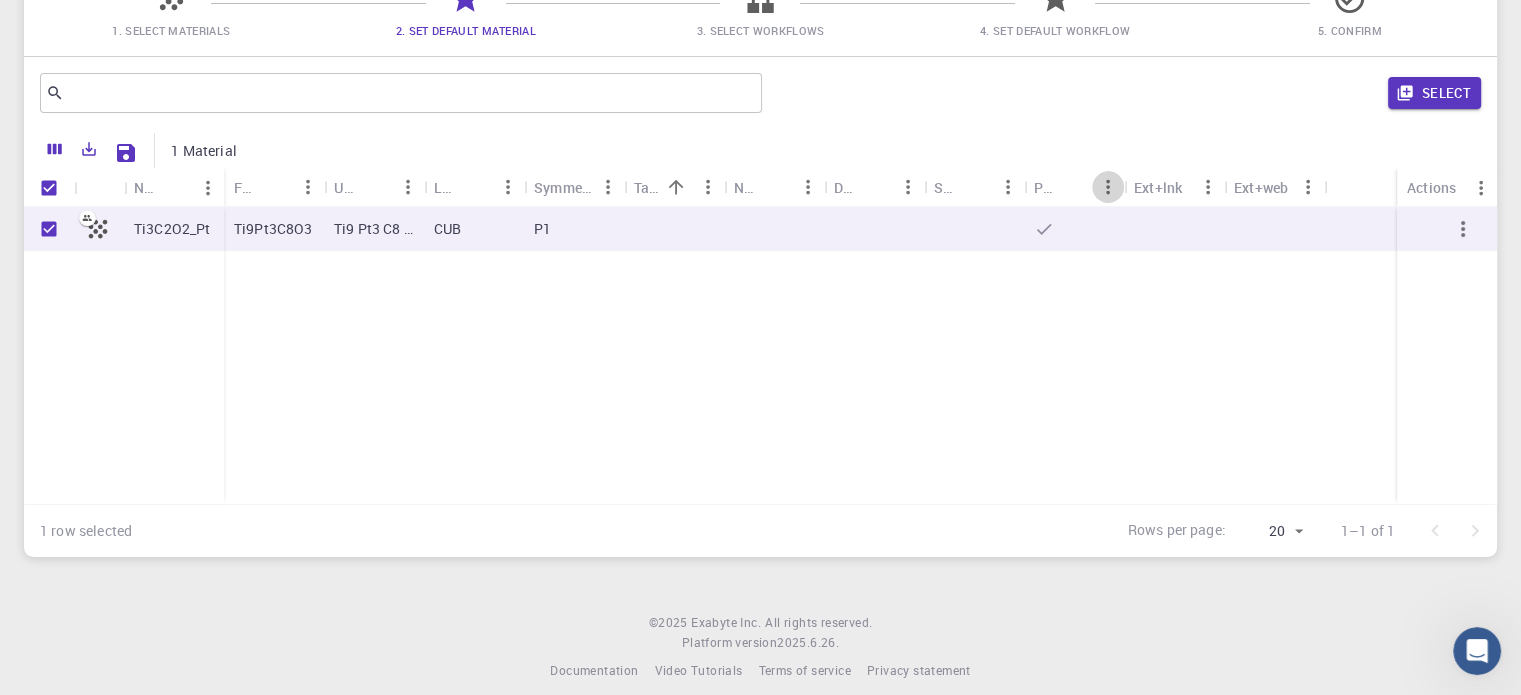 click 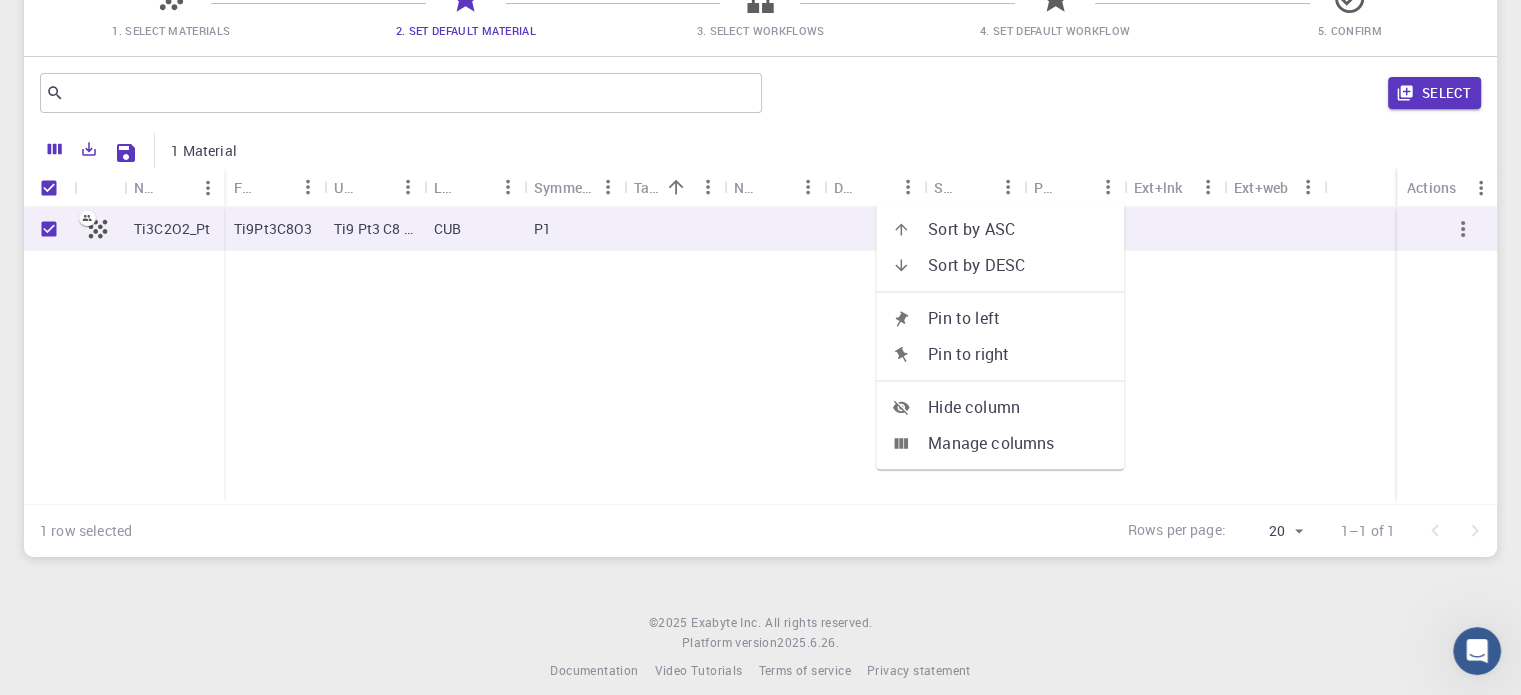 click at bounding box center (1174, 229) 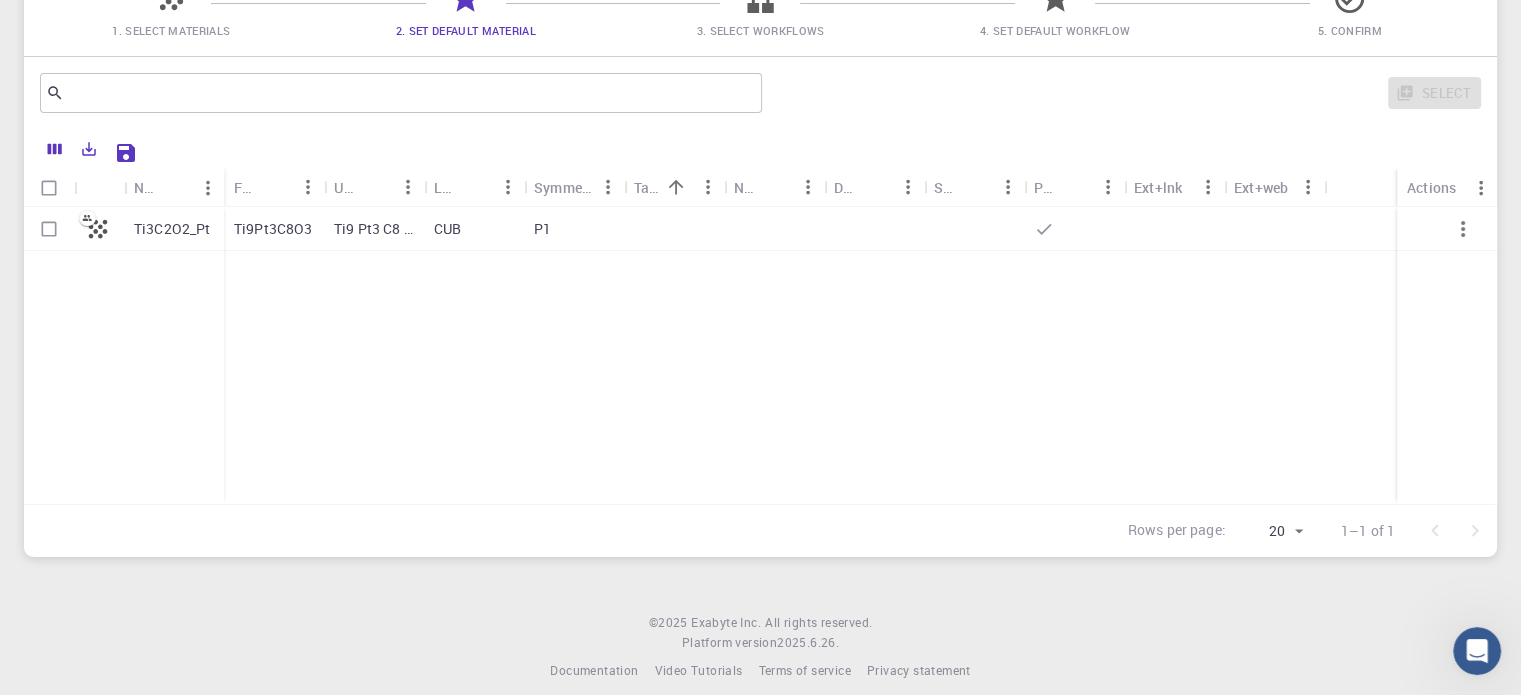 click 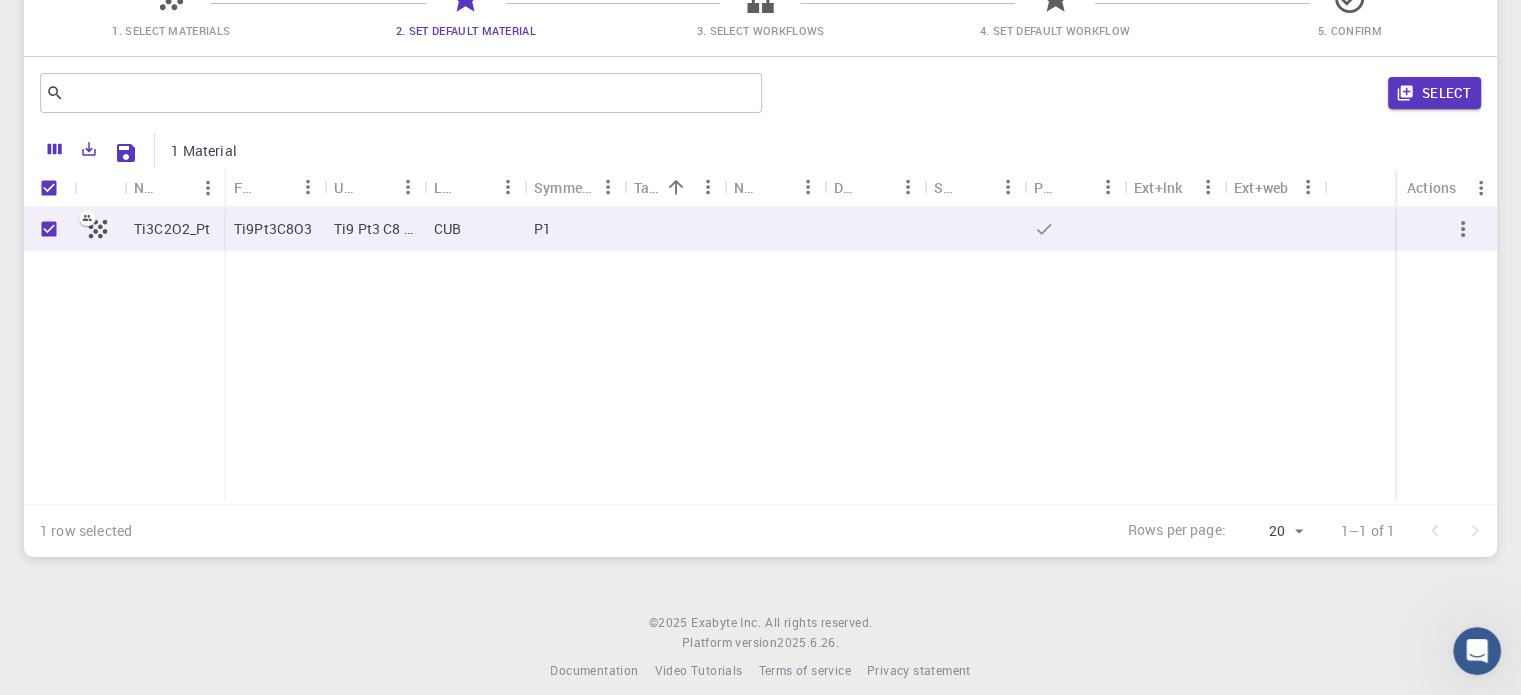 click 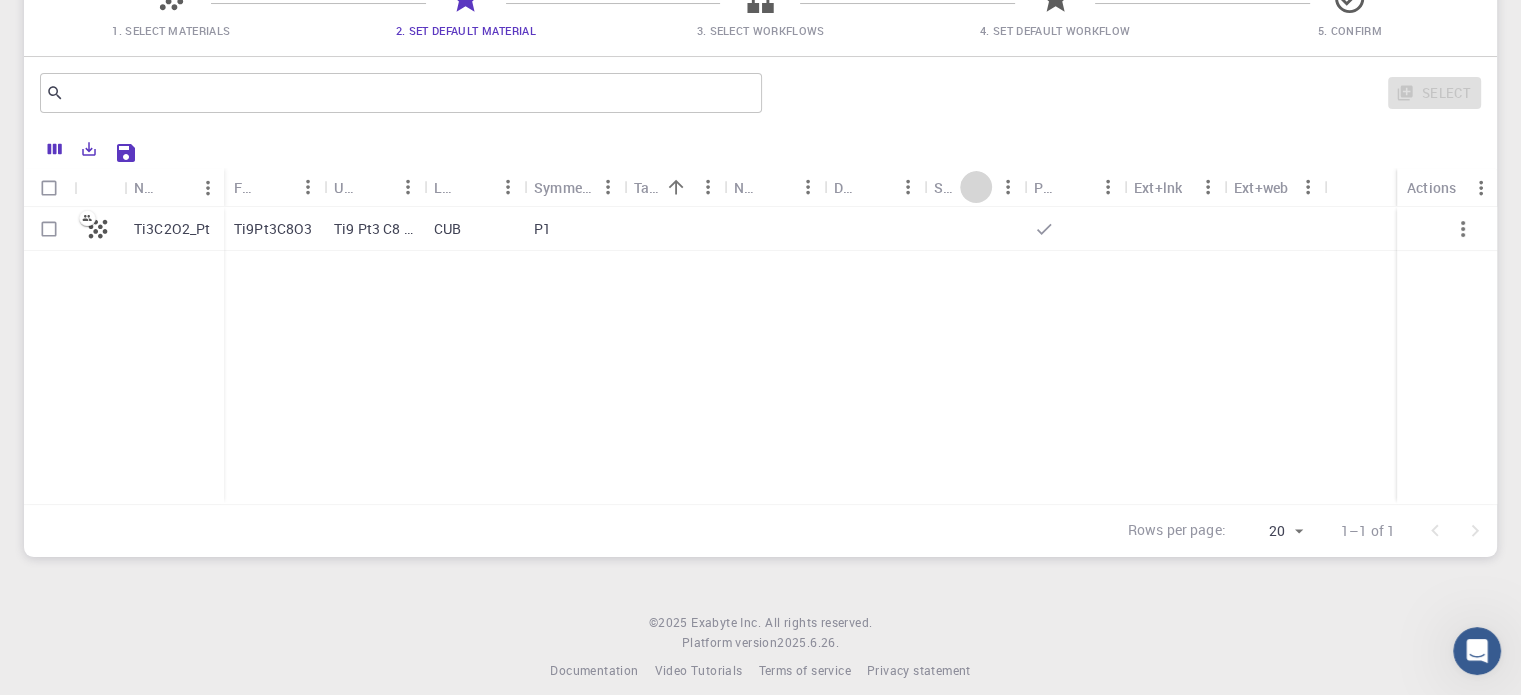 click 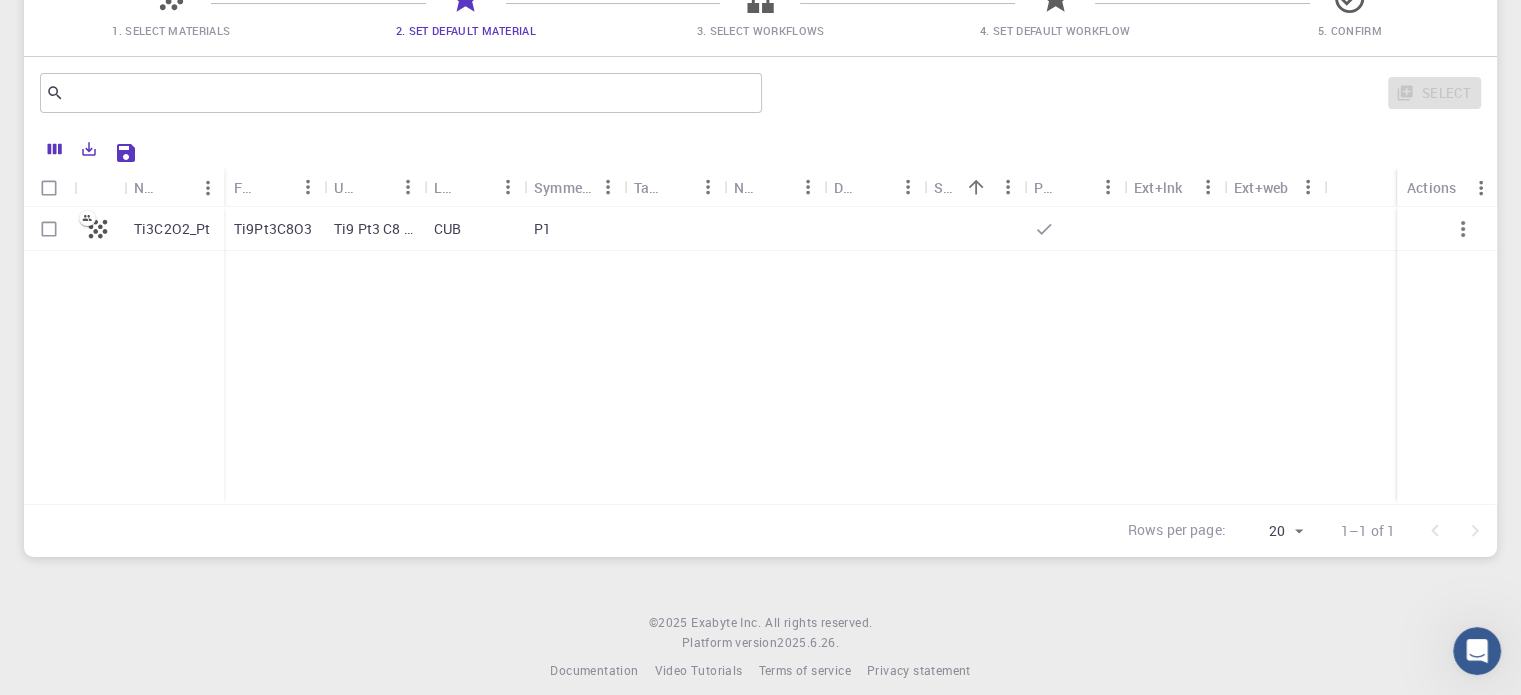 click 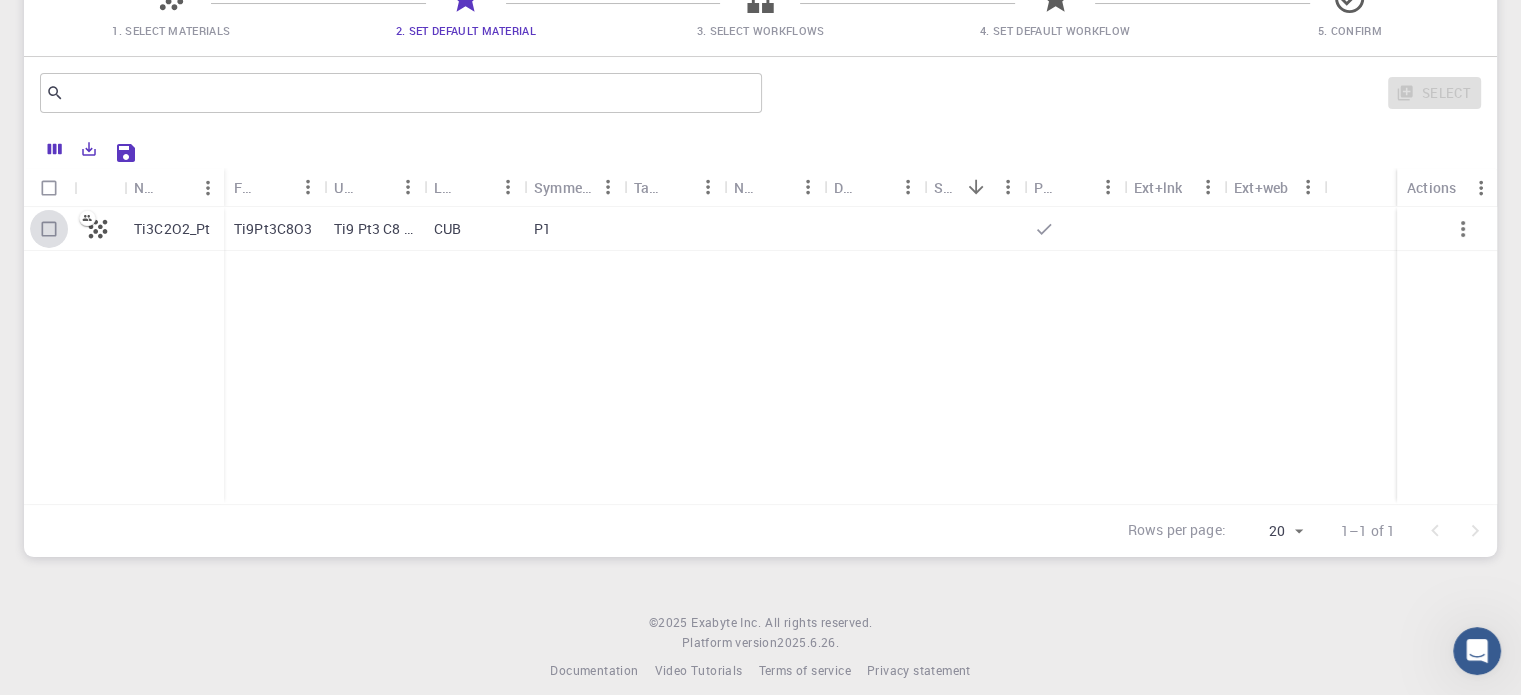click at bounding box center [49, 229] 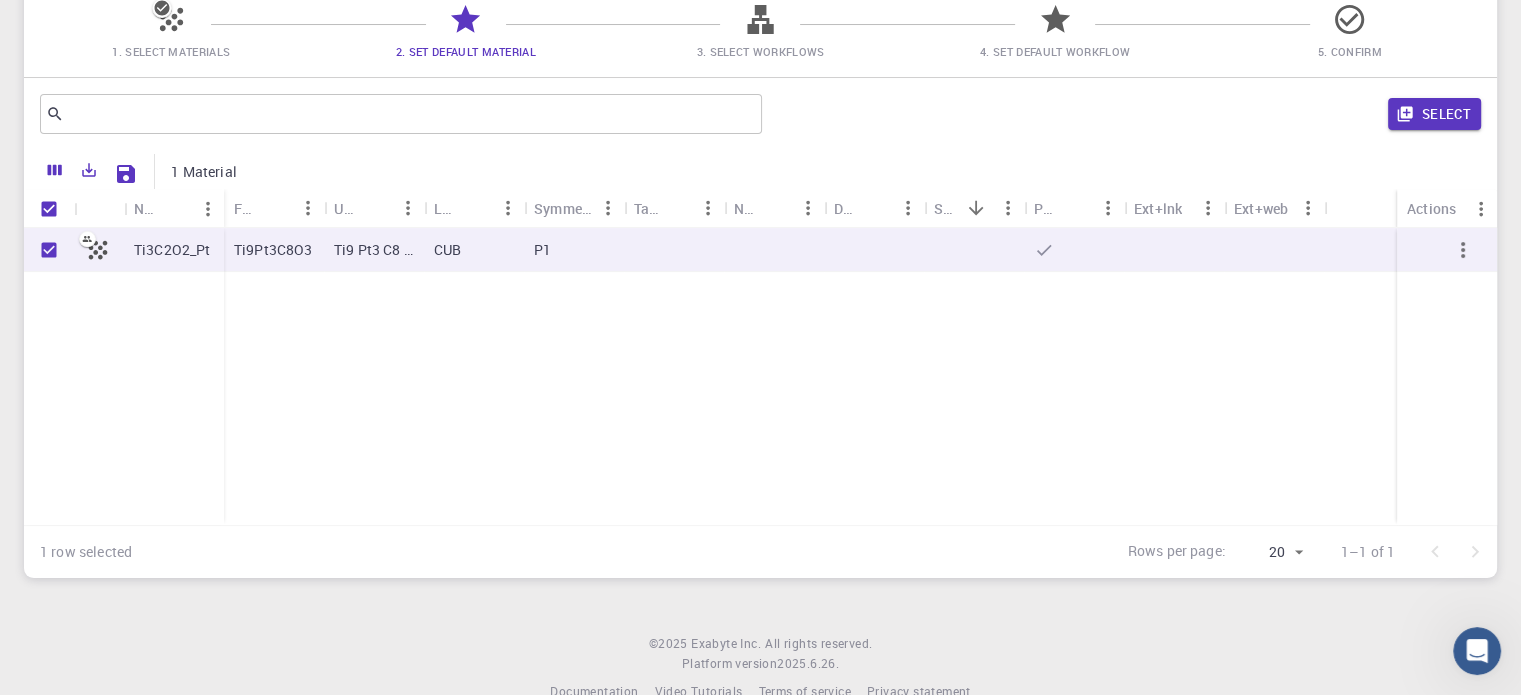 scroll, scrollTop: 175, scrollLeft: 0, axis: vertical 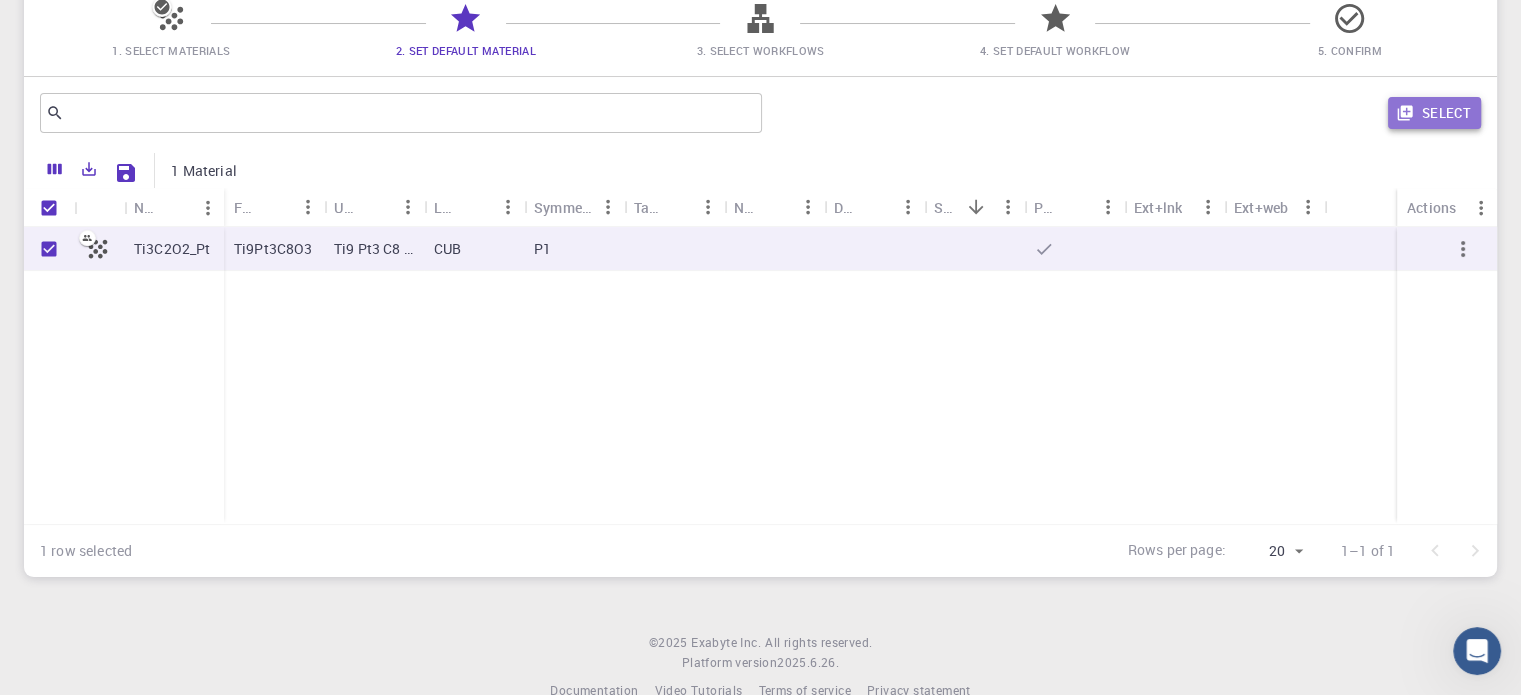 click on "Select" at bounding box center (1434, 113) 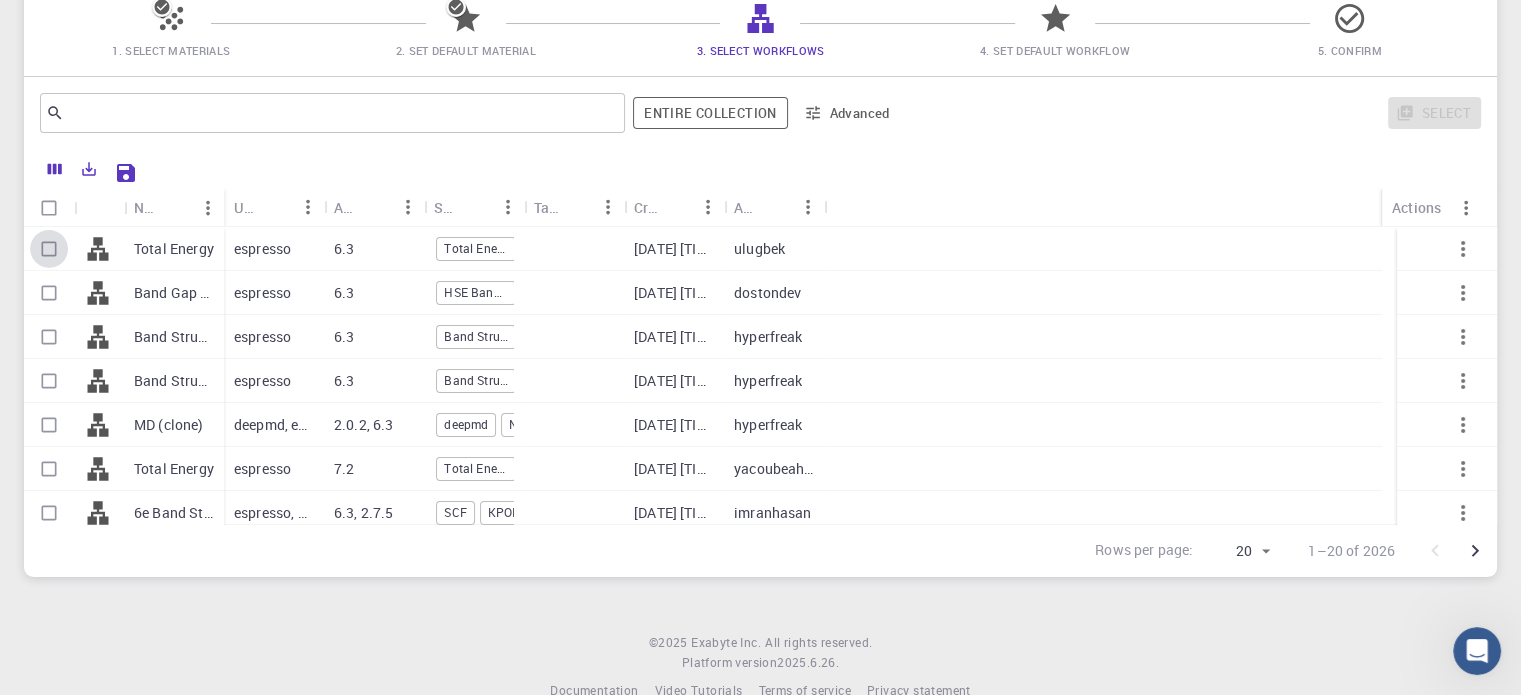 click at bounding box center (49, 249) 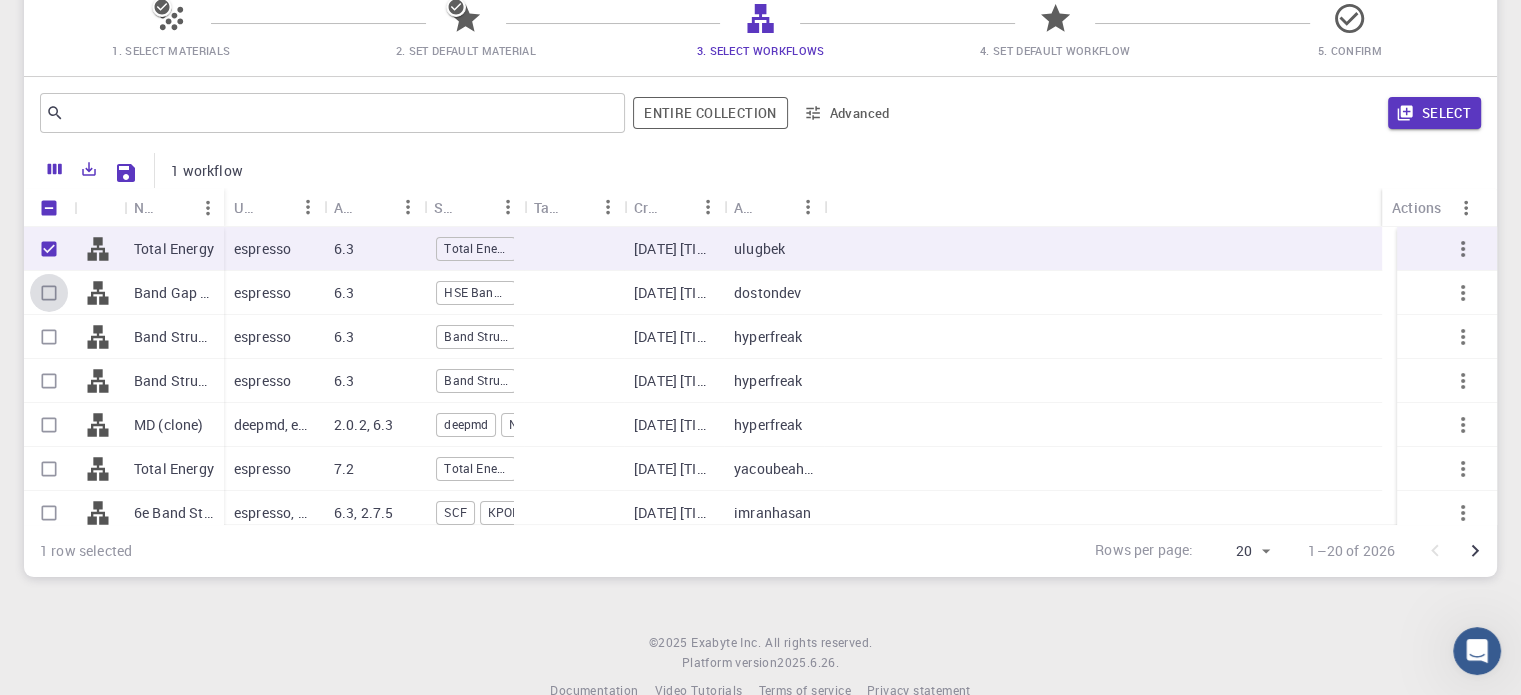 click at bounding box center [49, 293] 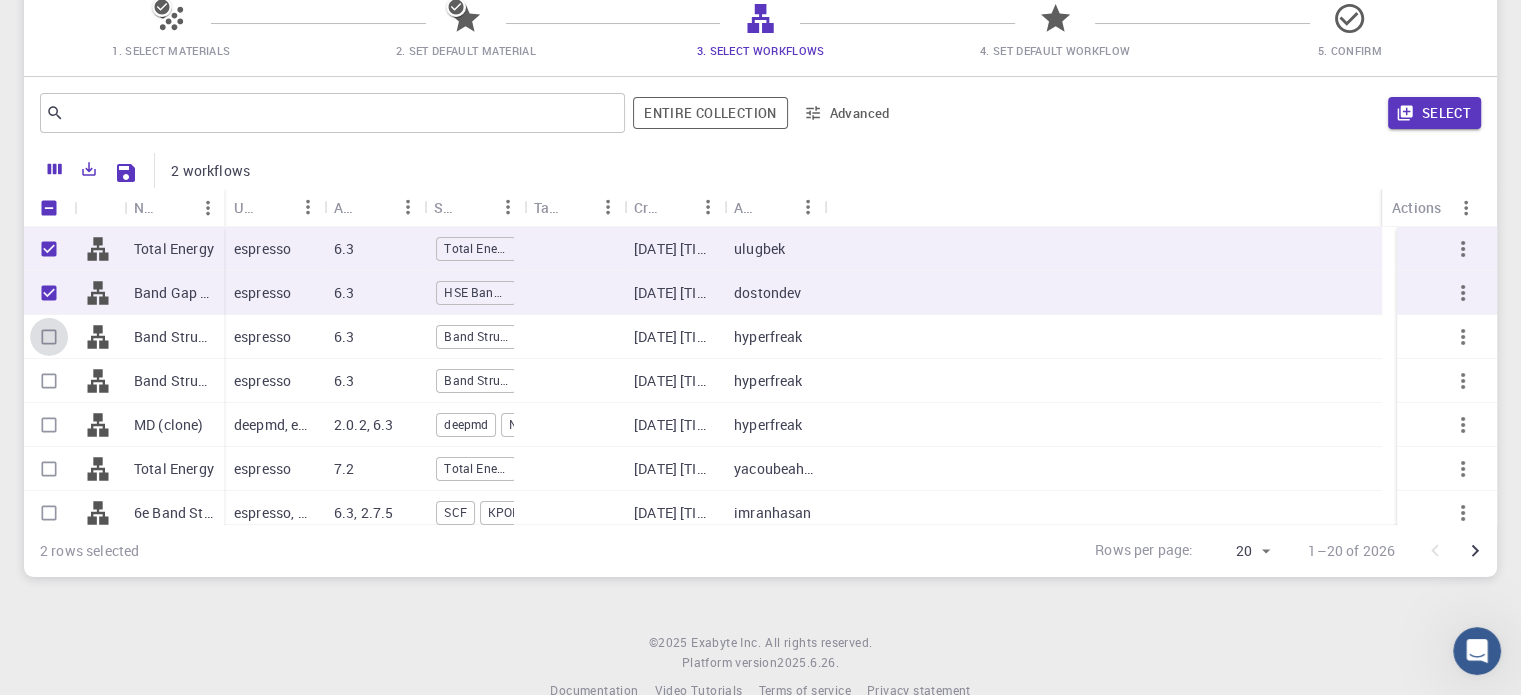 click at bounding box center (49, 337) 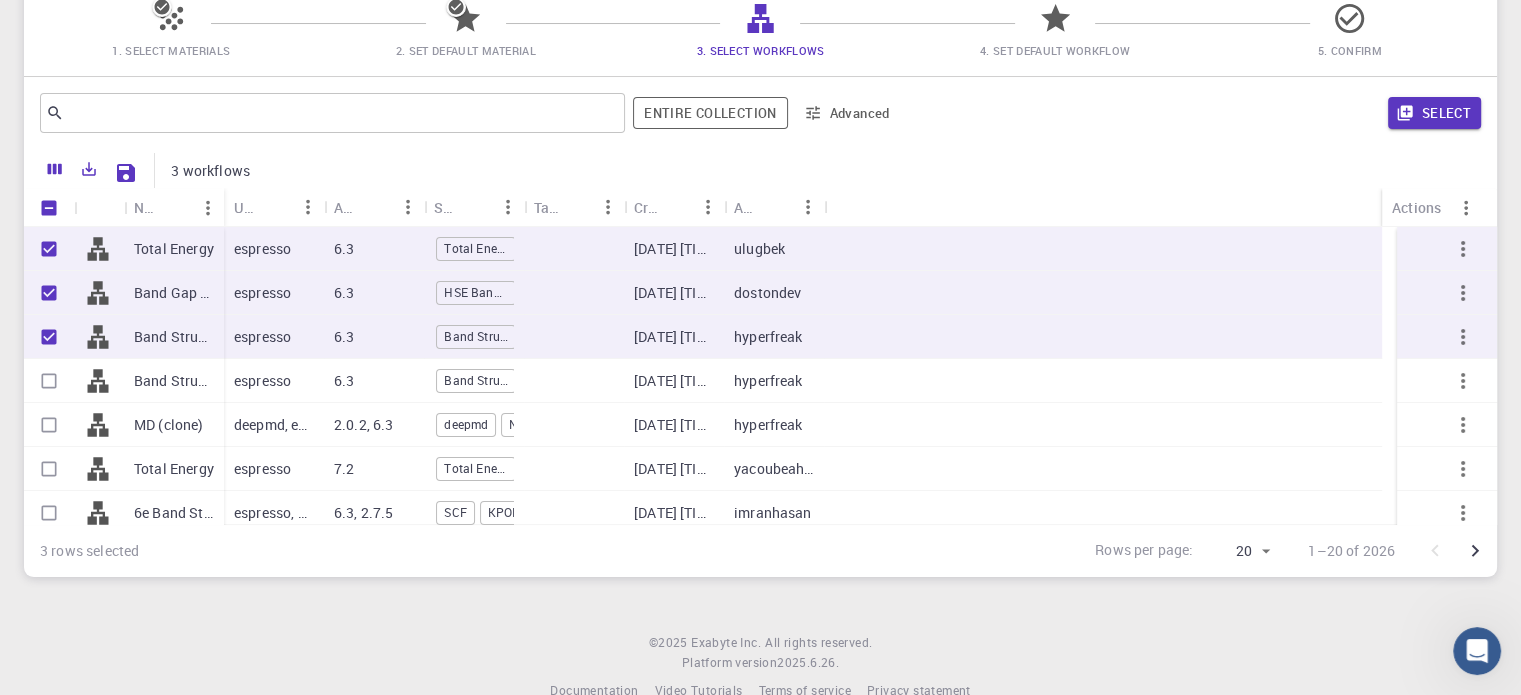 scroll, scrollTop: 0, scrollLeft: 4, axis: horizontal 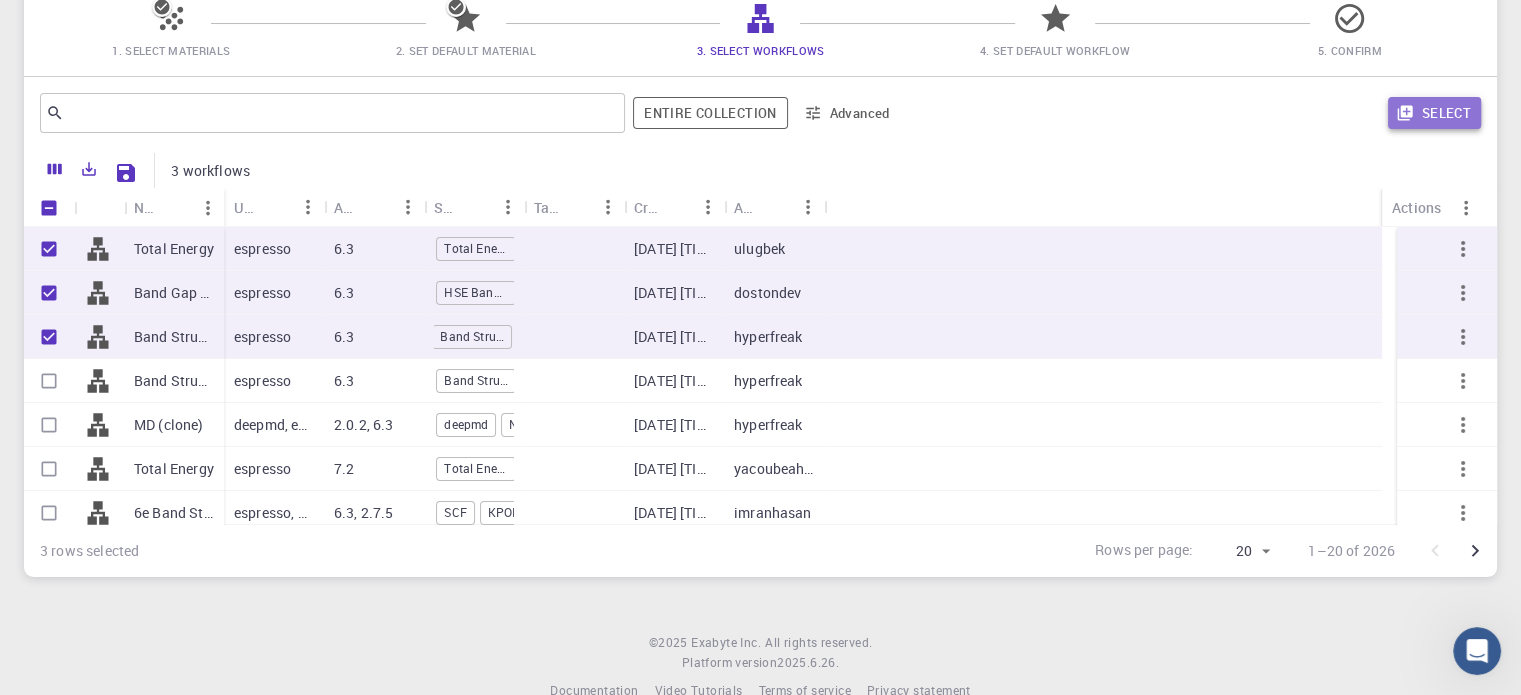 click on "Select" at bounding box center (1434, 113) 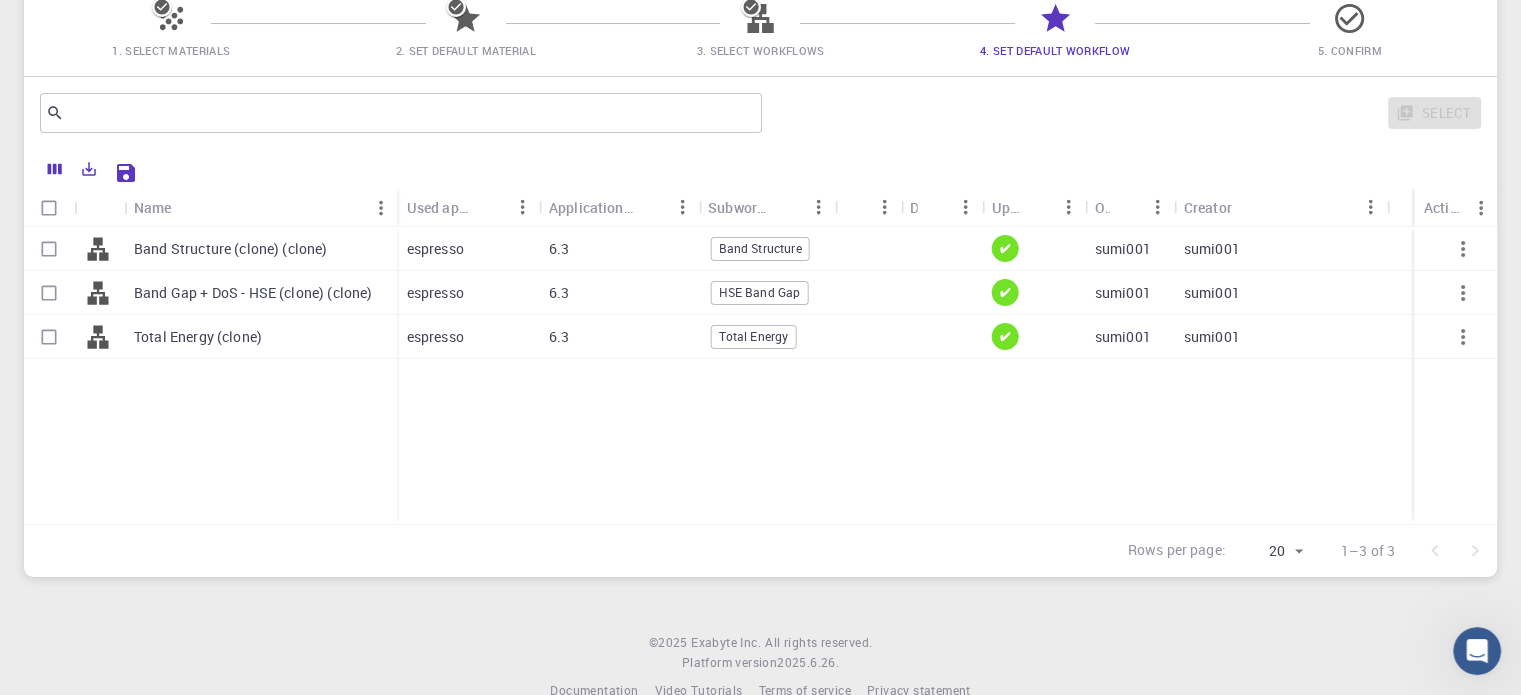 click at bounding box center [49, 208] 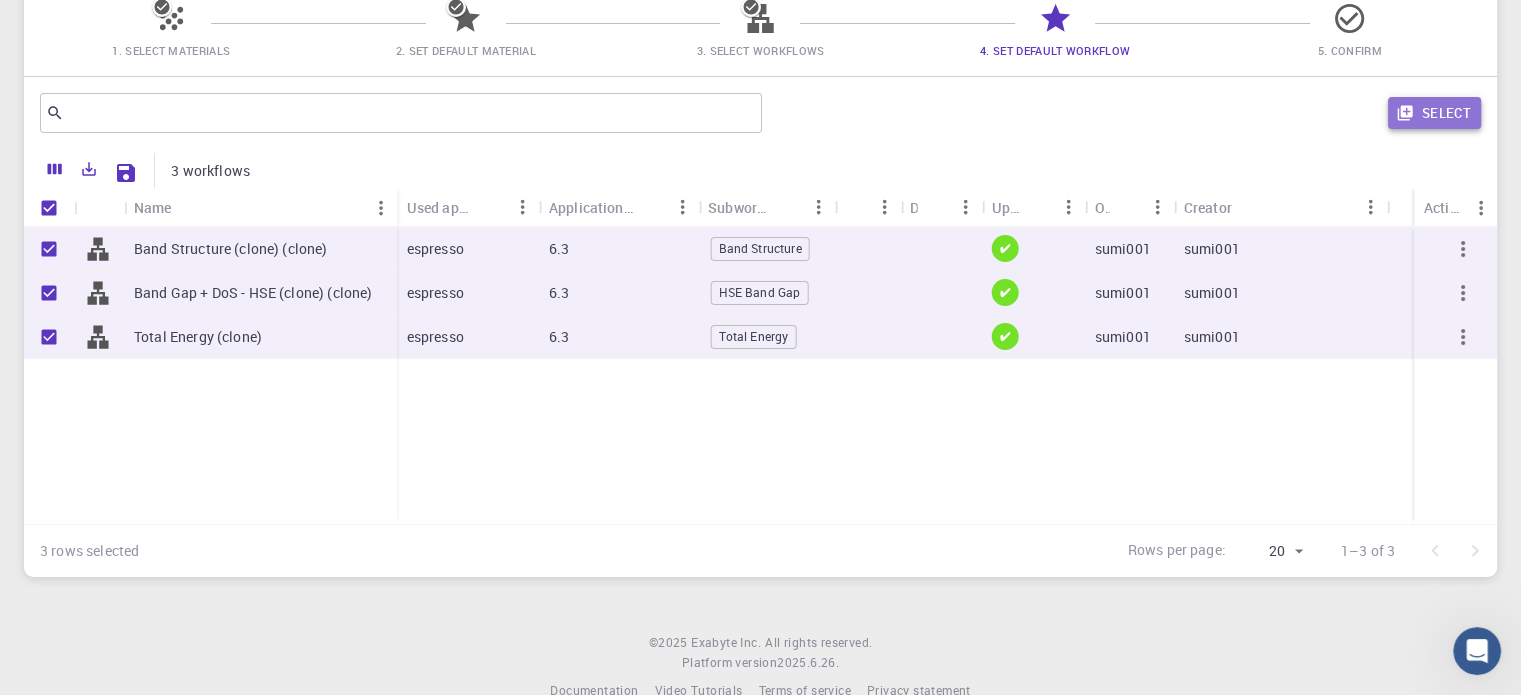 click on "Select" at bounding box center [1434, 113] 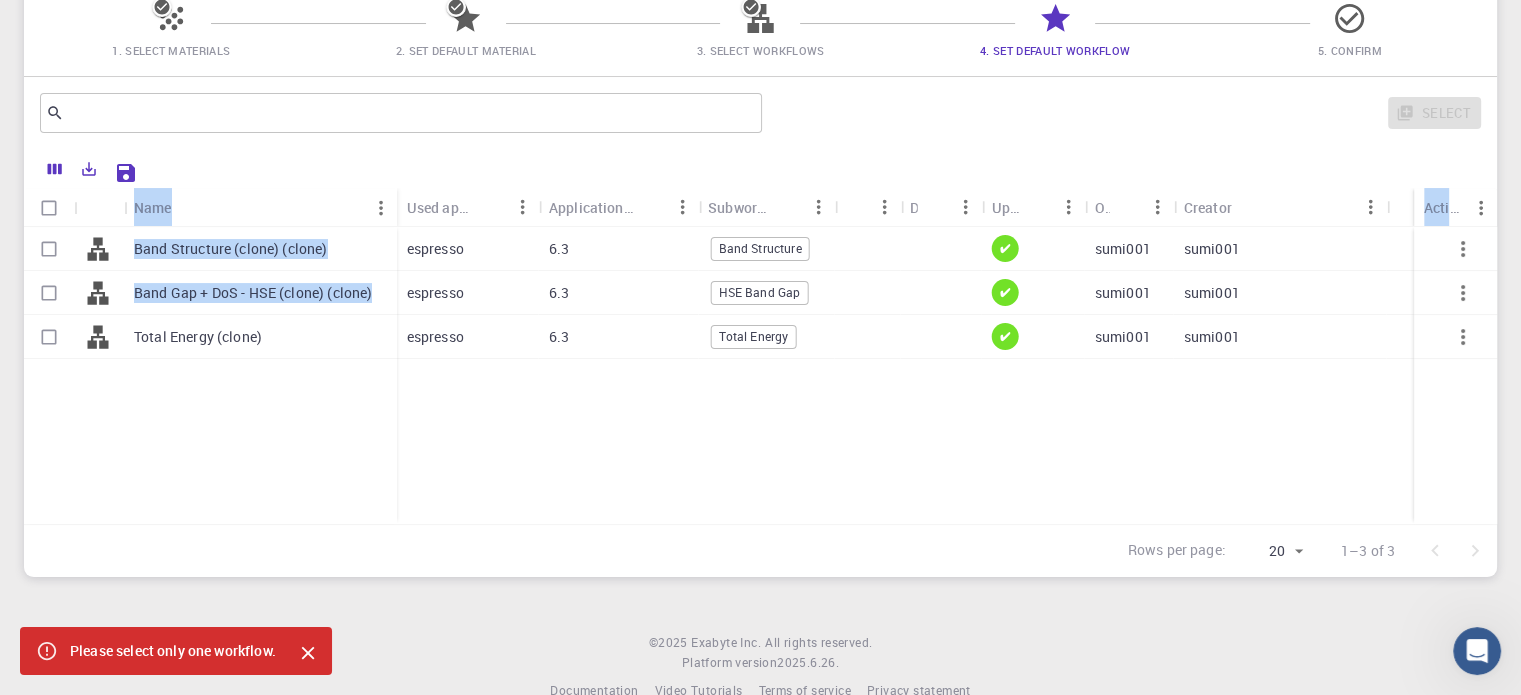 drag, startPoint x: 475, startPoint y: 186, endPoint x: 47, endPoint y: 335, distance: 453.1942 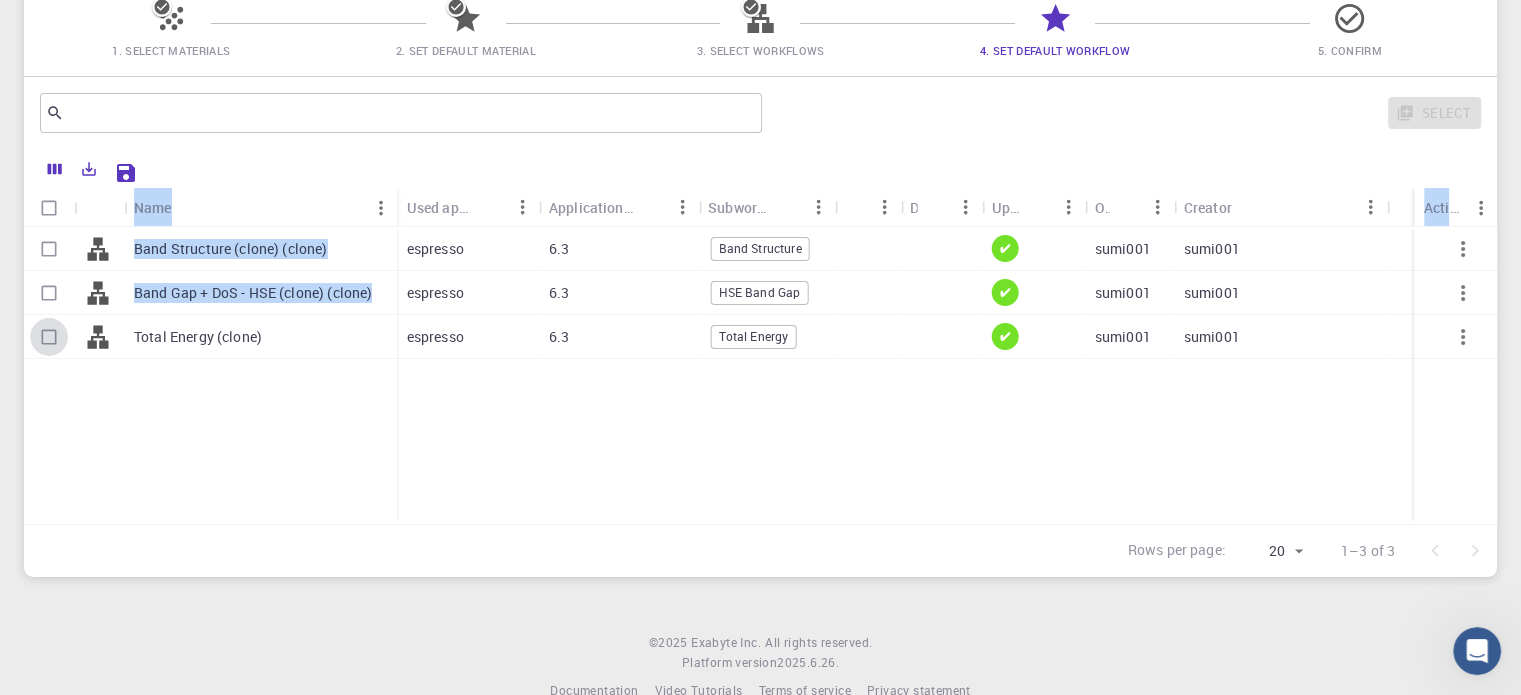 click at bounding box center [49, 337] 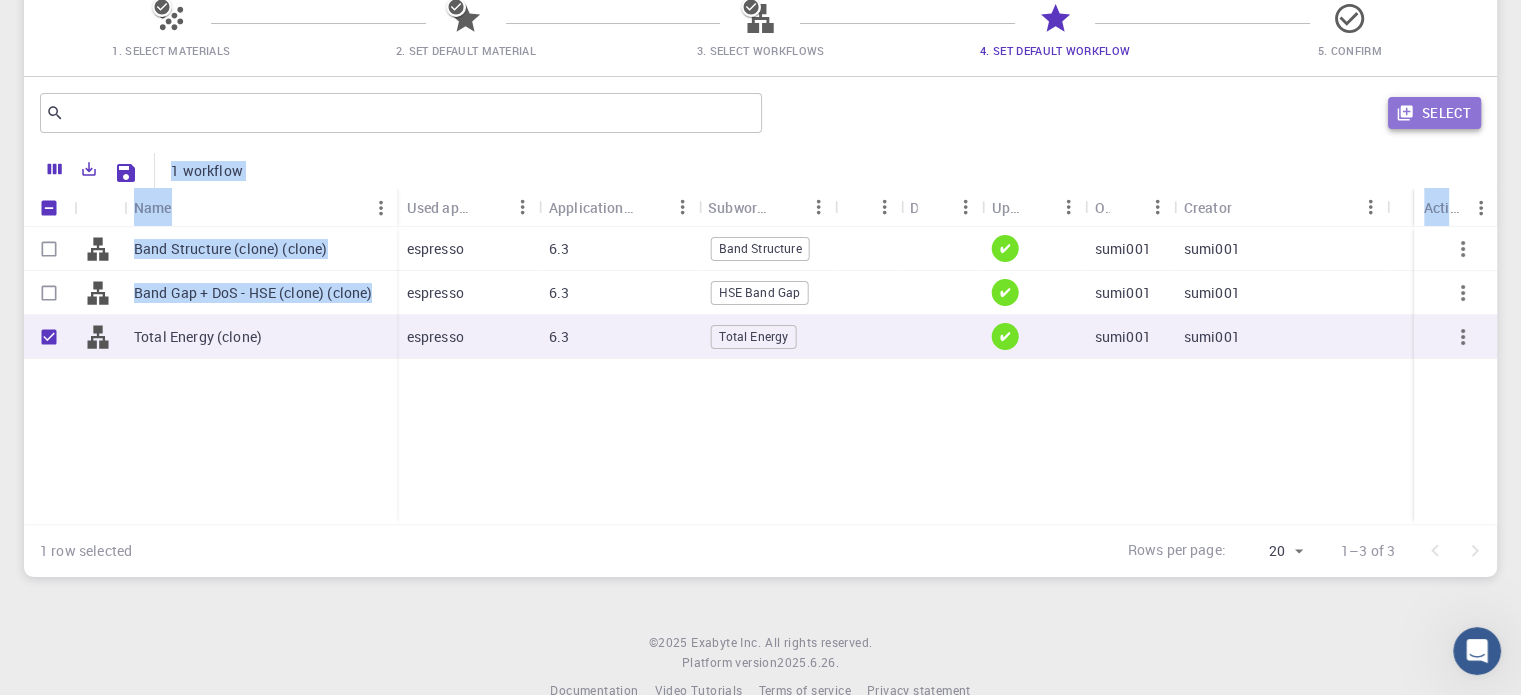click on "Select" at bounding box center (1434, 113) 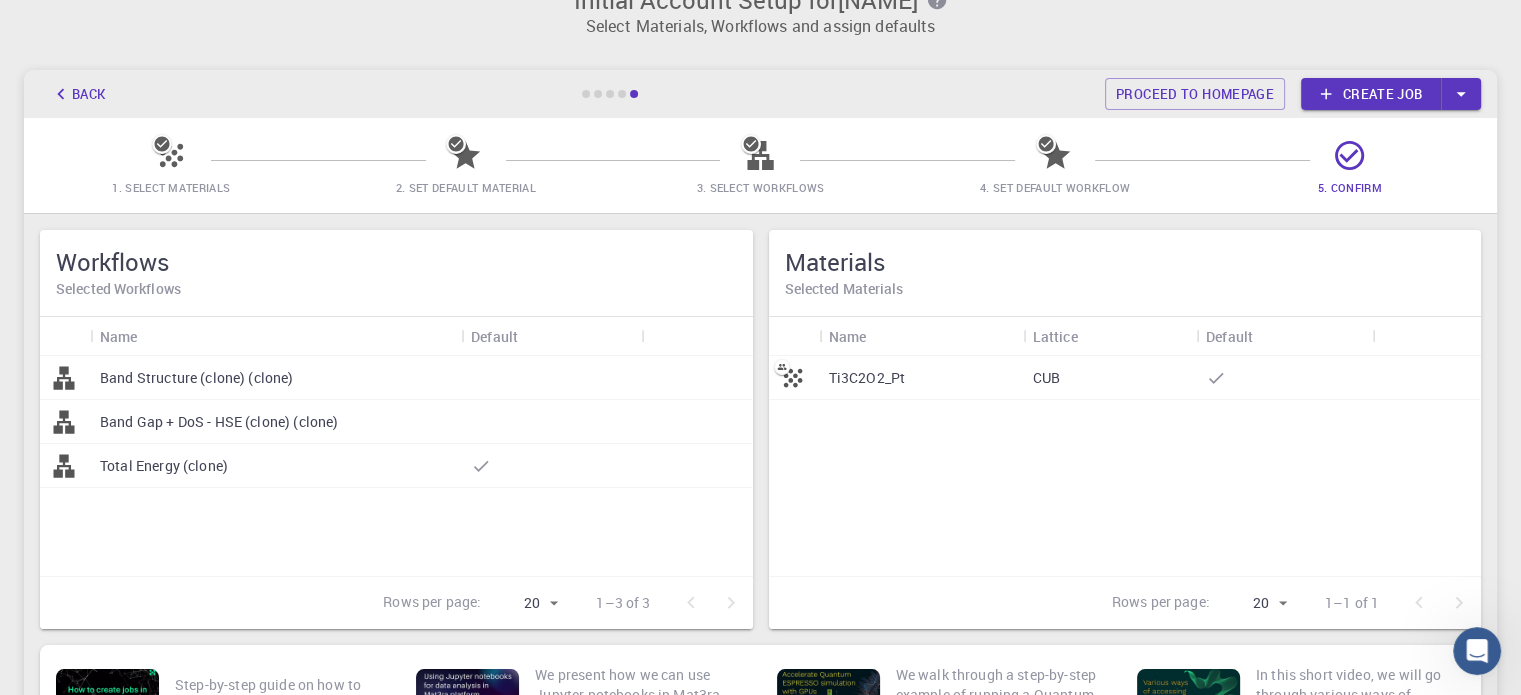 scroll, scrollTop: 36, scrollLeft: 0, axis: vertical 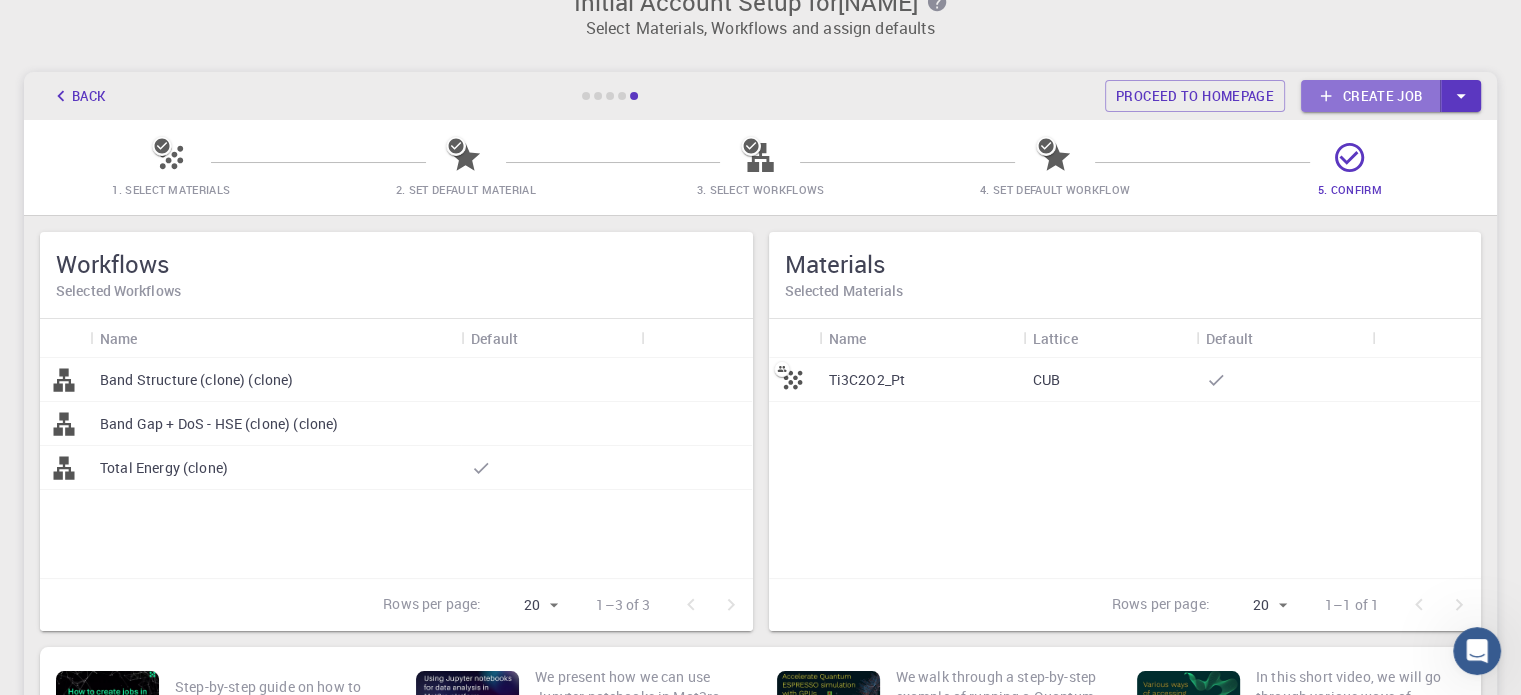 click on "Create job" at bounding box center [1371, 96] 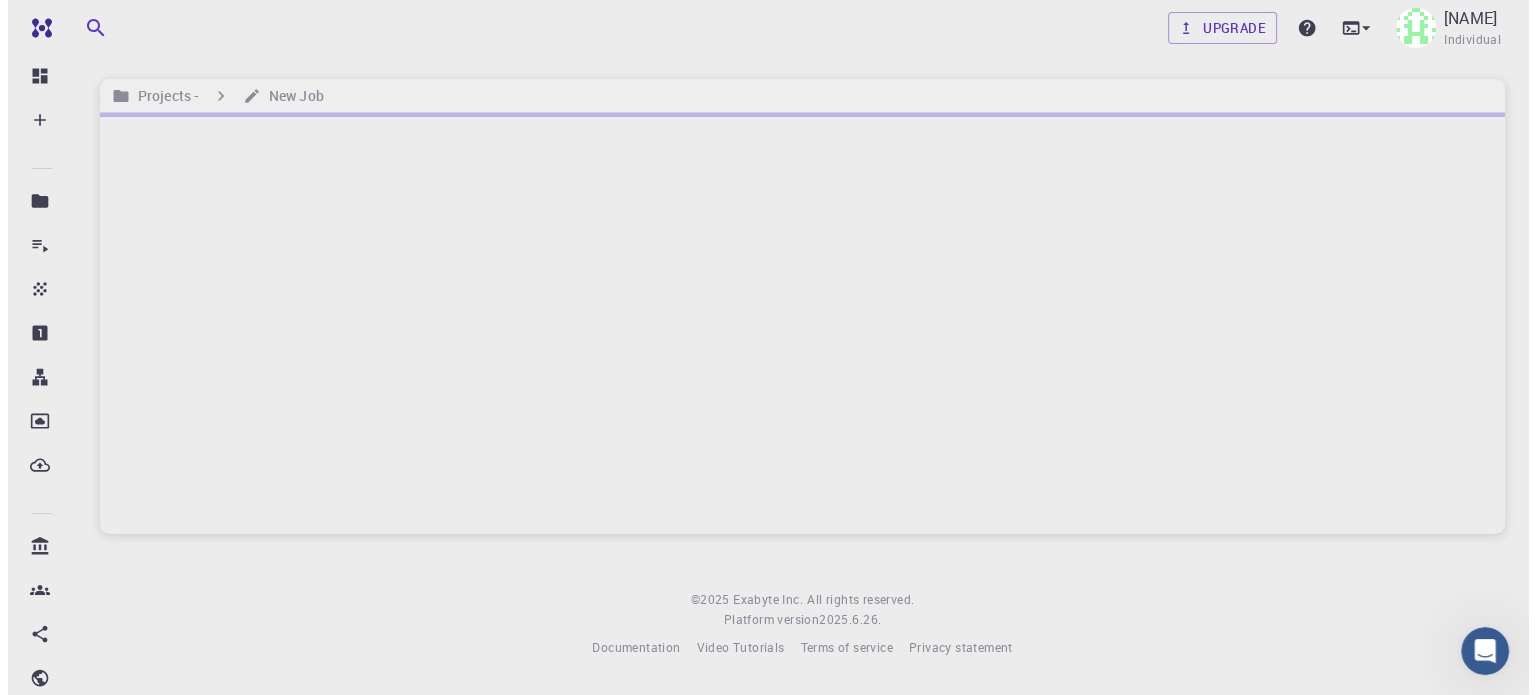 scroll, scrollTop: 0, scrollLeft: 0, axis: both 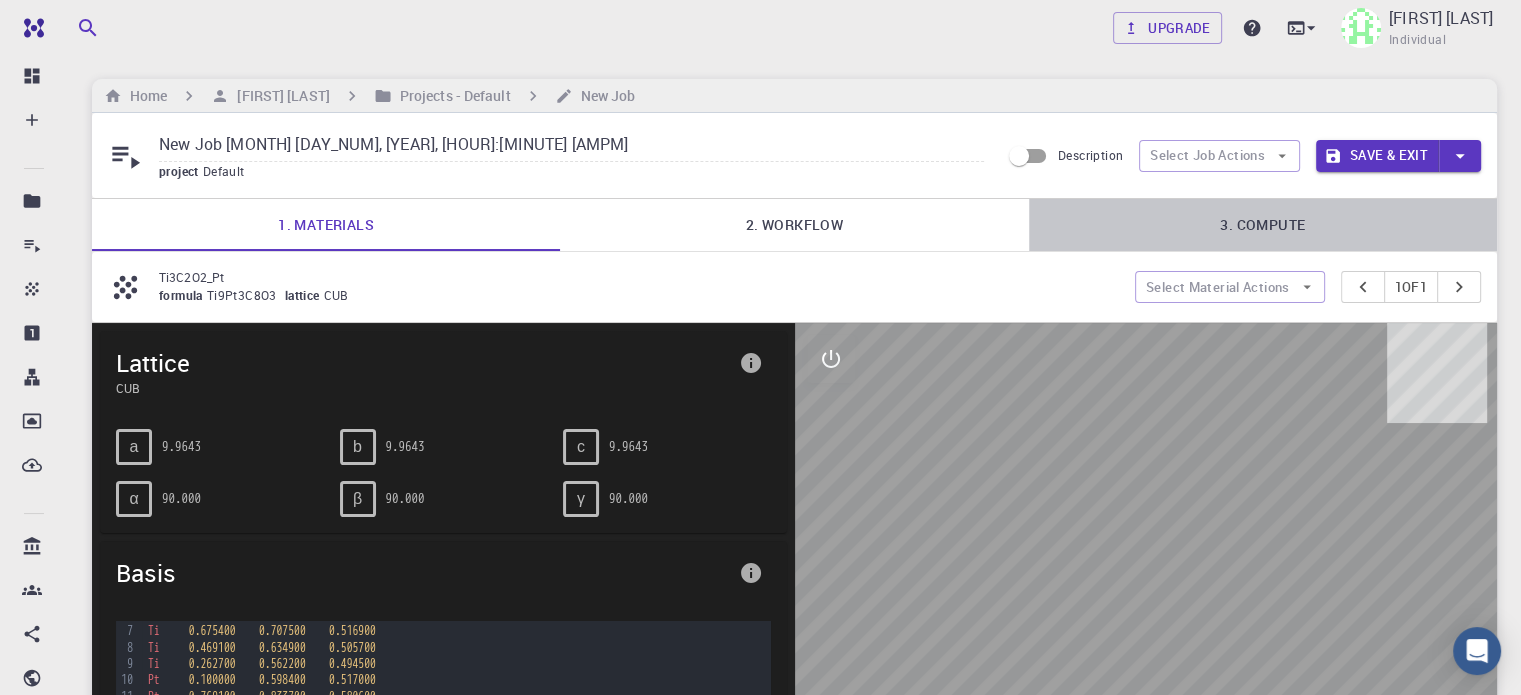 click on "3. Compute" at bounding box center (1263, 225) 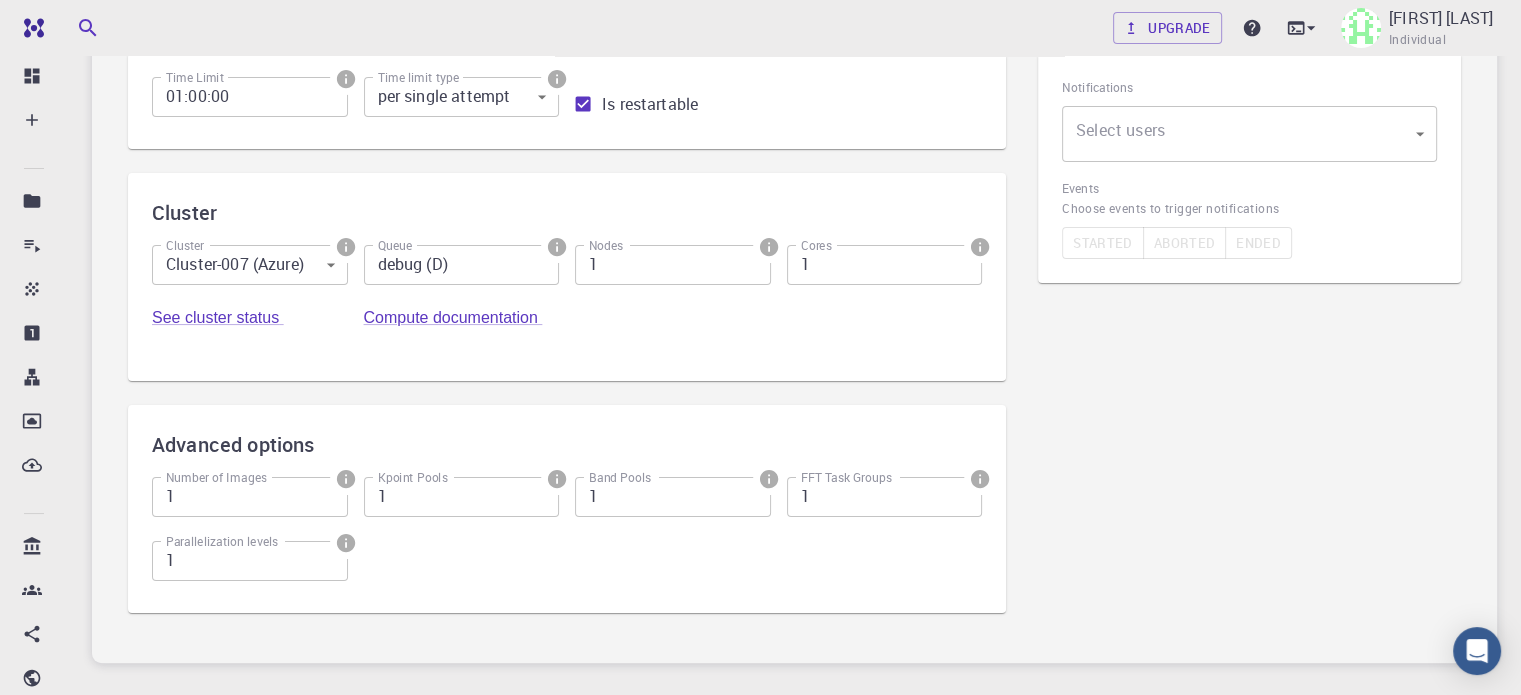 scroll, scrollTop: 0, scrollLeft: 0, axis: both 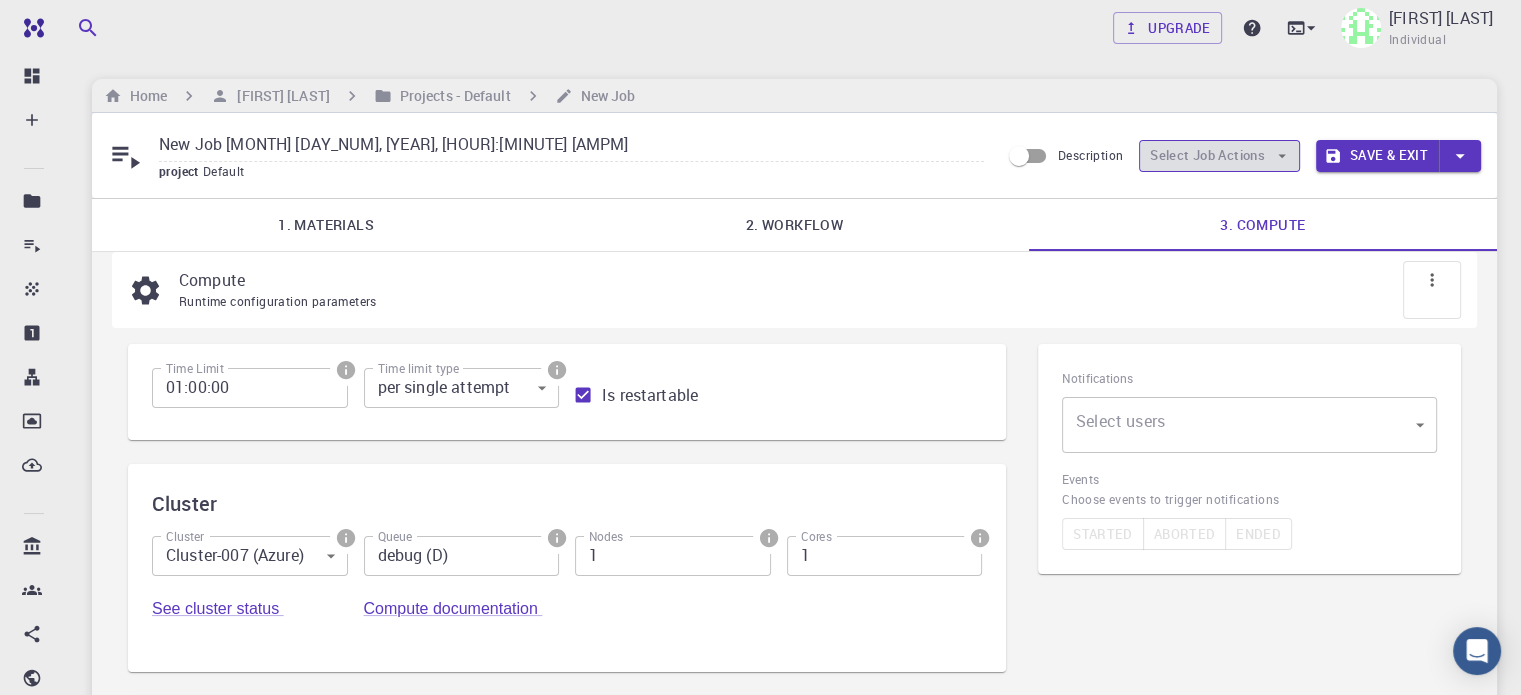 click on "Select Job Actions" at bounding box center [1219, 156] 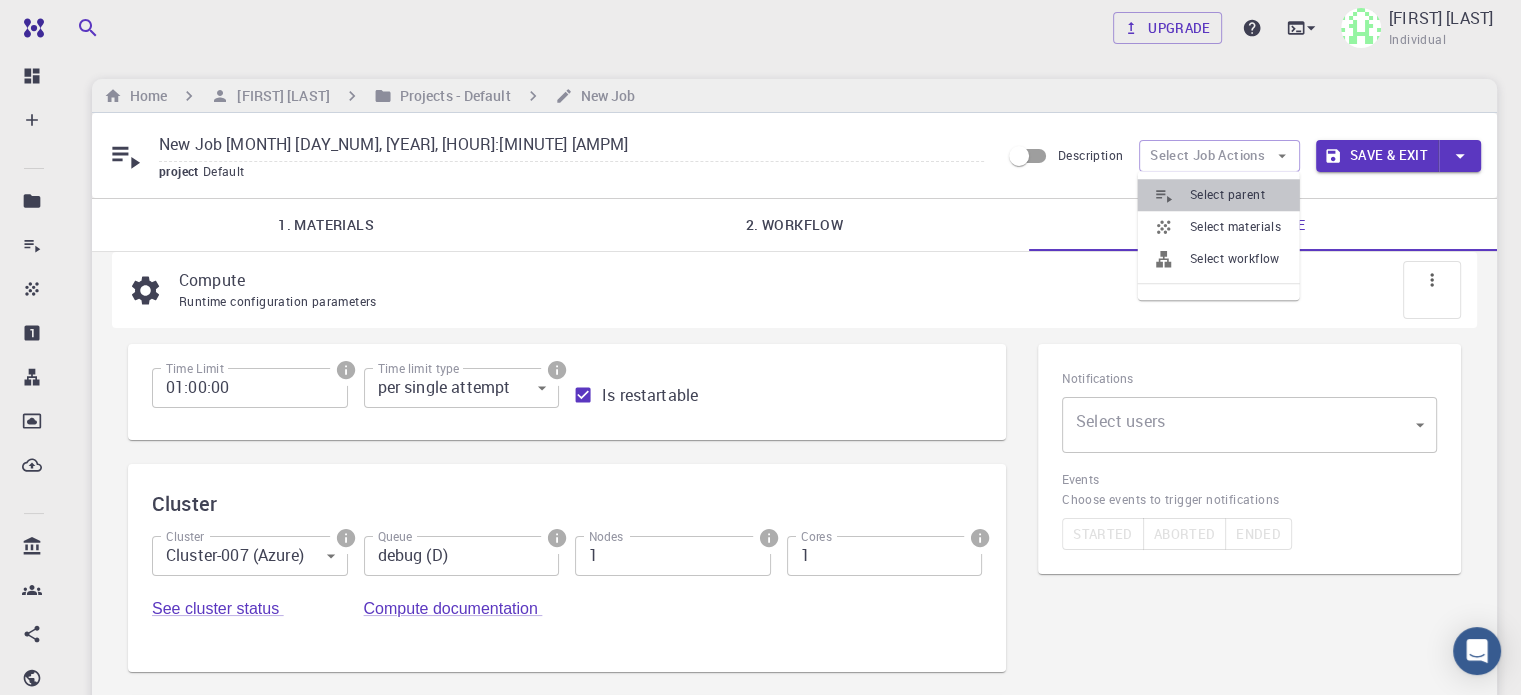 click on "Select parent" at bounding box center [1237, 195] 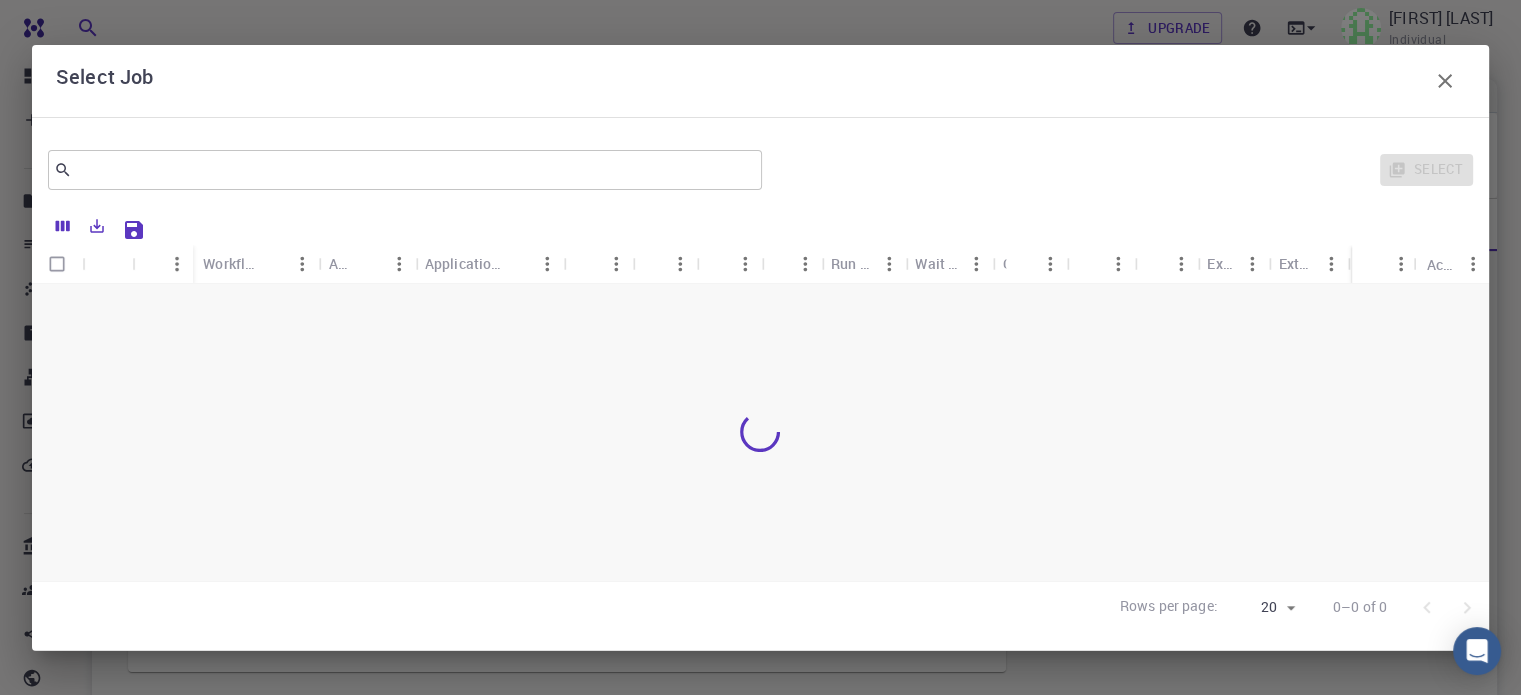 click 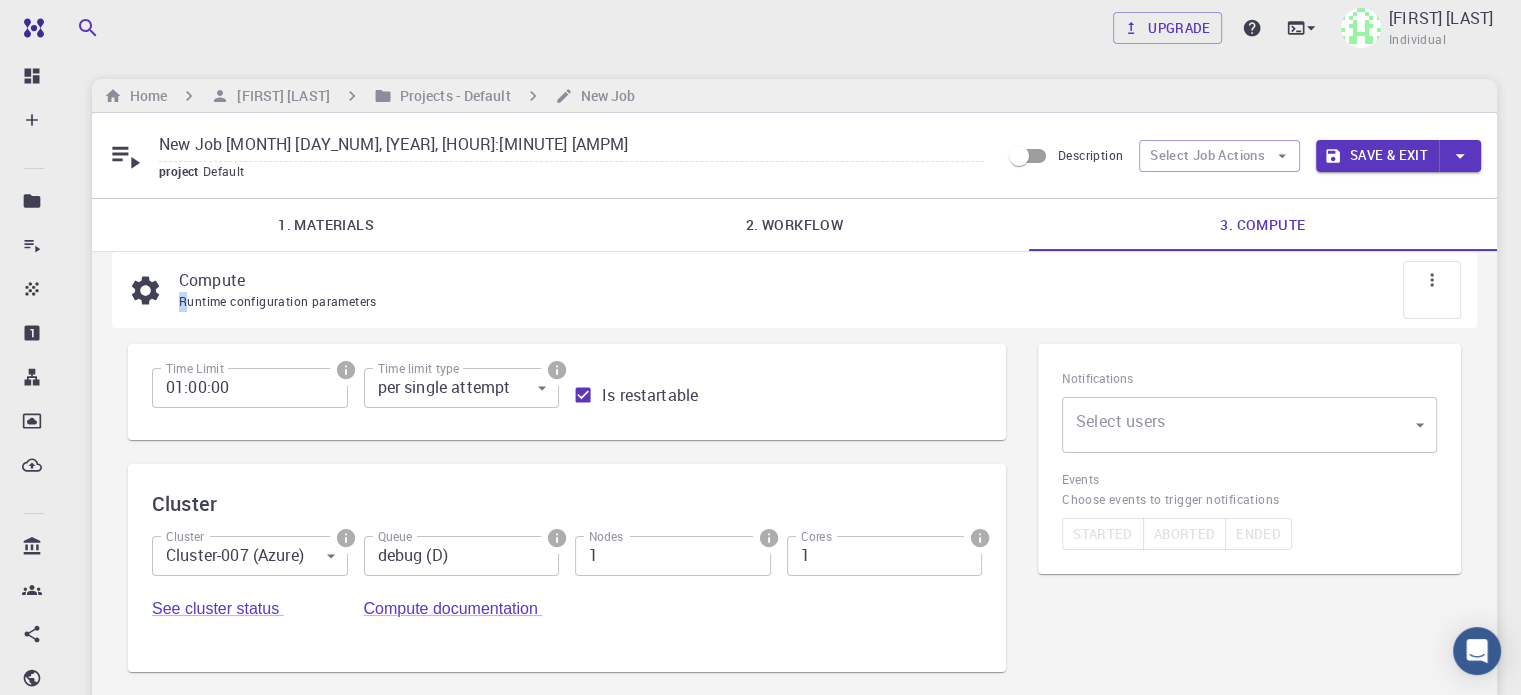 drag, startPoint x: 245, startPoint y: 290, endPoint x: 185, endPoint y: 299, distance: 60.671246 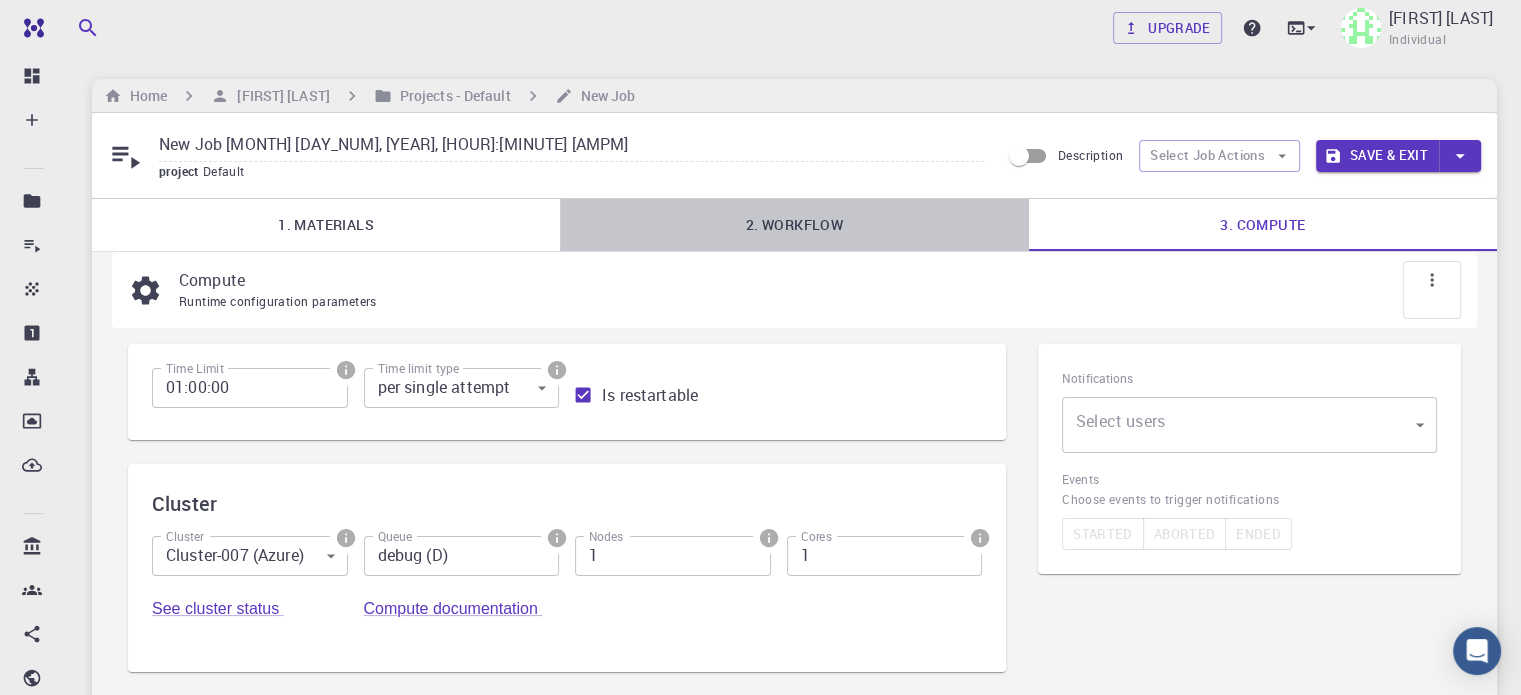 click on "2. Workflow" at bounding box center (794, 225) 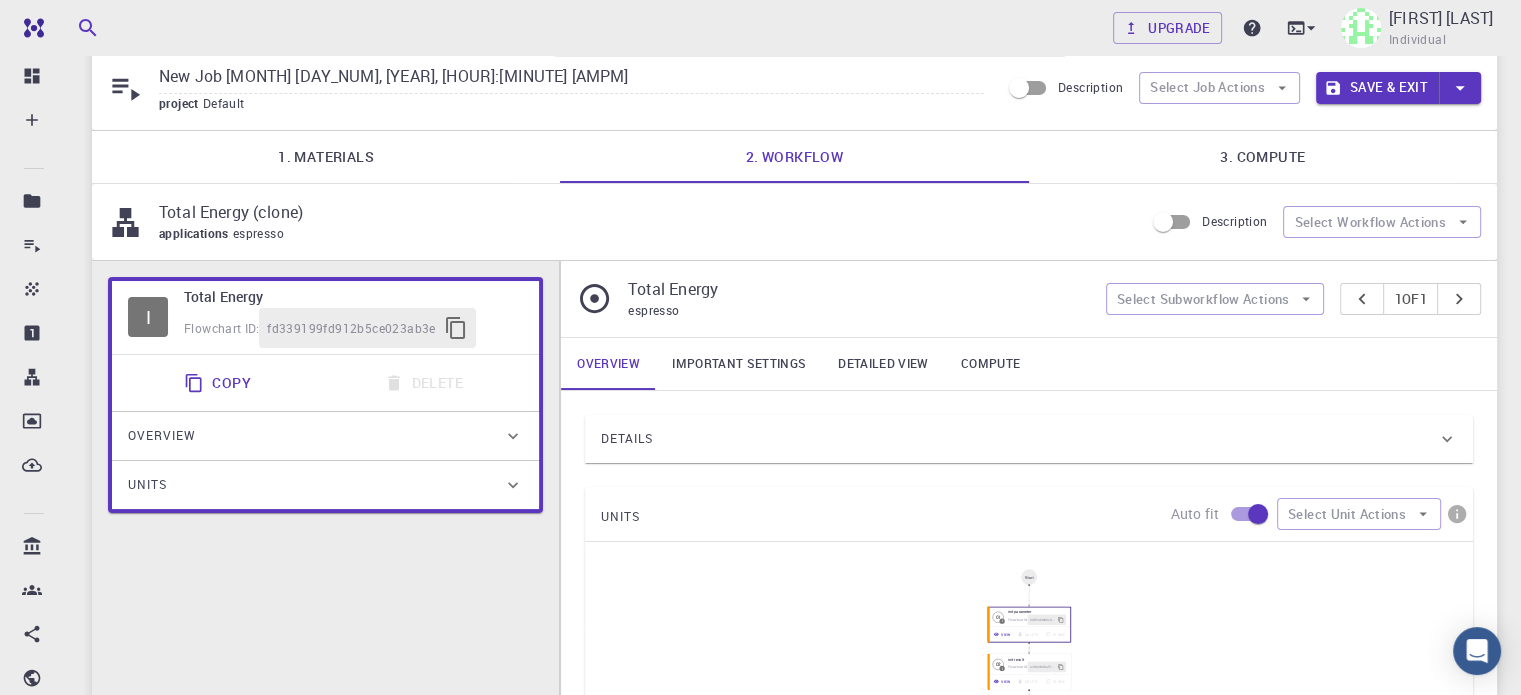 scroll, scrollTop: 67, scrollLeft: 0, axis: vertical 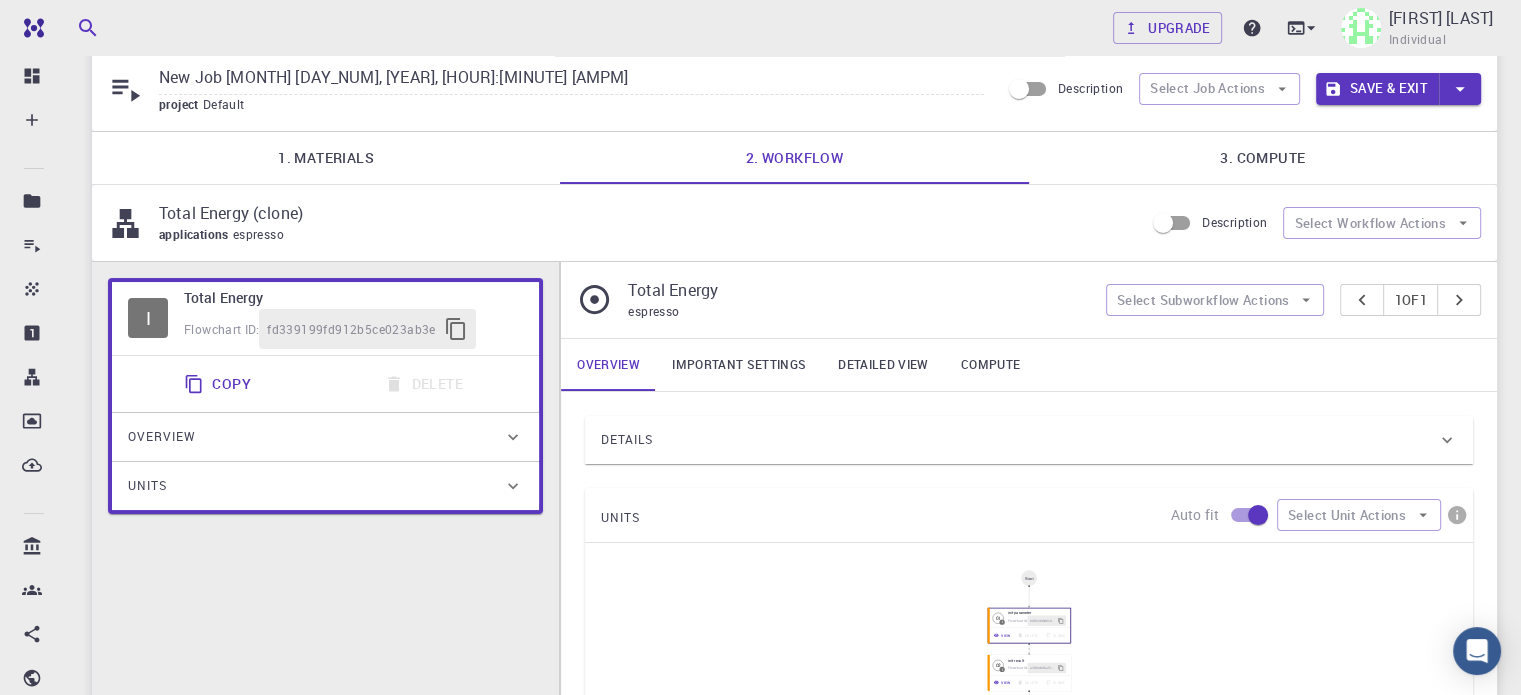 click on "Overview" at bounding box center (315, 437) 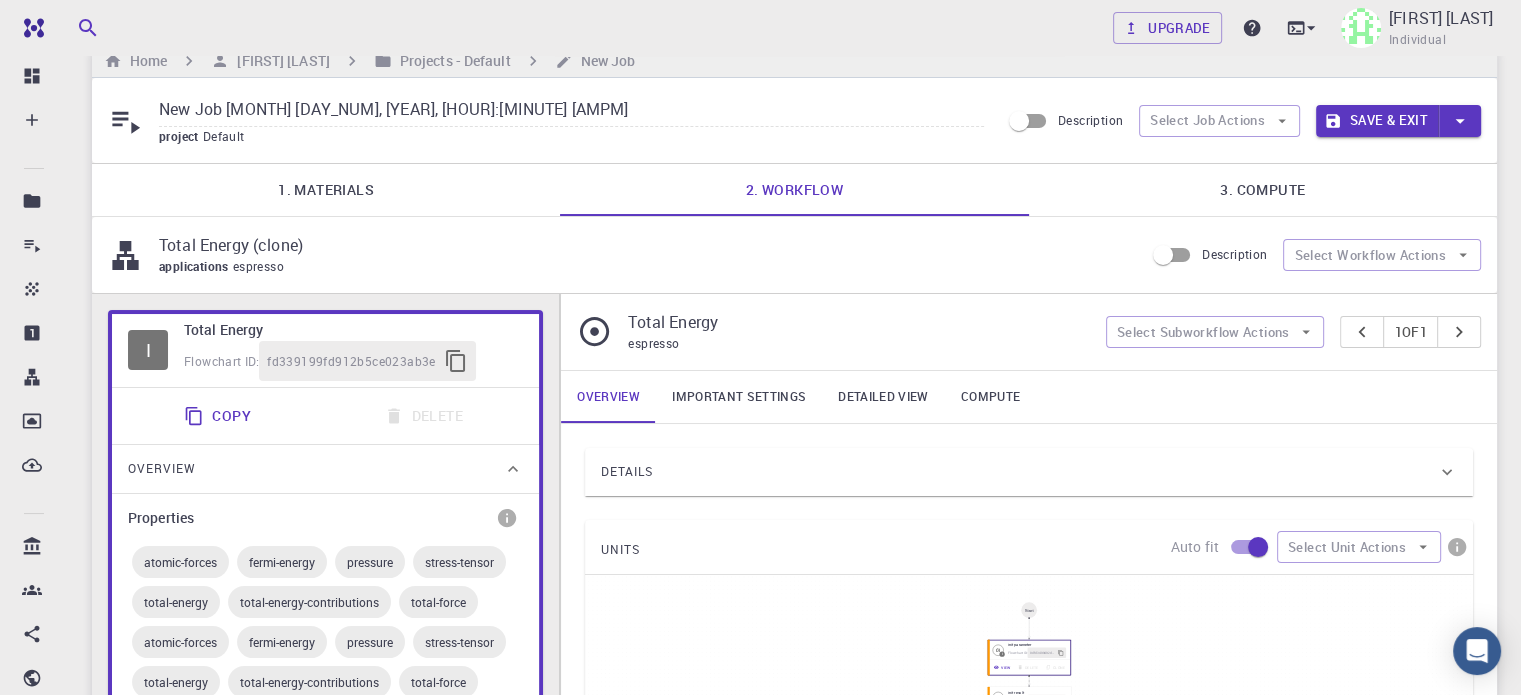 scroll, scrollTop: 28, scrollLeft: 0, axis: vertical 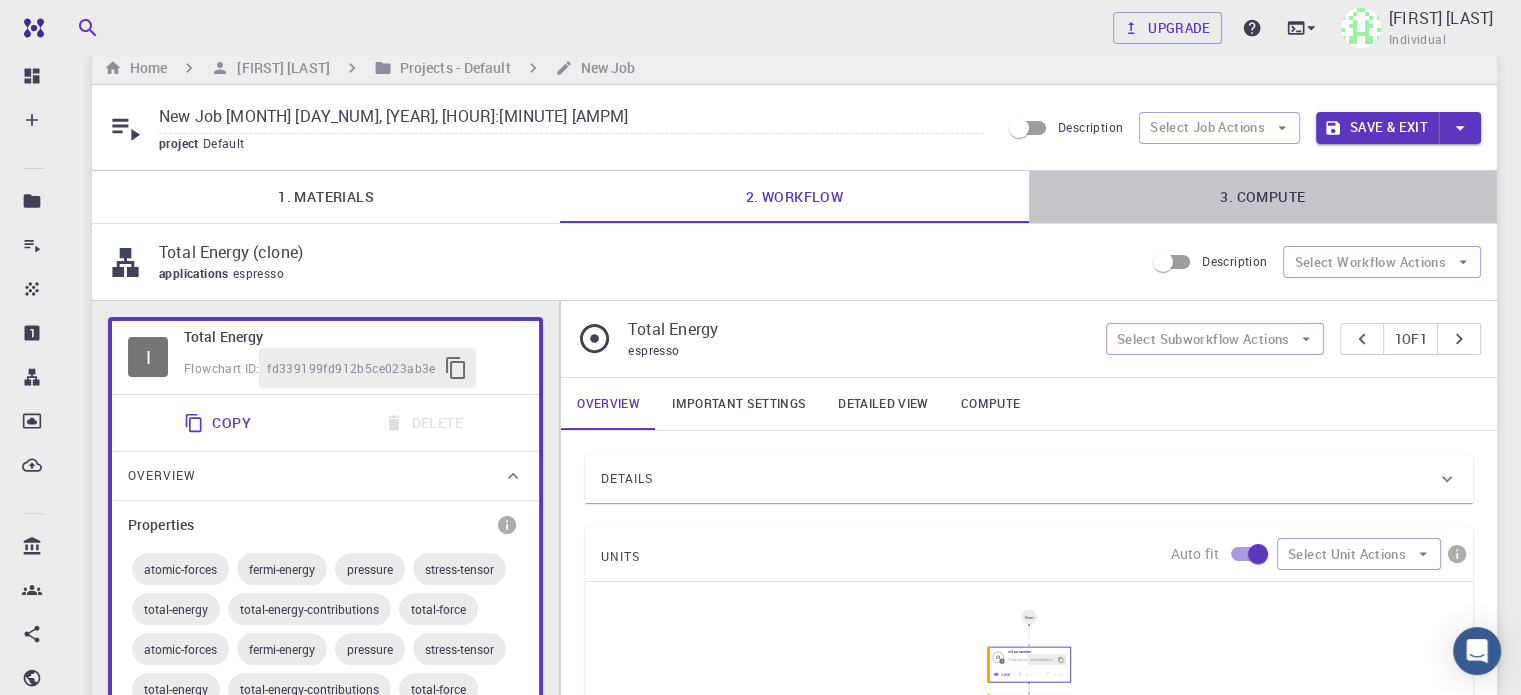 click on "3. Compute" at bounding box center [1263, 197] 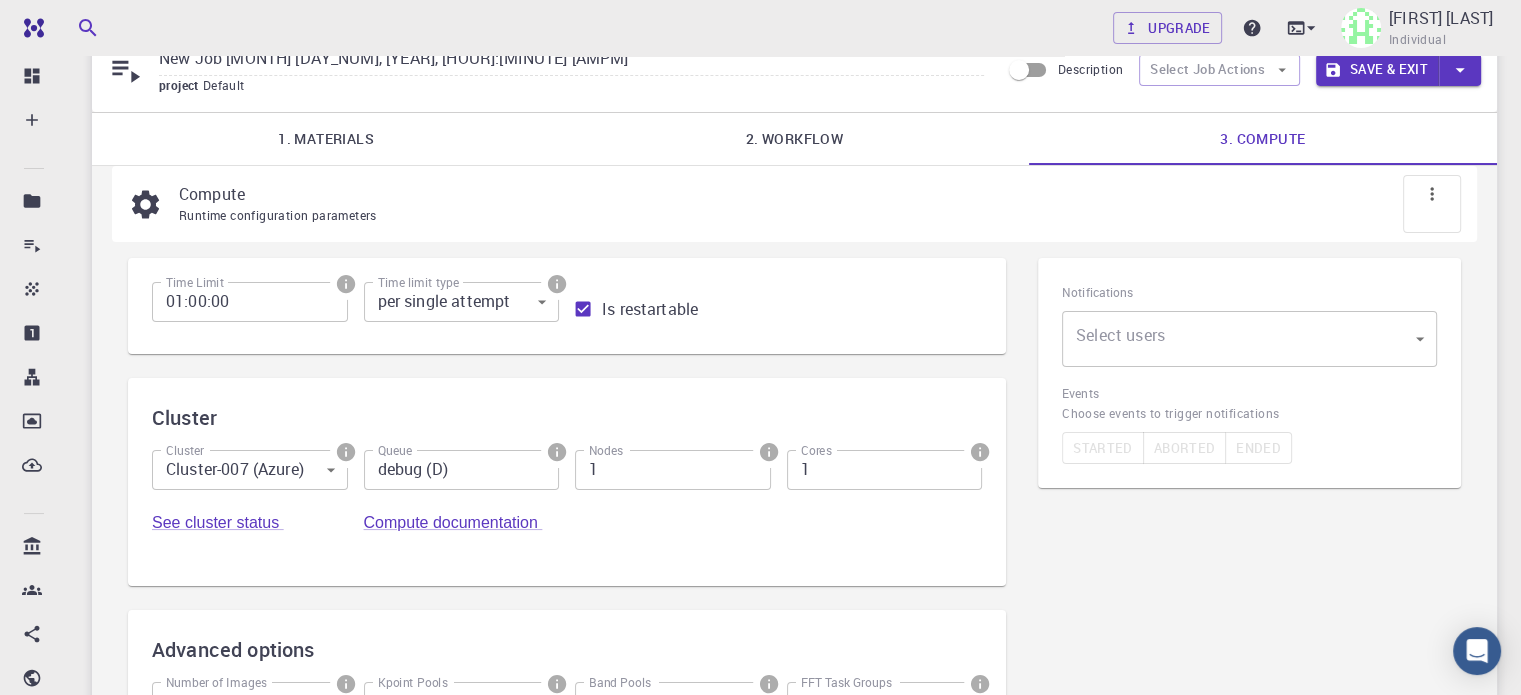 scroll, scrollTop: 87, scrollLeft: 0, axis: vertical 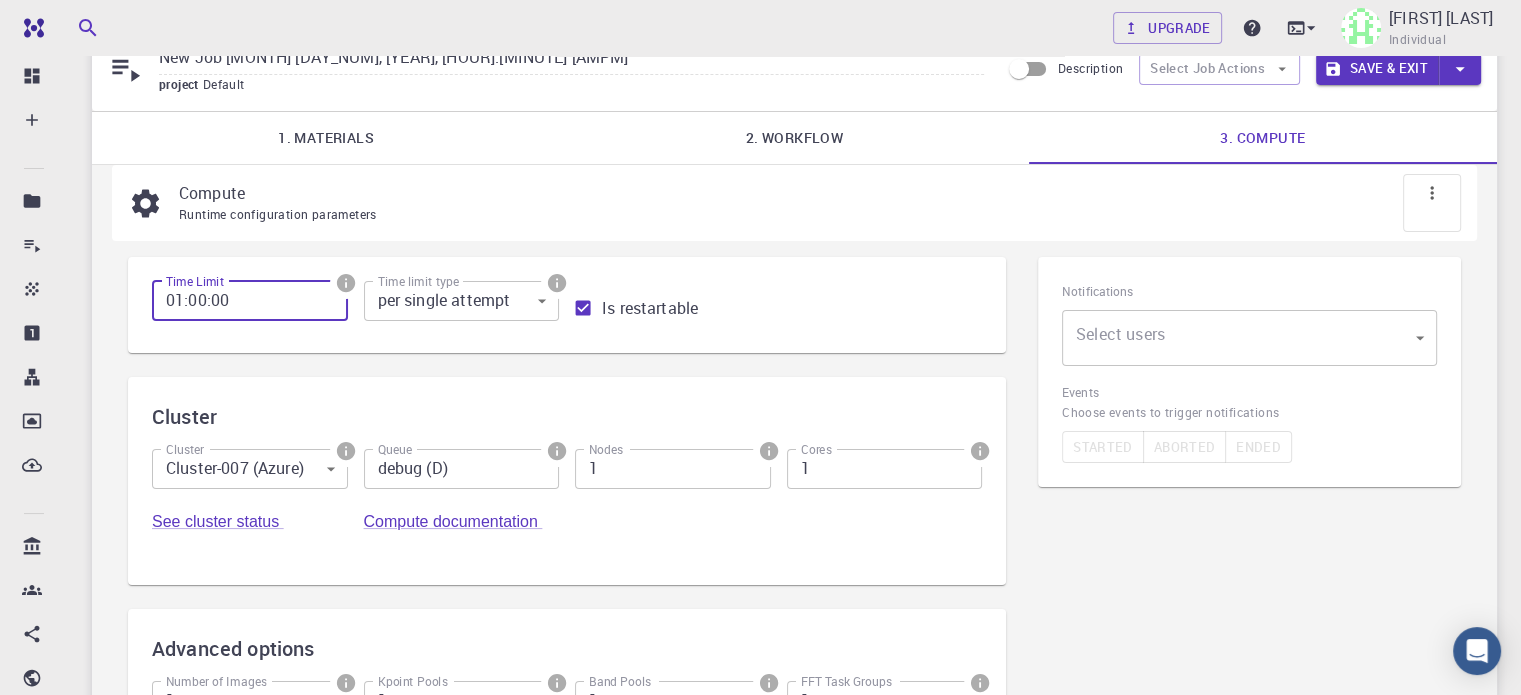 click on "01:00:00" at bounding box center (250, 301) 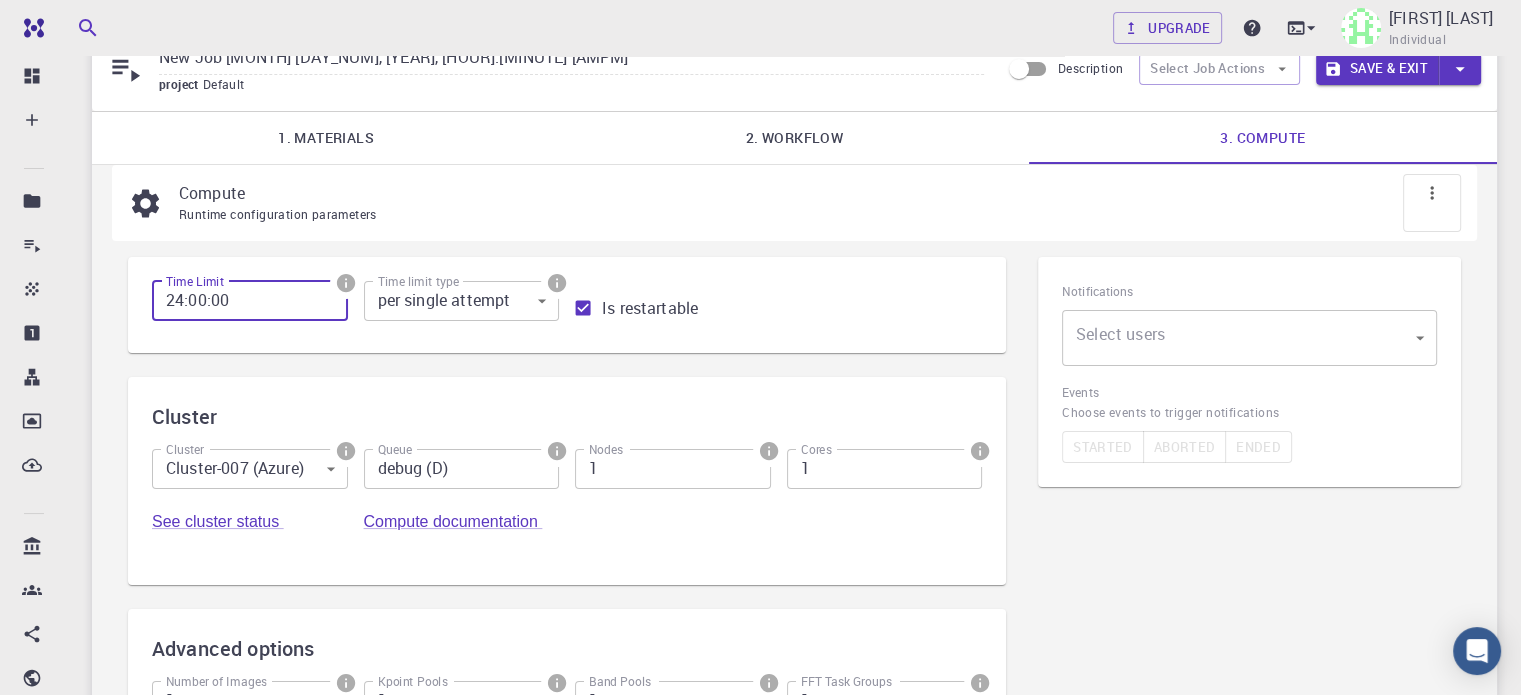 type on "24:00:00" 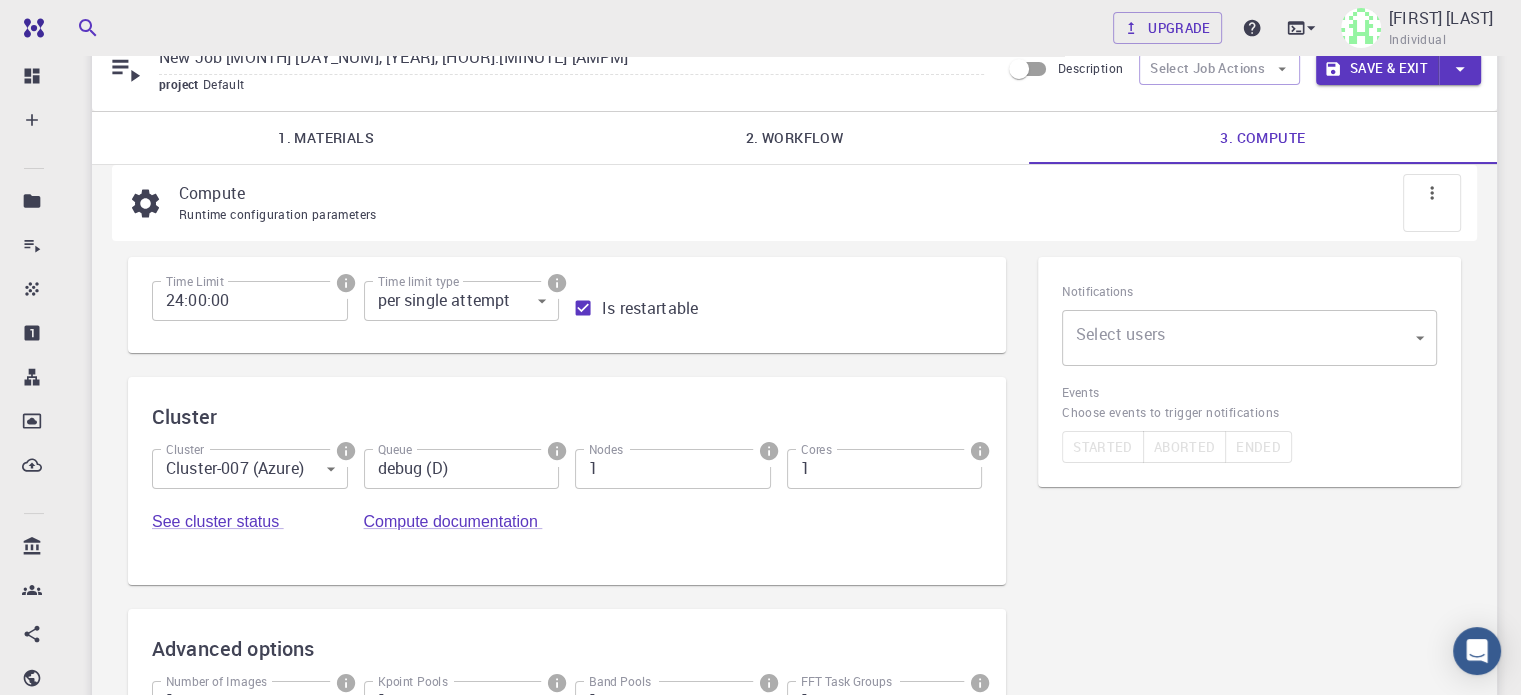 click on "Time Limit 24:00:00 Time Limit   Time limit type per single attempt 0 Time limit type     Is restartable Cluster Cluster Cluster-007 (Azure) 0 Cluster   Queue debug (D) Queue   Nodes 1 Nodes   Cores 1 Cores   See cluster status   Compute documentation   Advanced options Number of Images 1 Number of Images   Kpoint Pools 1 Kpoint Pools   Band Pools 1 Band Pools   FFT Task Groups 1 FFT Task Groups   Parallelization levels 1 Parallelization levels" at bounding box center (567, 549) 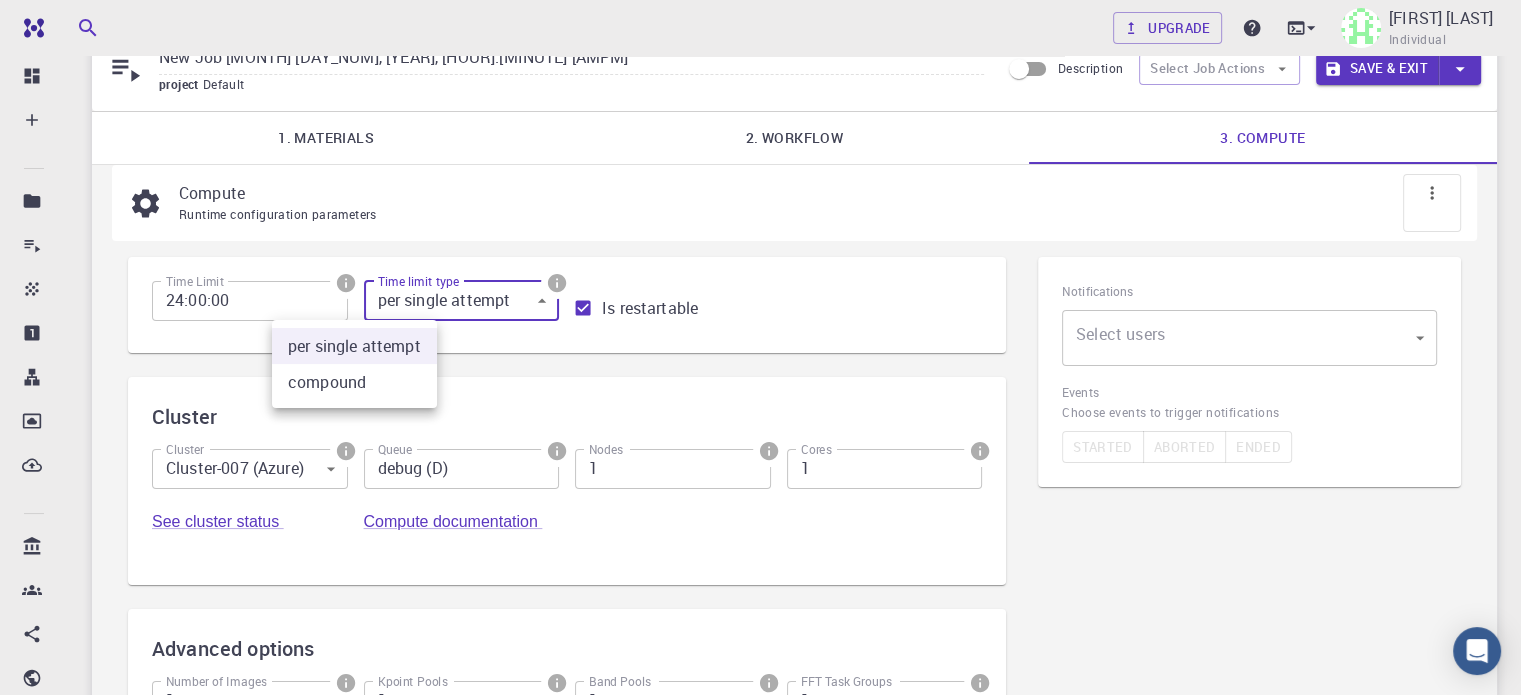 click on "Free Dashboard Create New Job New Material Create Material Upload File Import from Bank Import from 3rd Party New Workflow New Project Projects Jobs Materials Properties Workflows Dropbox External Uploads Bank Materials Workflows Accounts Shared with me Shared publicly Shared externally Documentation Contact Support Compute load: Low Upgrade Snigdha Chaudhuri Individual Home Snigdha Chaudhuri Projects - Default New Job New Job Jul 11, 2025, 19:46 PM project Default Description Select Job Actions Save & Exit 1. Materials 2. Workflow 3. Compute Compute Runtime configuration parameters Time Limit 24:00:00 Time Limit   Time limit type per single attempt 0 Time limit type     Is restartable Cluster Cluster Cluster-007 (Azure) 0 Cluster   Queue debug (D) Queue   Nodes 1 Nodes   Cores 1 Cores   See cluster status   Compute documentation   Advanced options Number of Images 1 Number of Images   Kpoint Pools 1 Kpoint Pools   Band Pools 1 Band Pools   FFT Task Groups 1 FFT Task Groups   1   ​ ©" at bounding box center [760, 468] 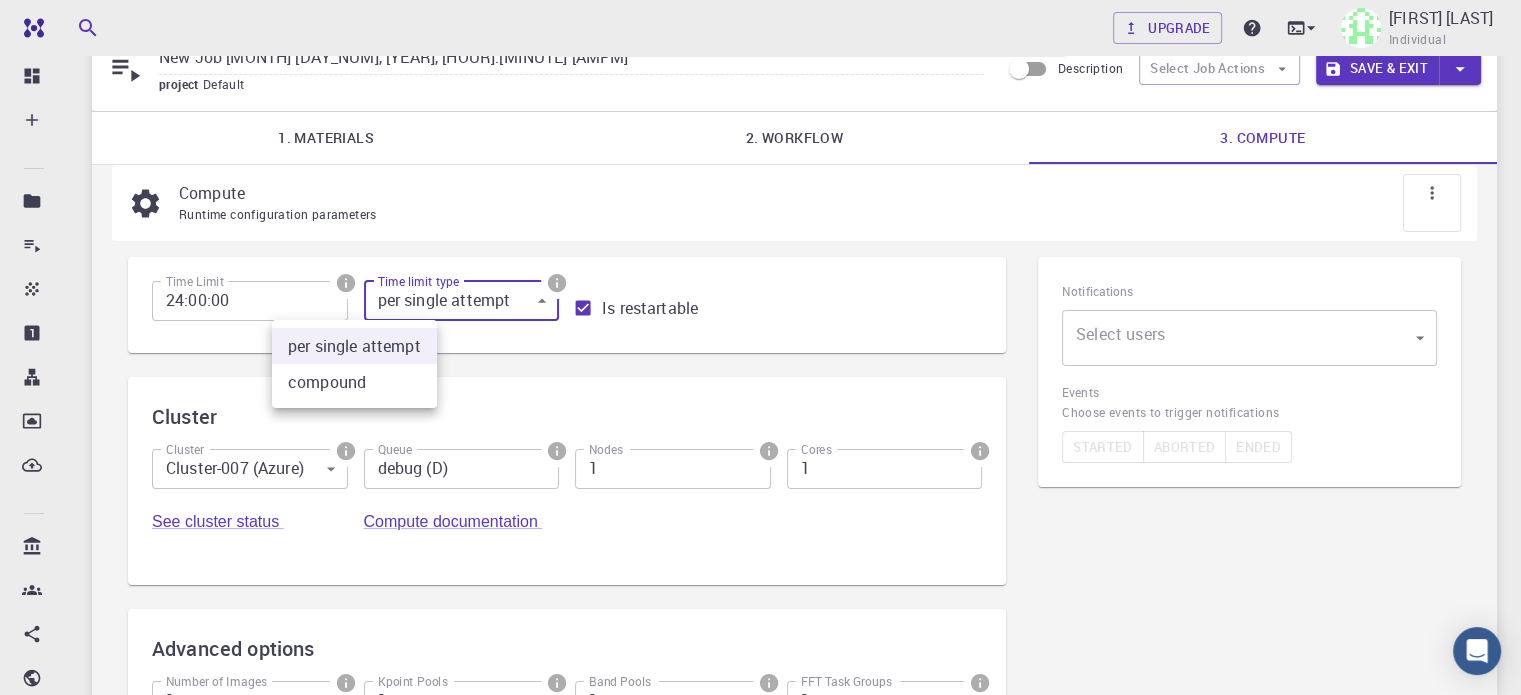 click at bounding box center (760, 347) 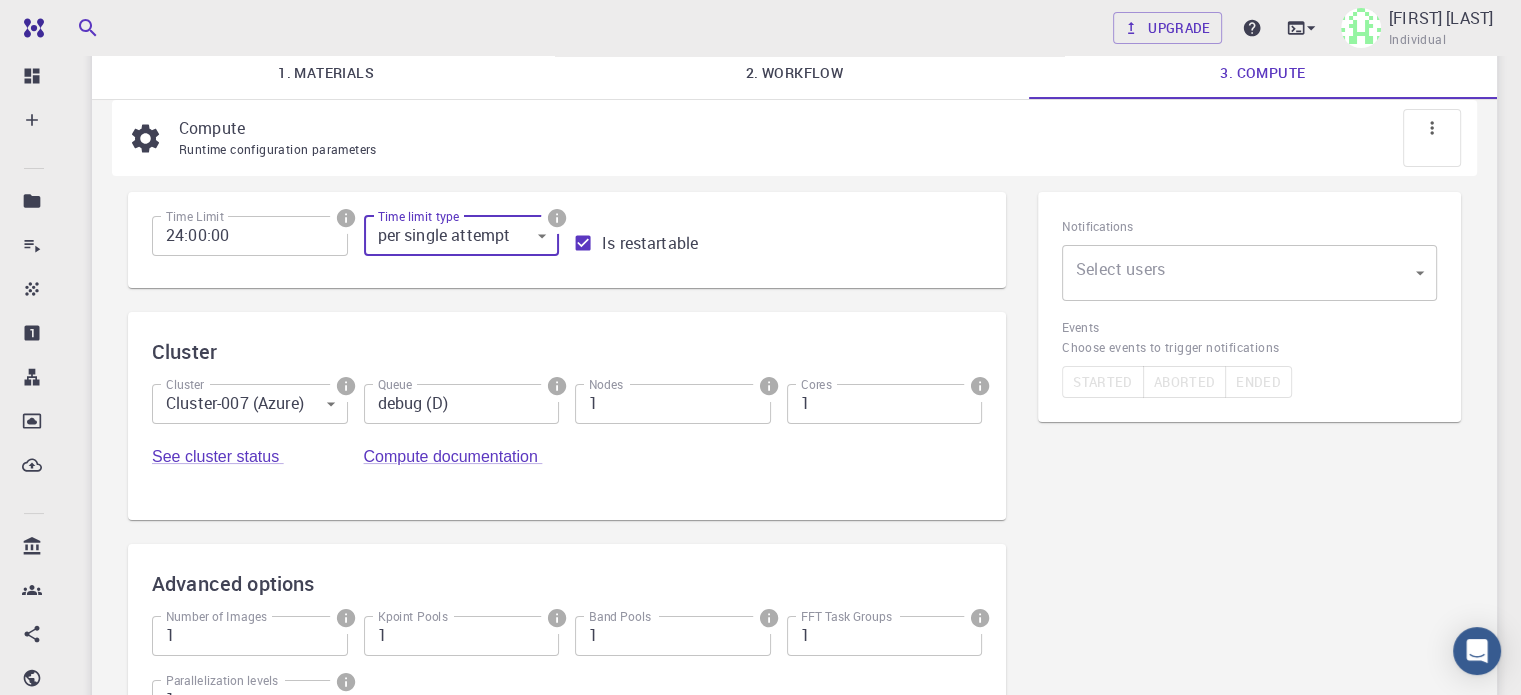 scroll, scrollTop: 0, scrollLeft: 0, axis: both 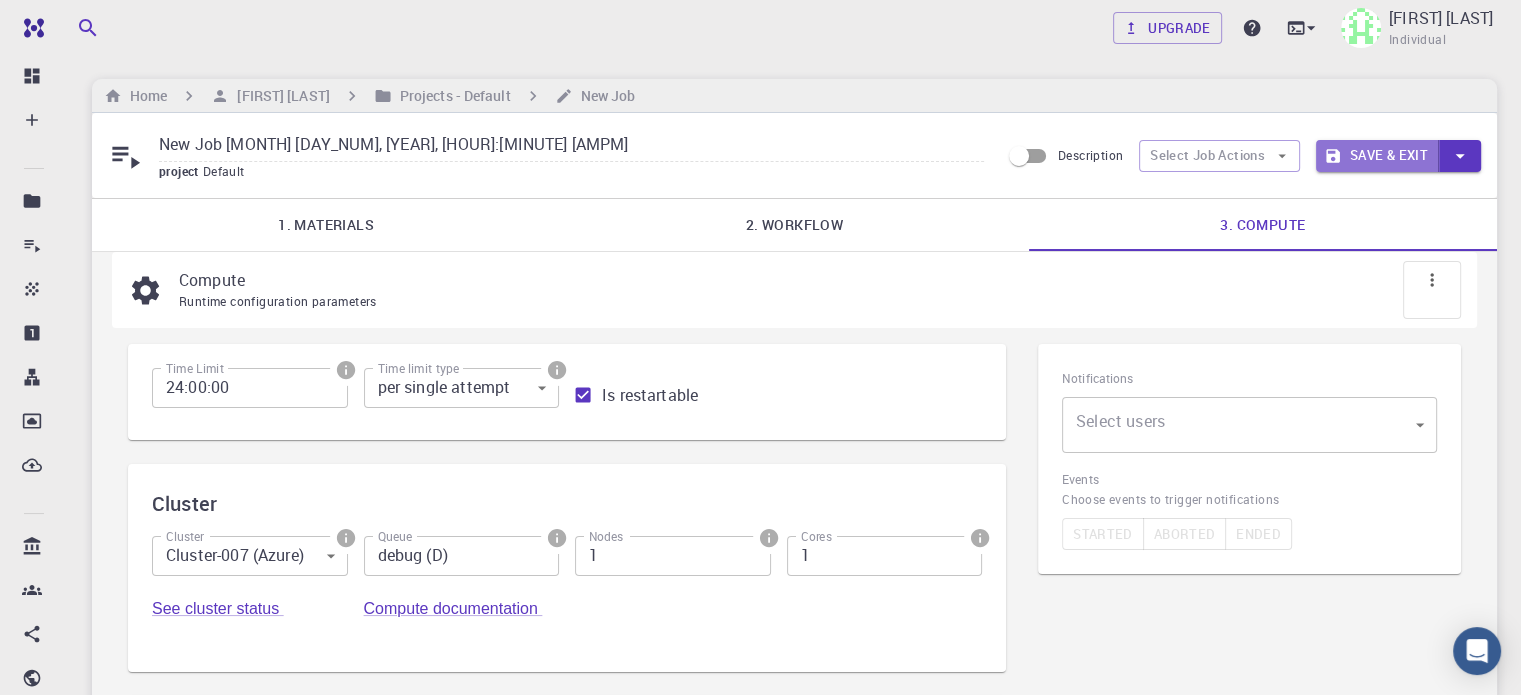 click on "Save & Exit" at bounding box center (1377, 156) 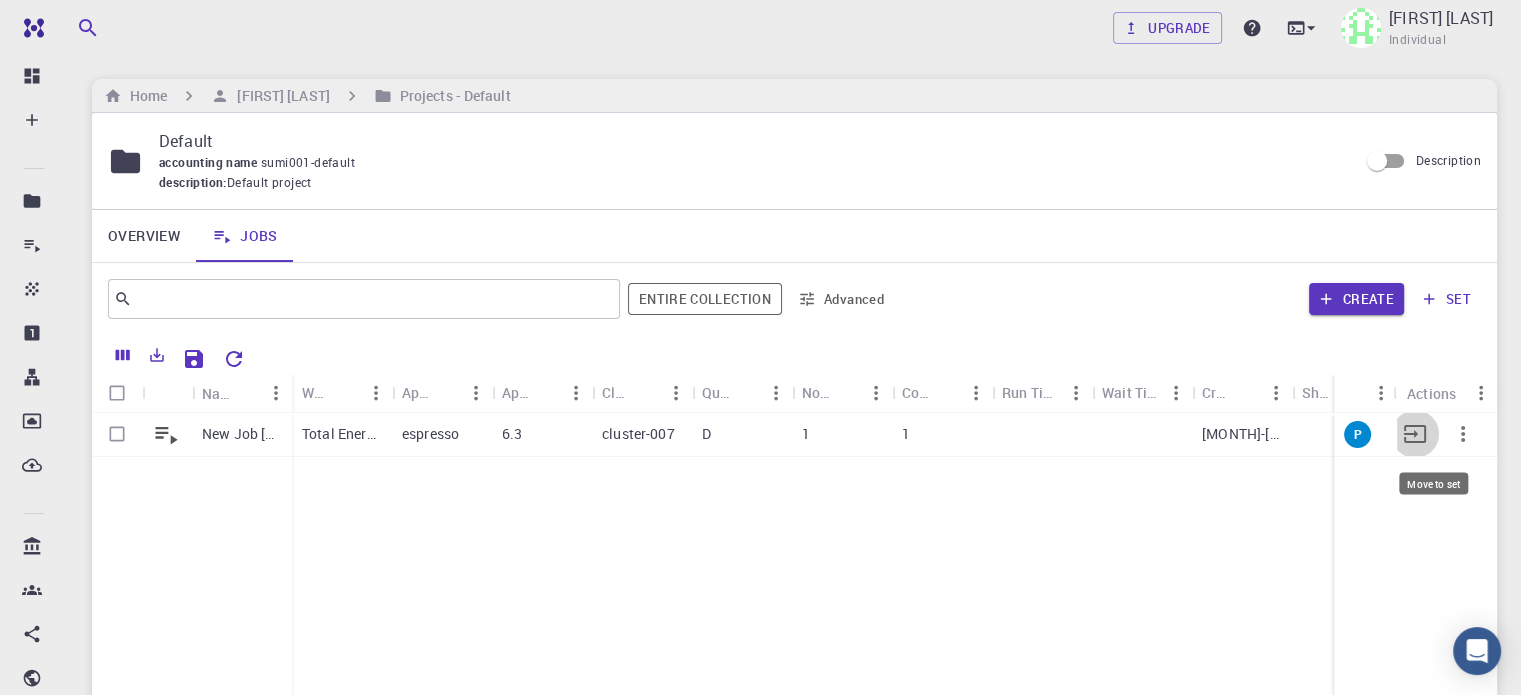 click 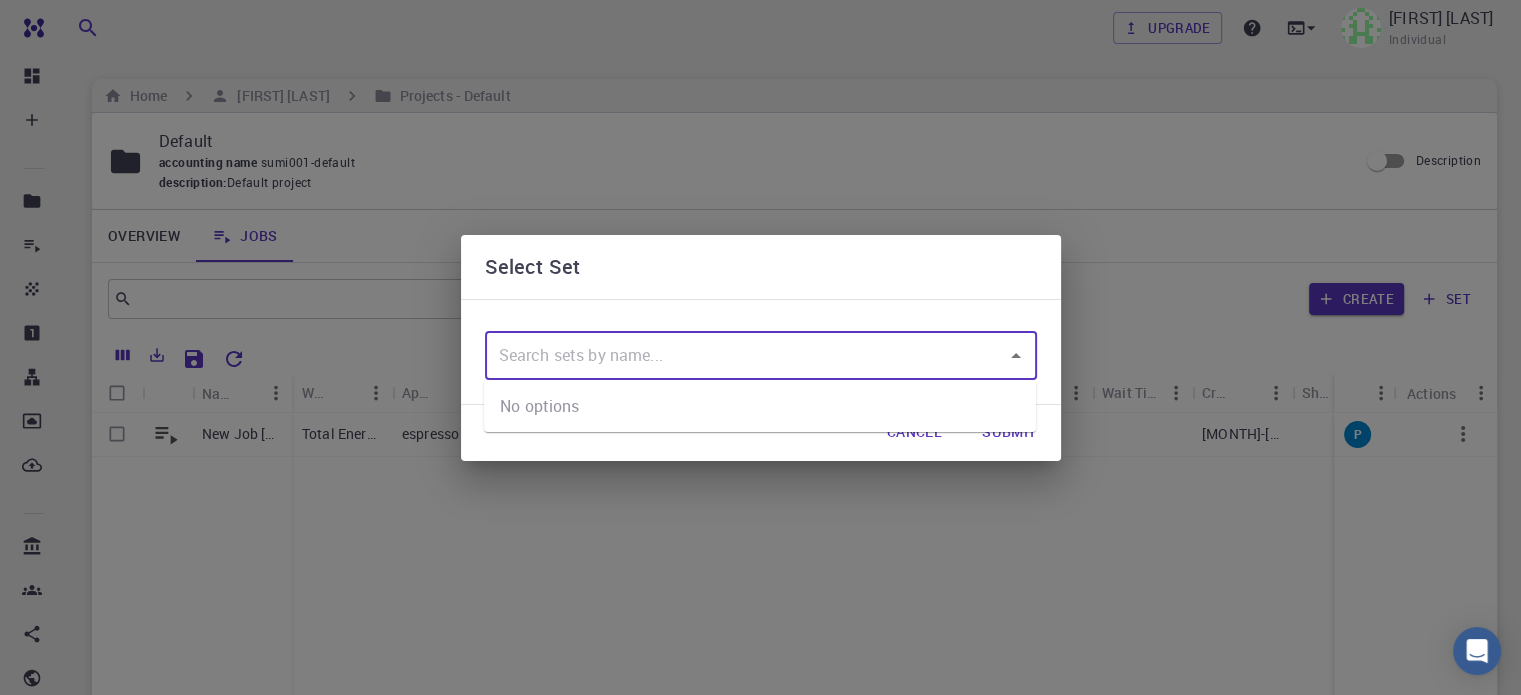 click at bounding box center (746, 356) 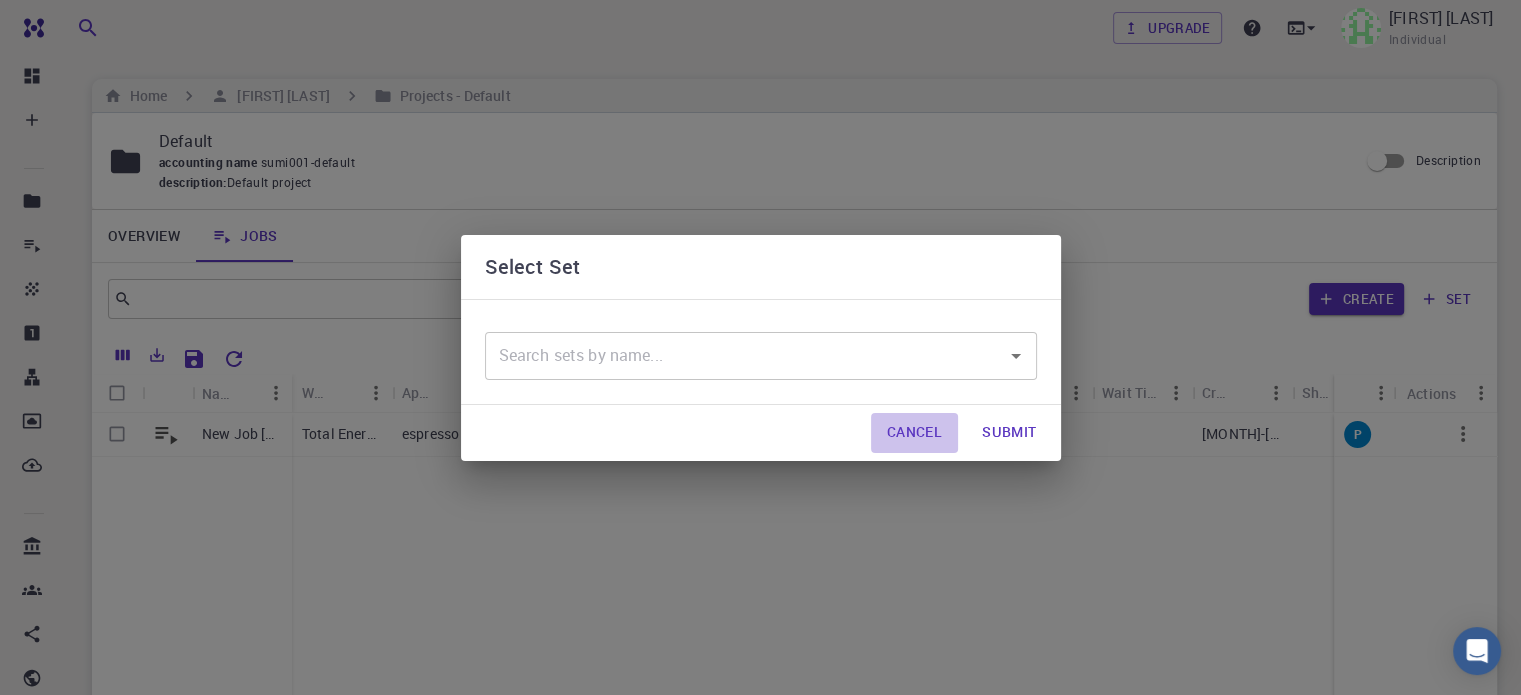 click on "Cancel" at bounding box center [914, 433] 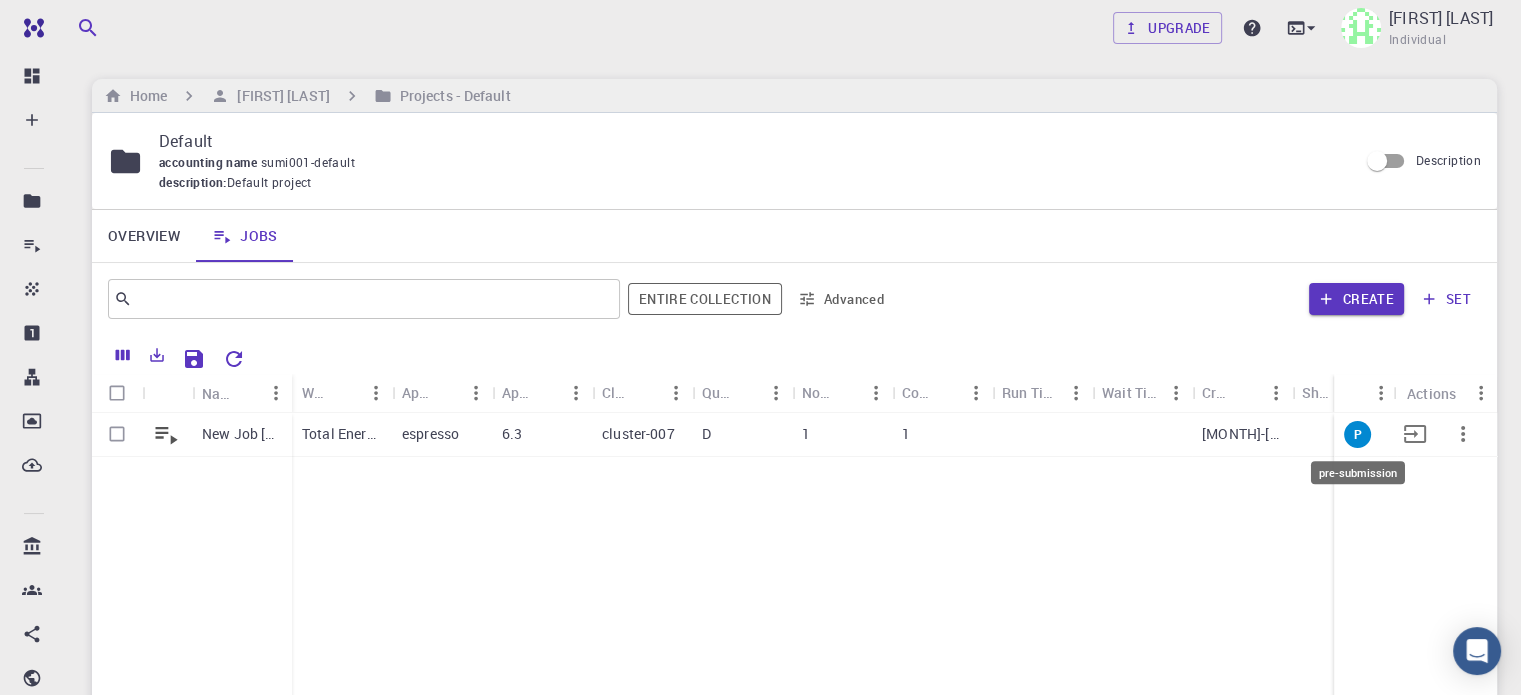 click on "P" at bounding box center [1357, 434] 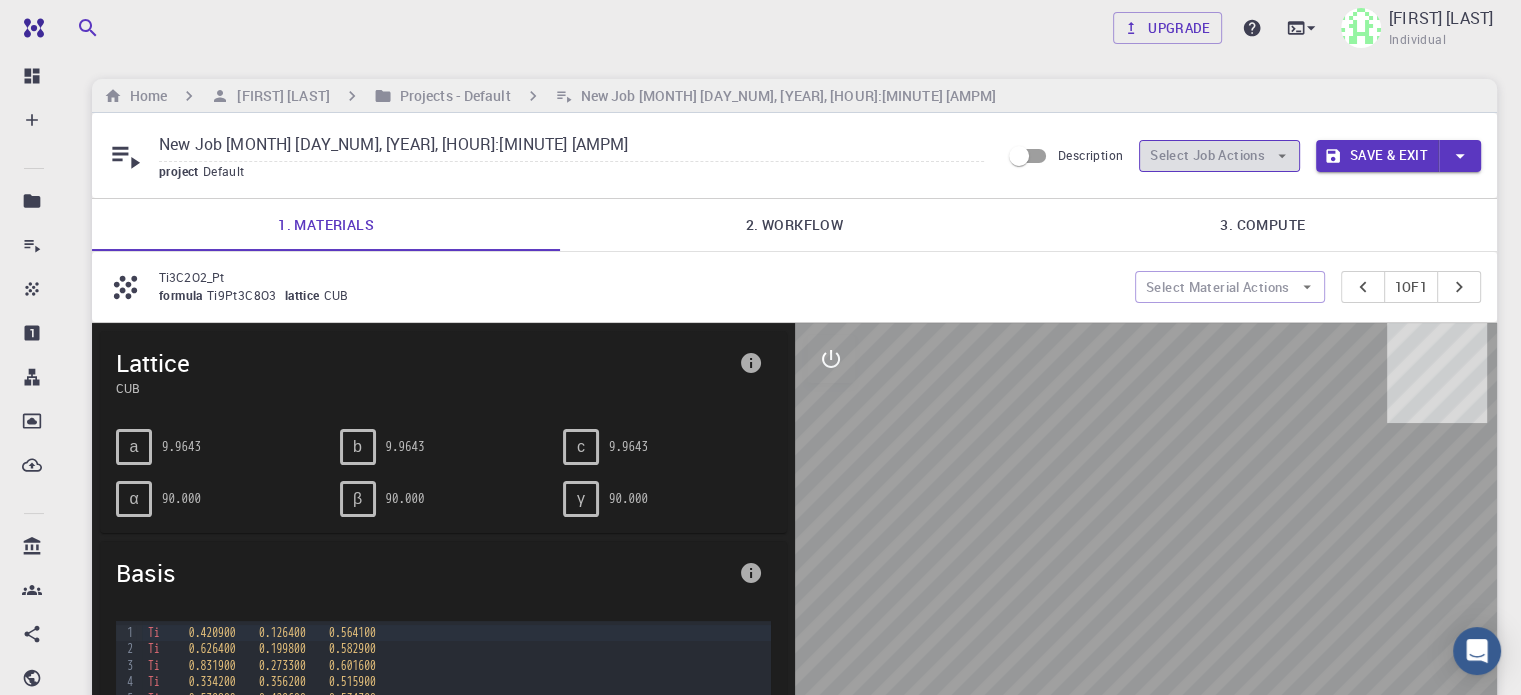 click on "Select Job Actions" at bounding box center (1219, 156) 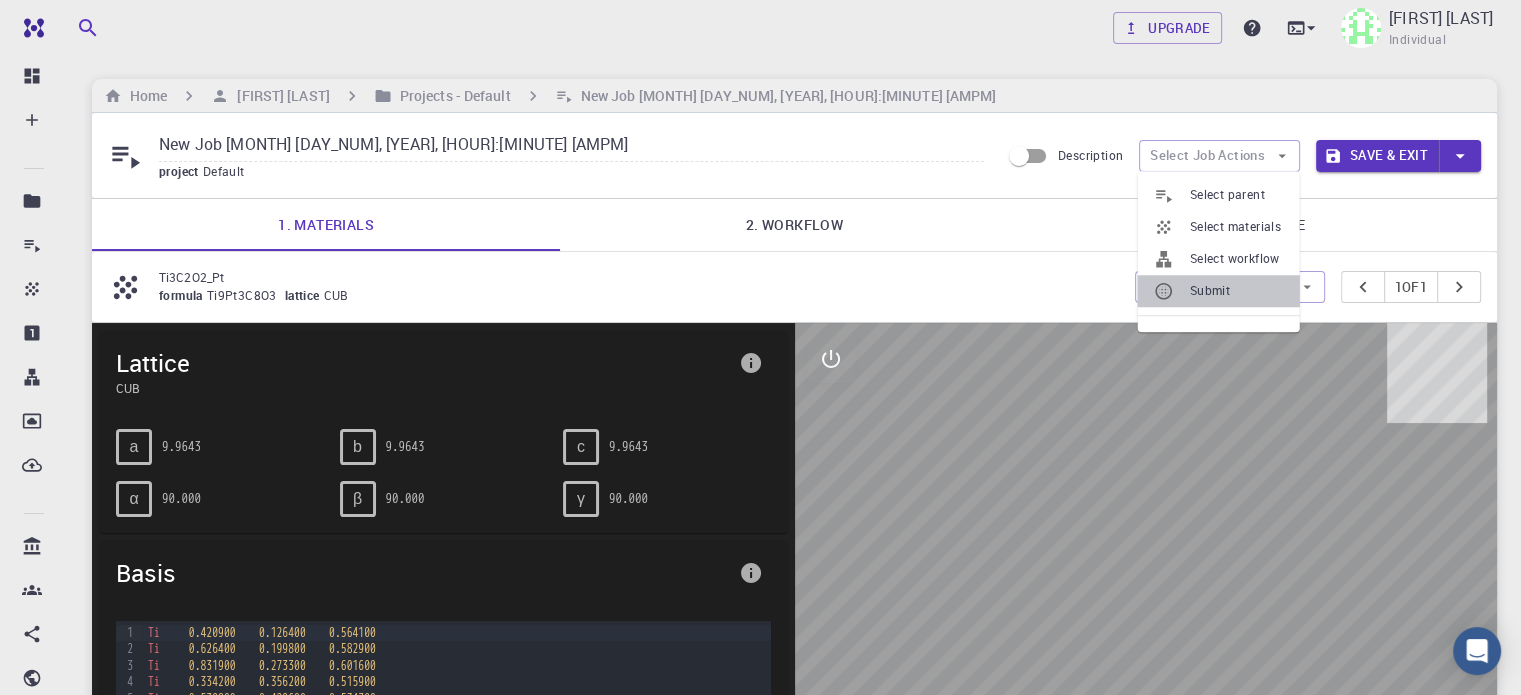 click on "Submit" at bounding box center (1237, 291) 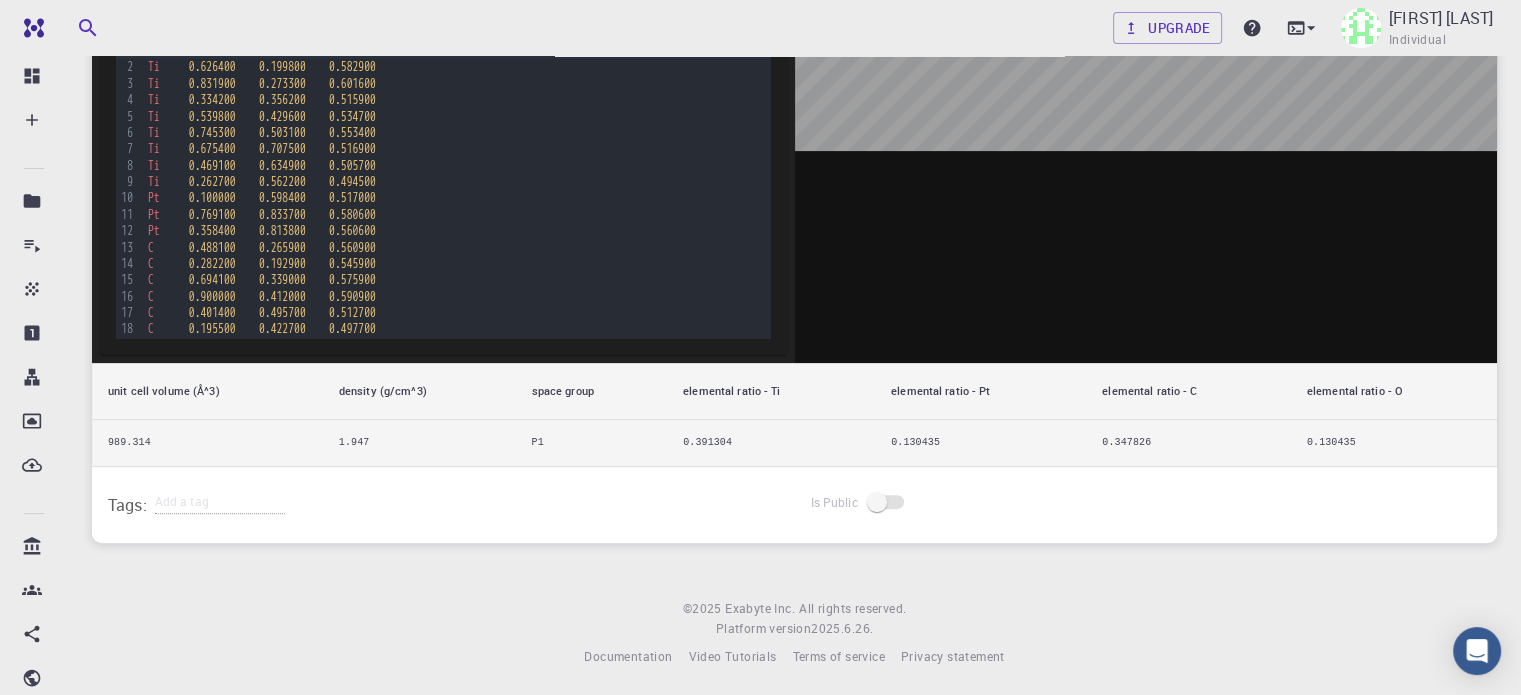 scroll, scrollTop: 0, scrollLeft: 0, axis: both 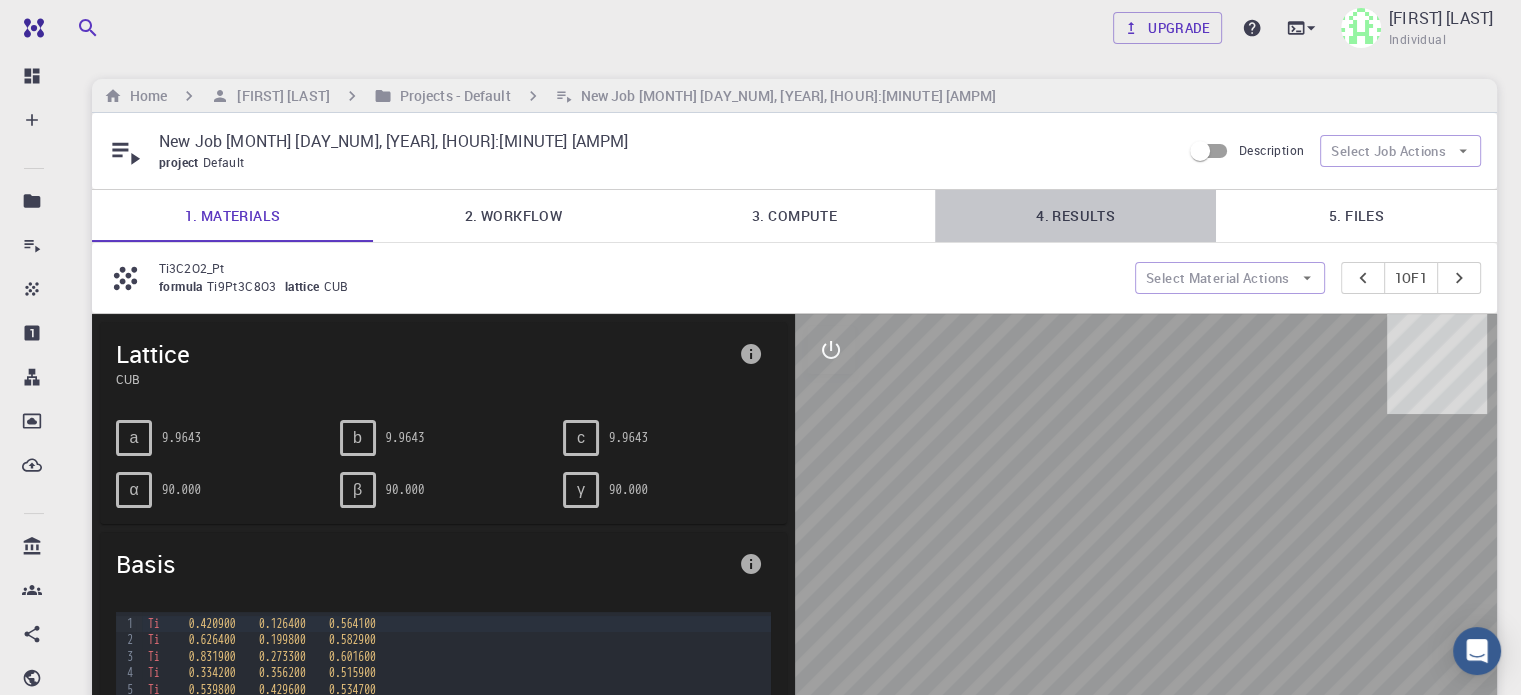 click on "4. Results" at bounding box center (1075, 216) 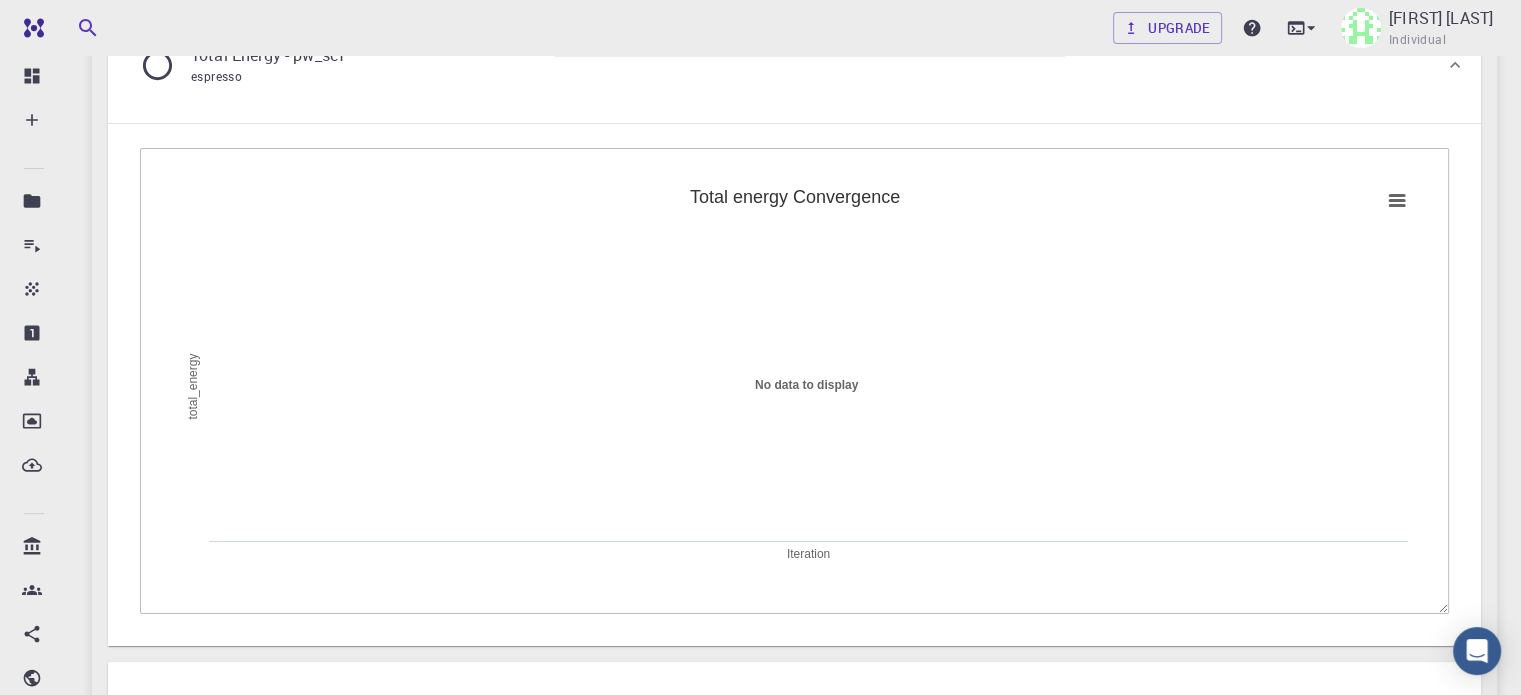 scroll, scrollTop: 88, scrollLeft: 0, axis: vertical 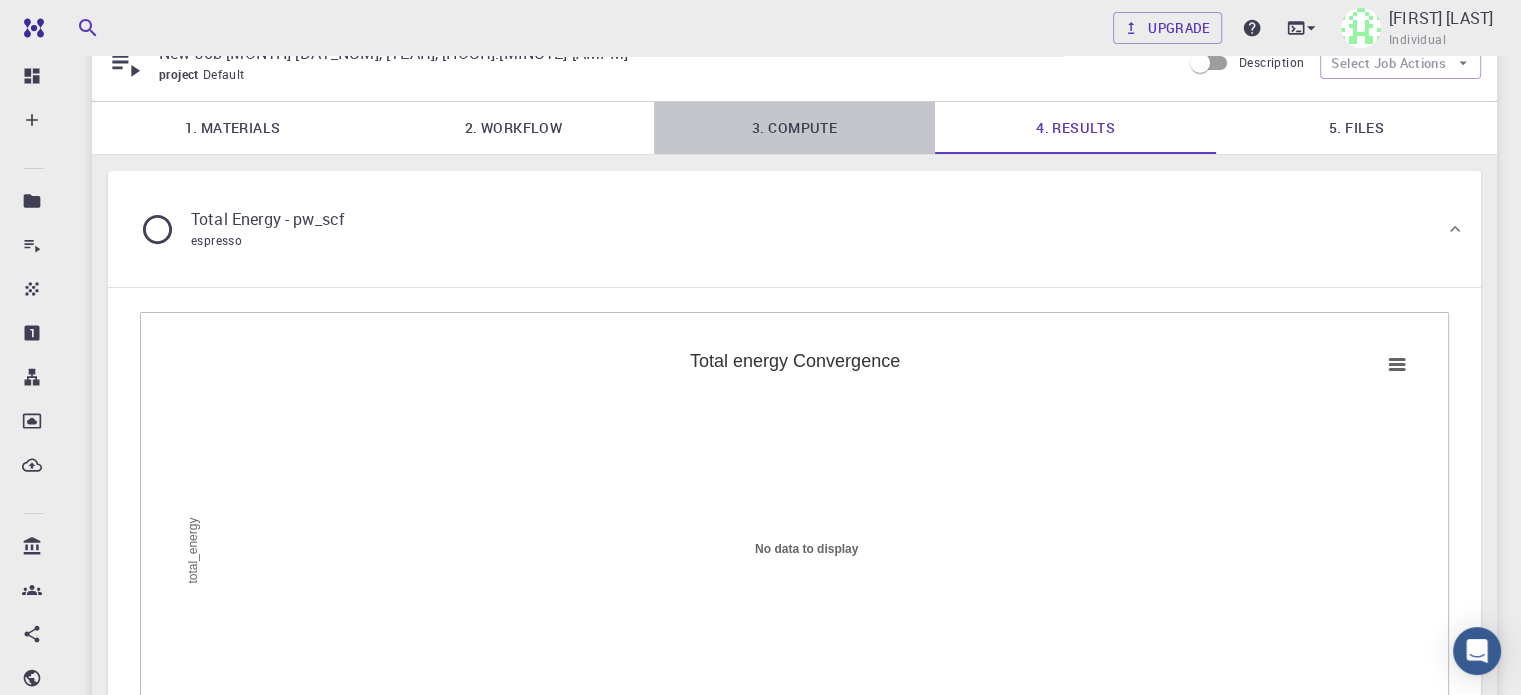 click on "3. Compute" at bounding box center (794, 128) 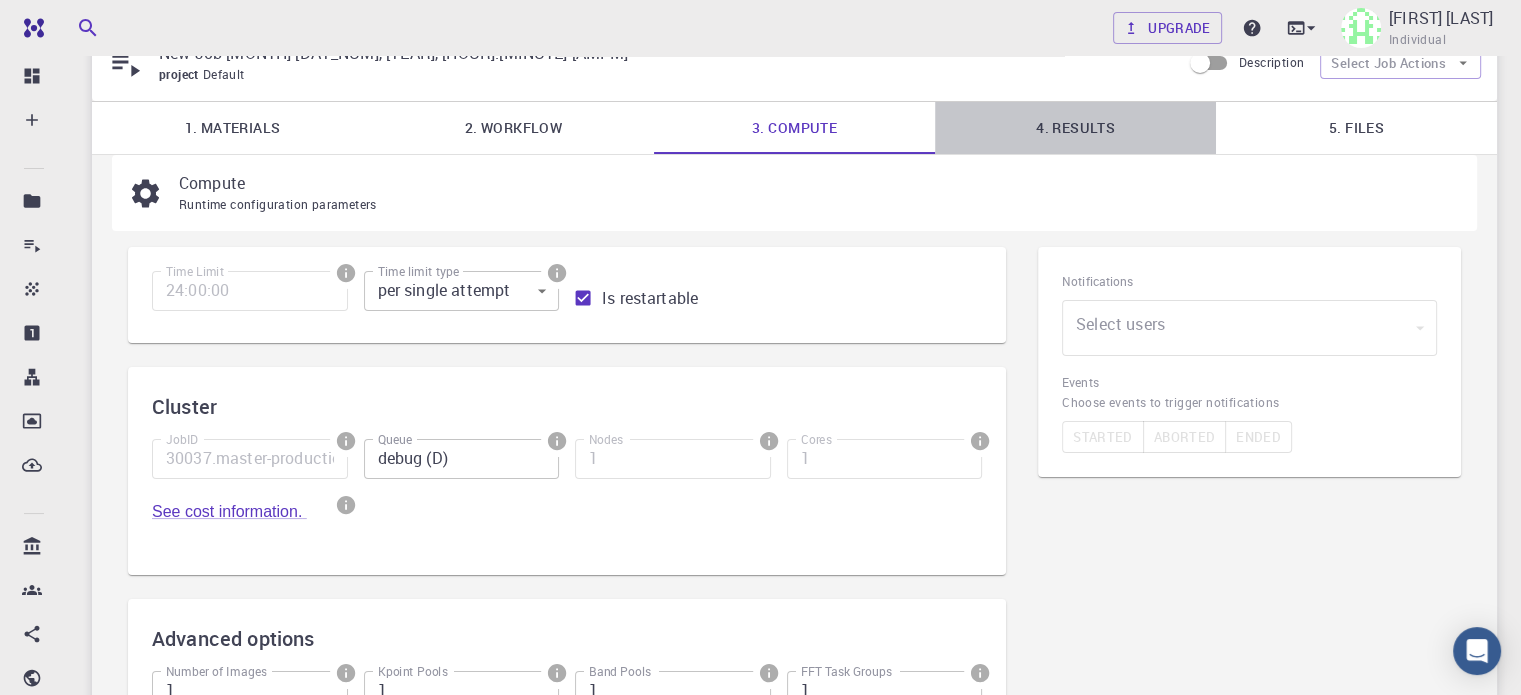 click on "4. Results" at bounding box center (1075, 128) 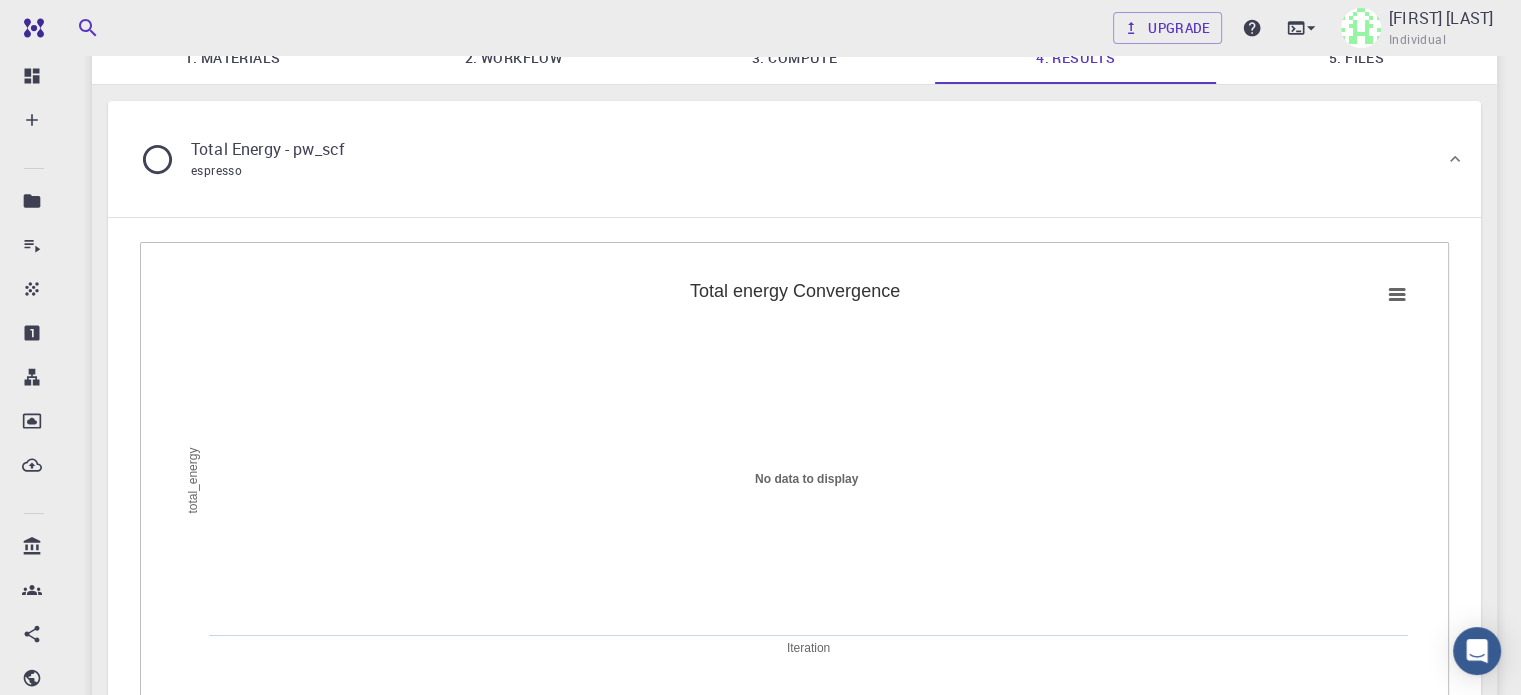 scroll, scrollTop: 159, scrollLeft: 0, axis: vertical 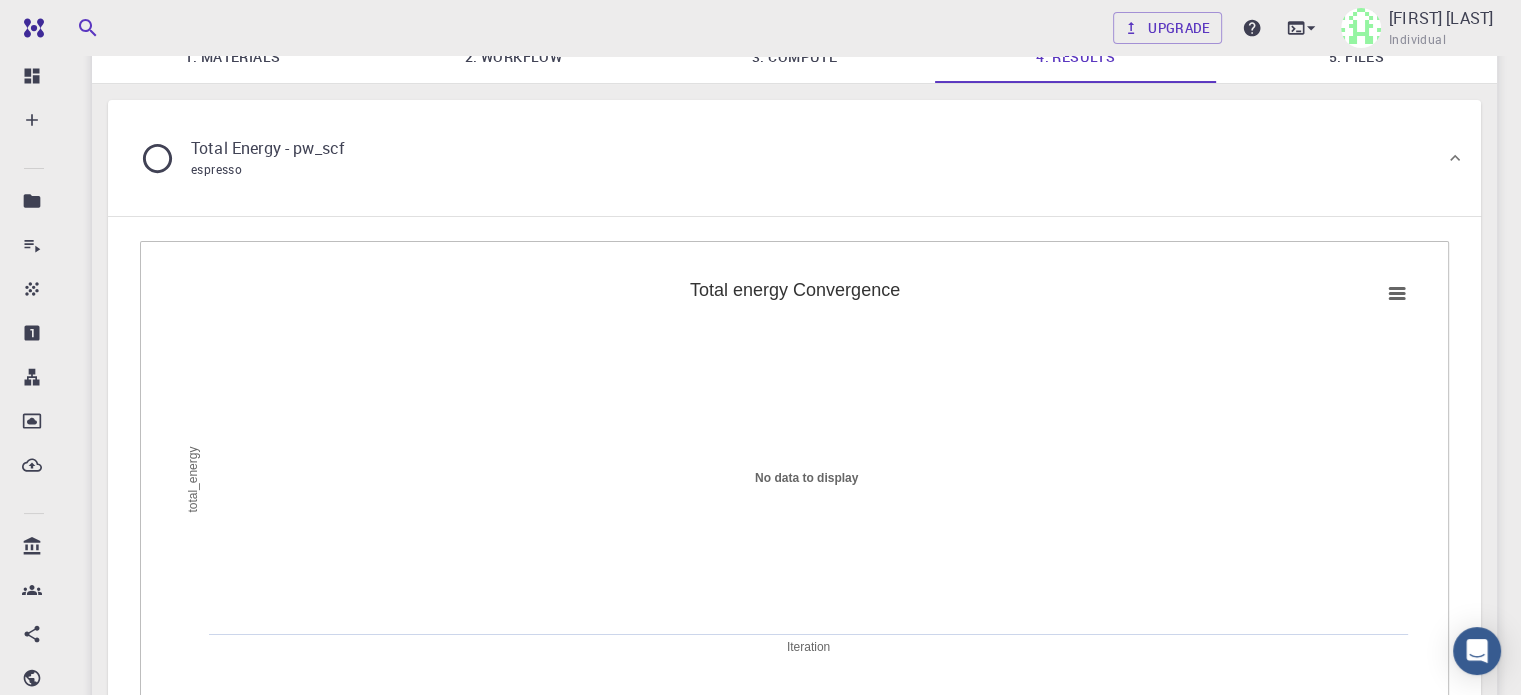 click 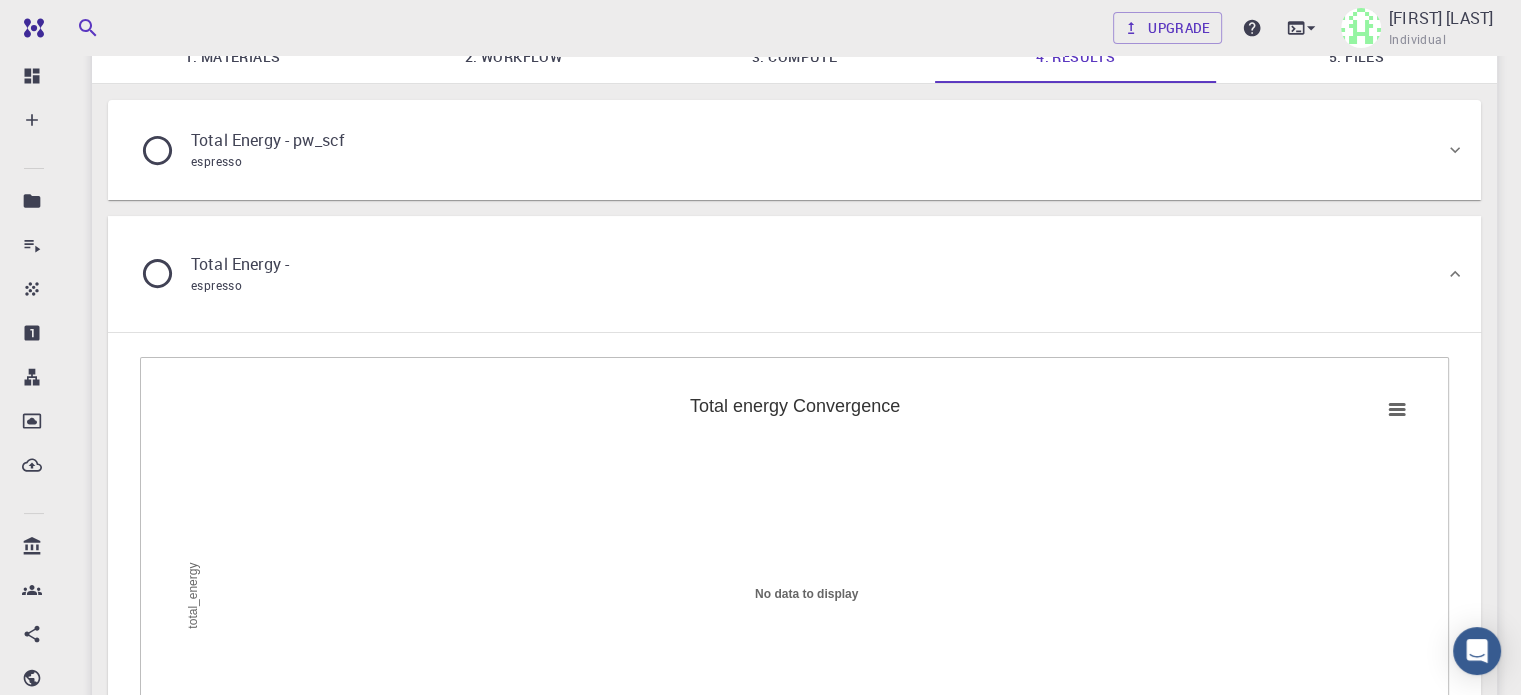 click 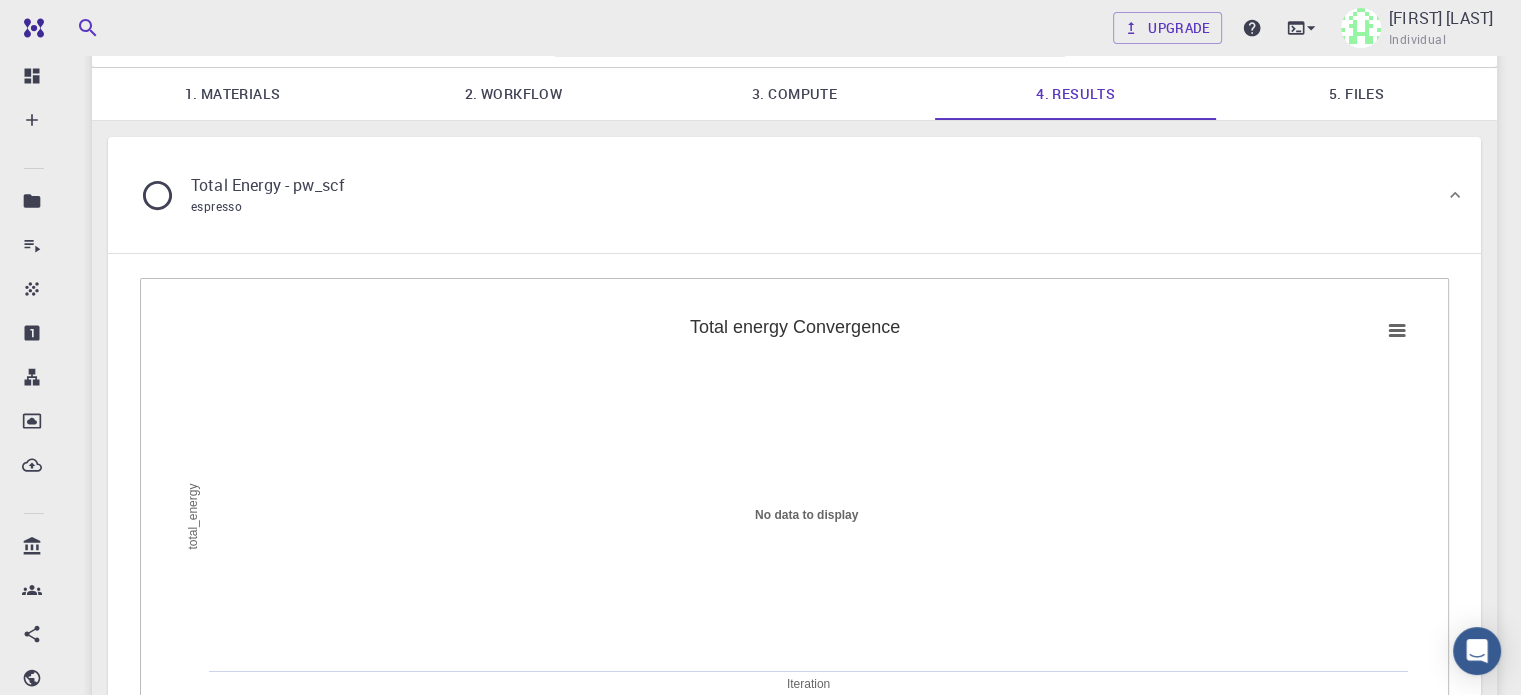 scroll, scrollTop: 123, scrollLeft: 0, axis: vertical 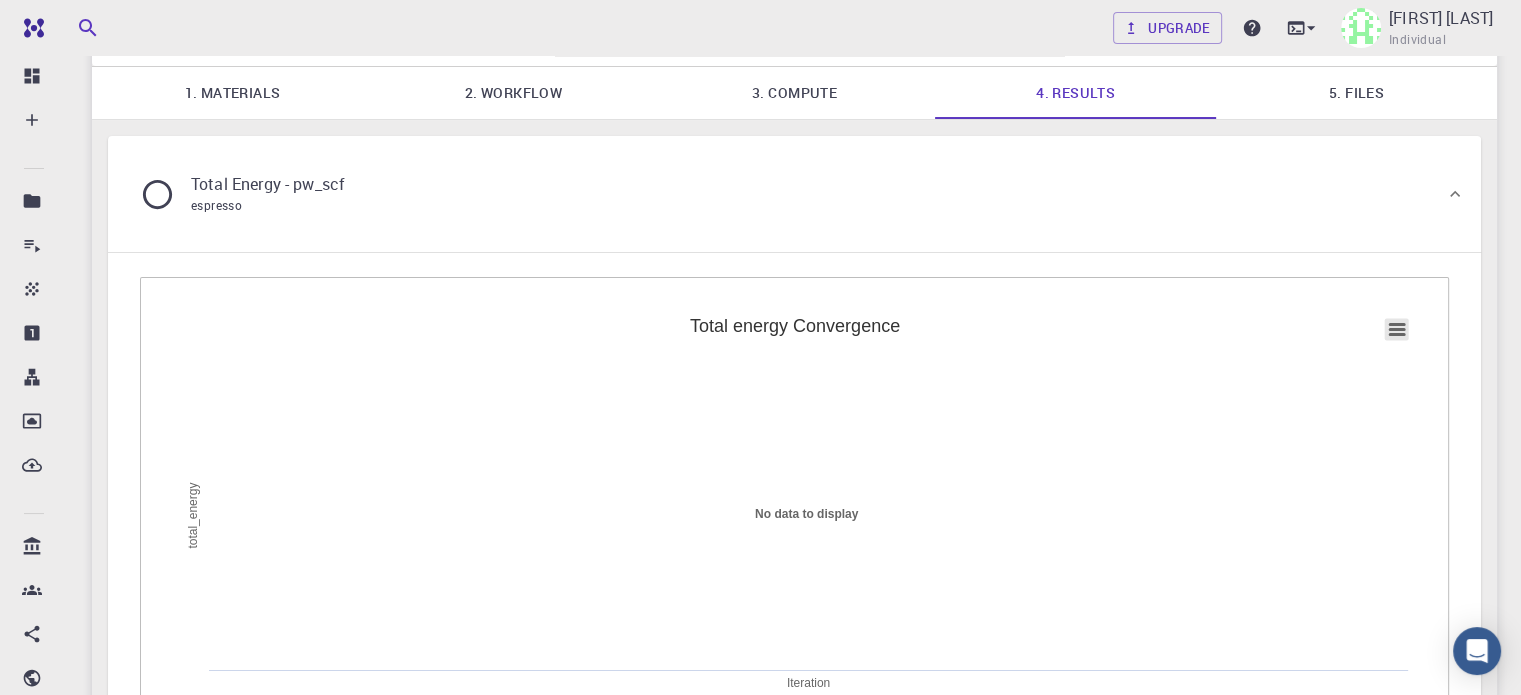 click 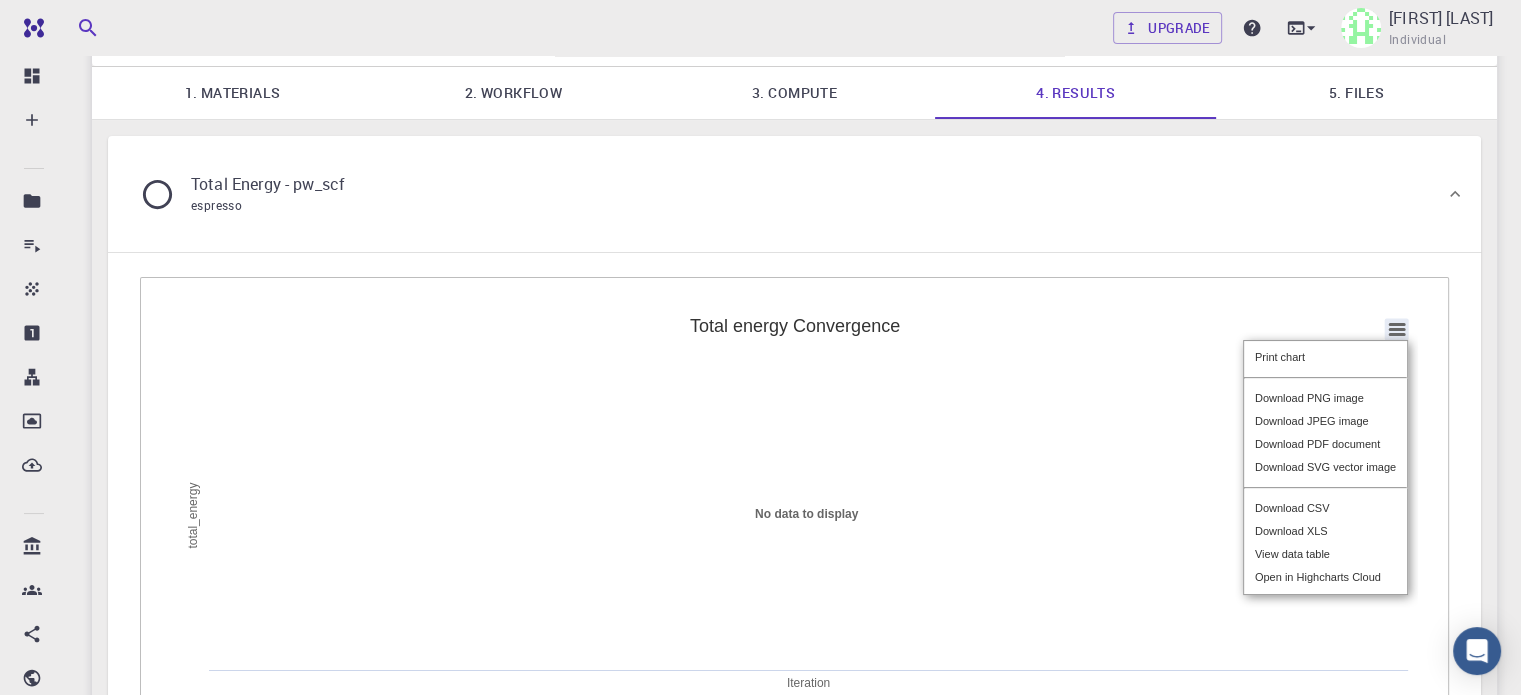 click on "Print chart Download PNG image Download JPEG image Download PDF document Download SVG vector image Download CSV Download XLS View data table Open in Highcharts Cloud" at bounding box center (1325, 467) 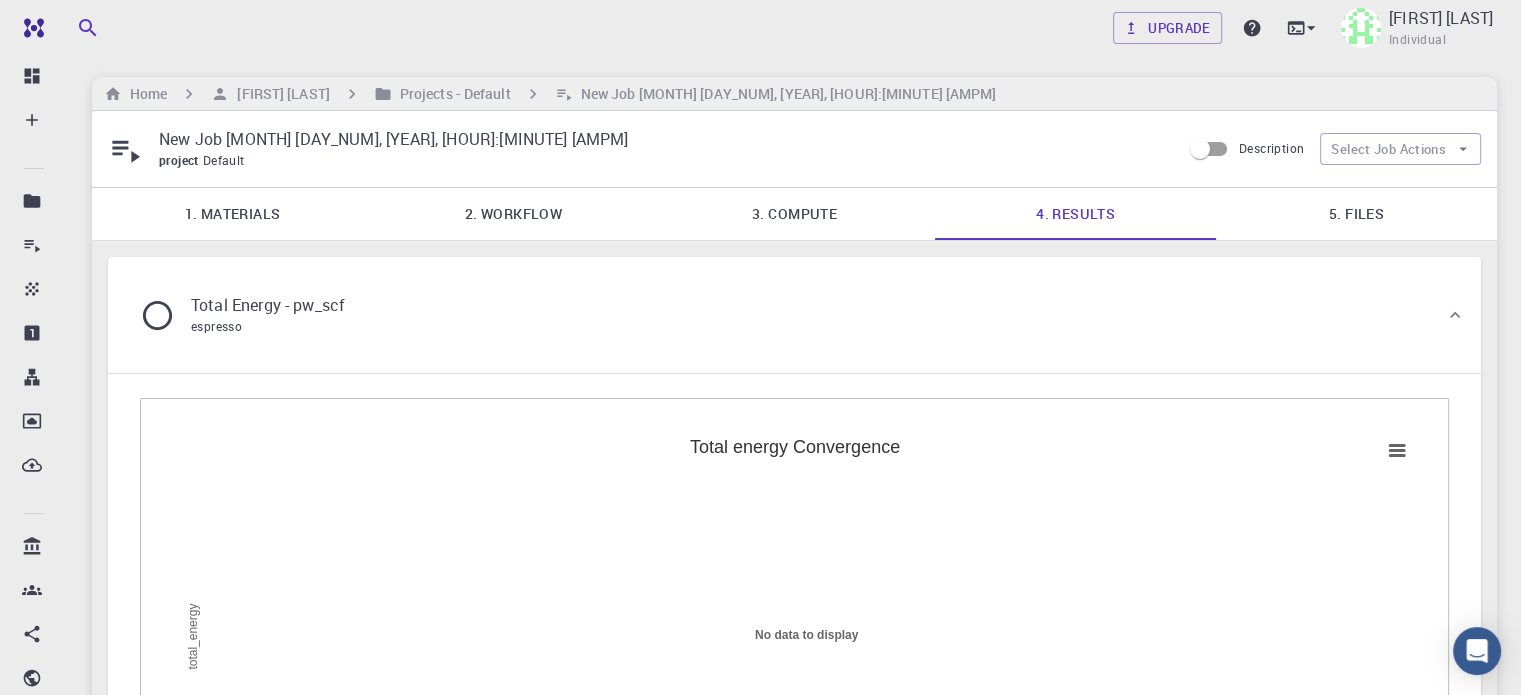 scroll, scrollTop: 0, scrollLeft: 0, axis: both 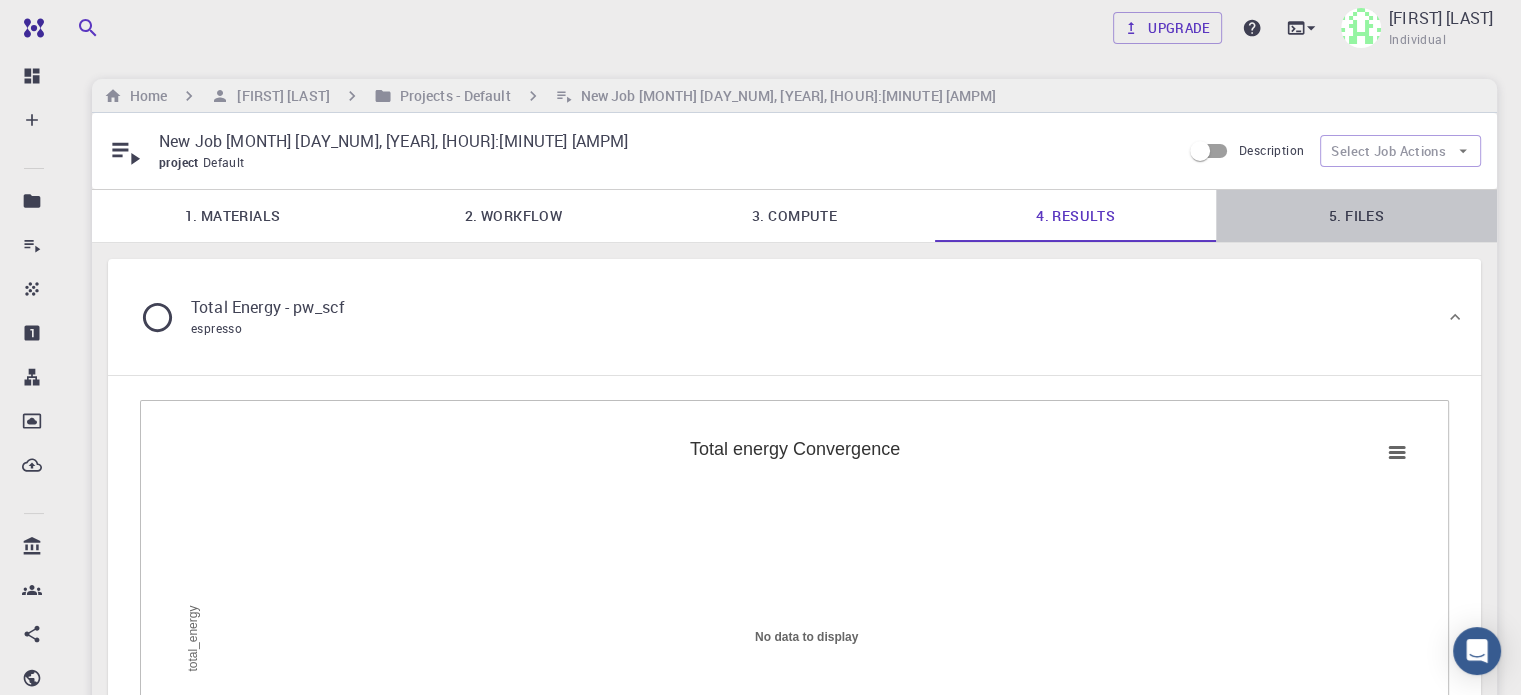 click on "5. Files" at bounding box center (1356, 216) 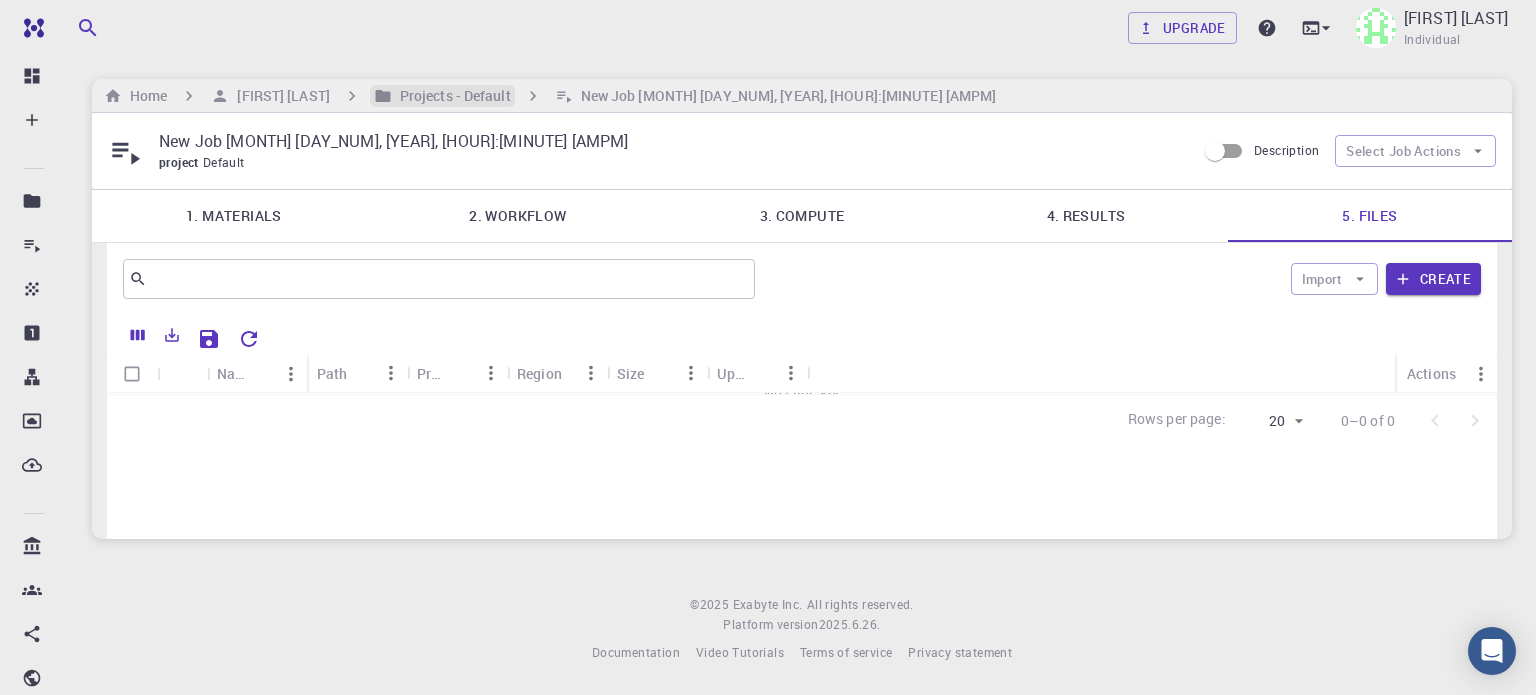 click on "Projects - Default" at bounding box center [451, 96] 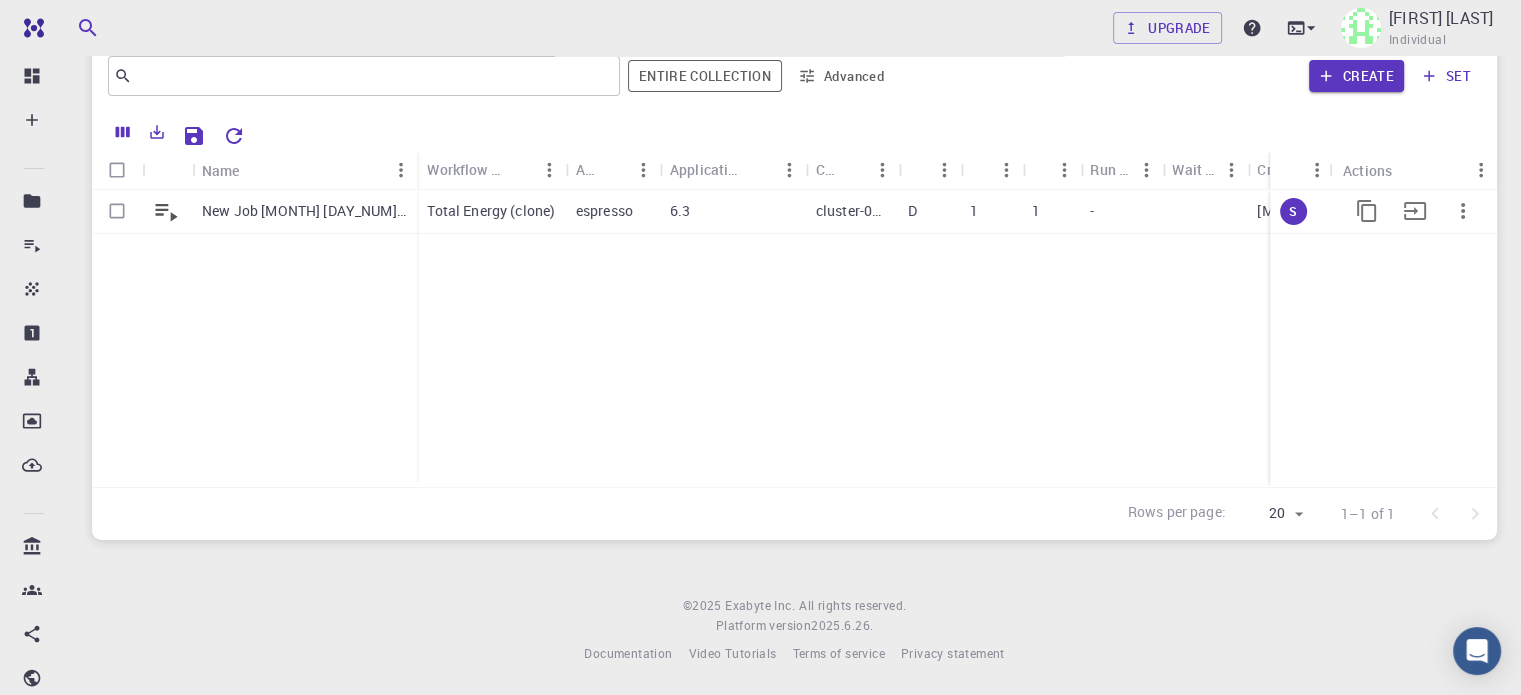scroll, scrollTop: 0, scrollLeft: 0, axis: both 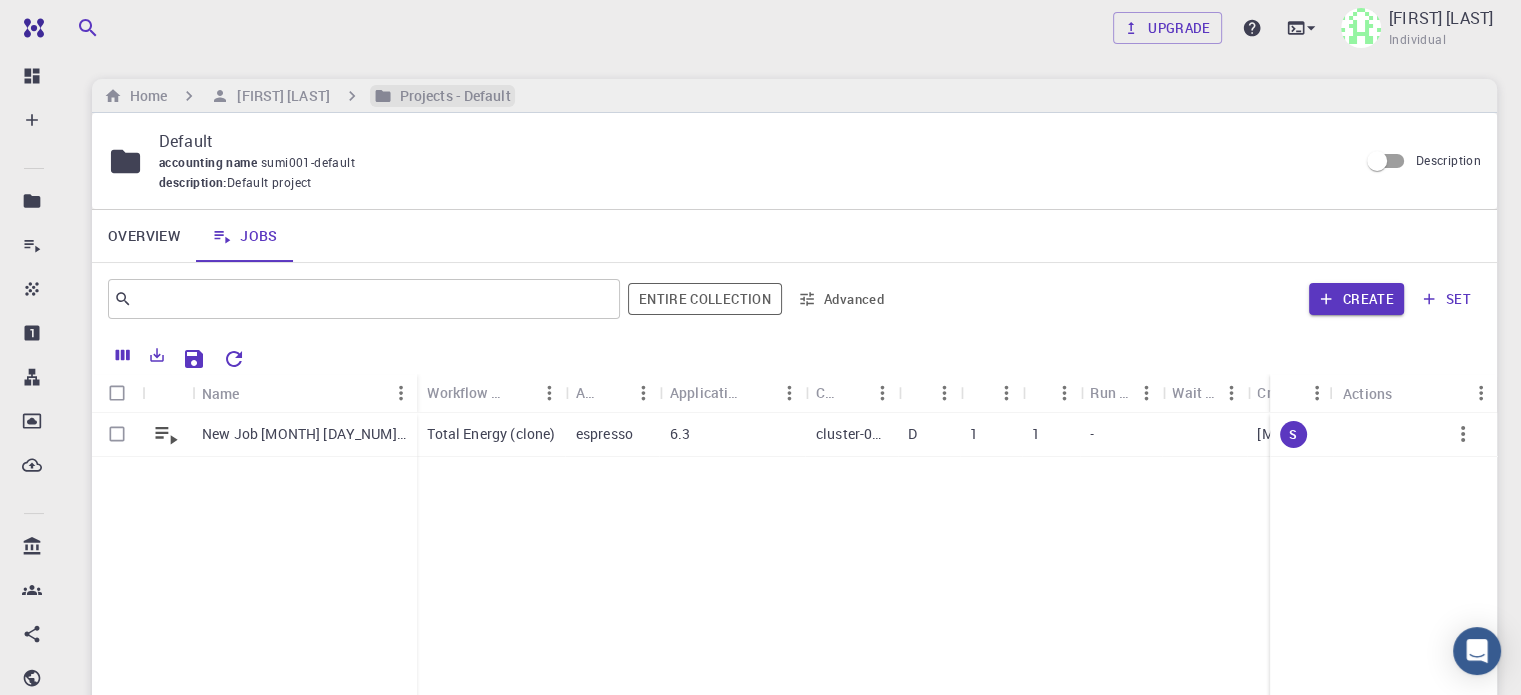 click on "Projects - Default" at bounding box center [451, 96] 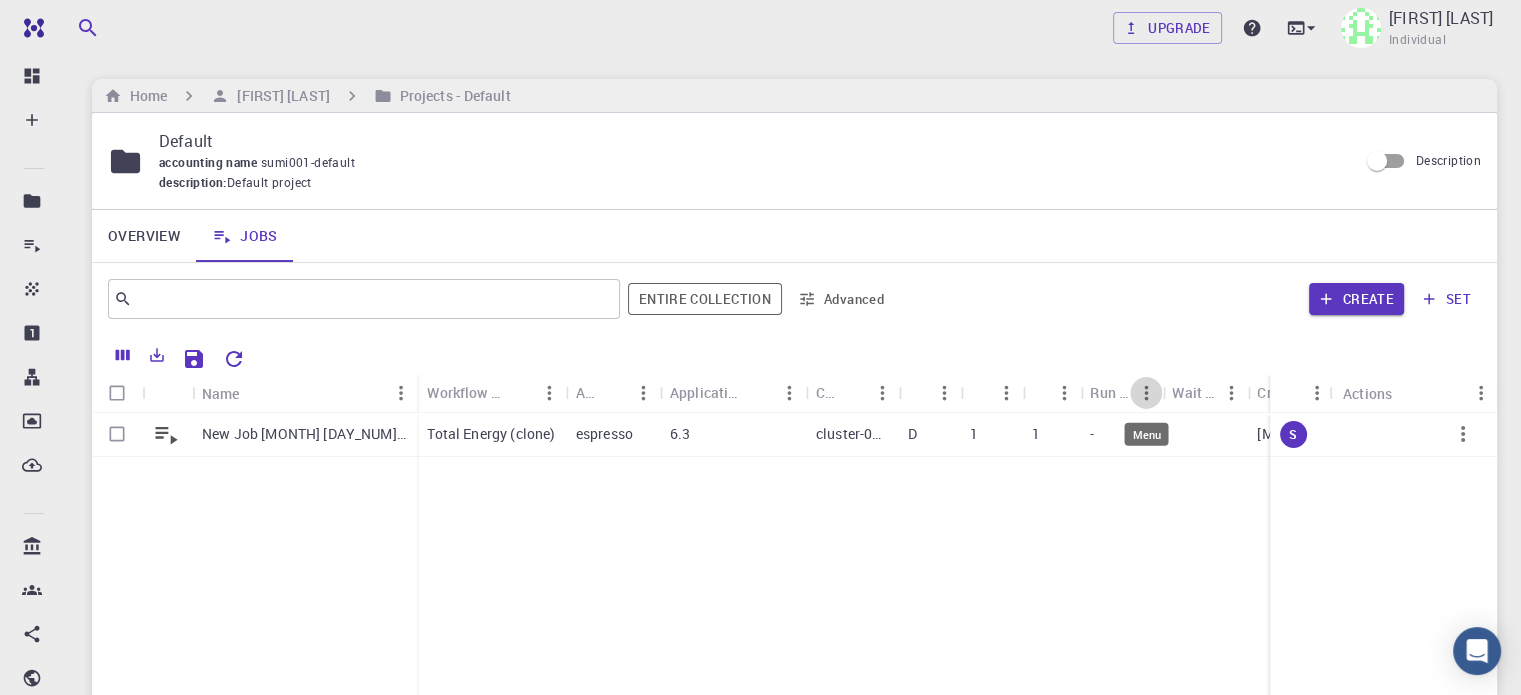 click 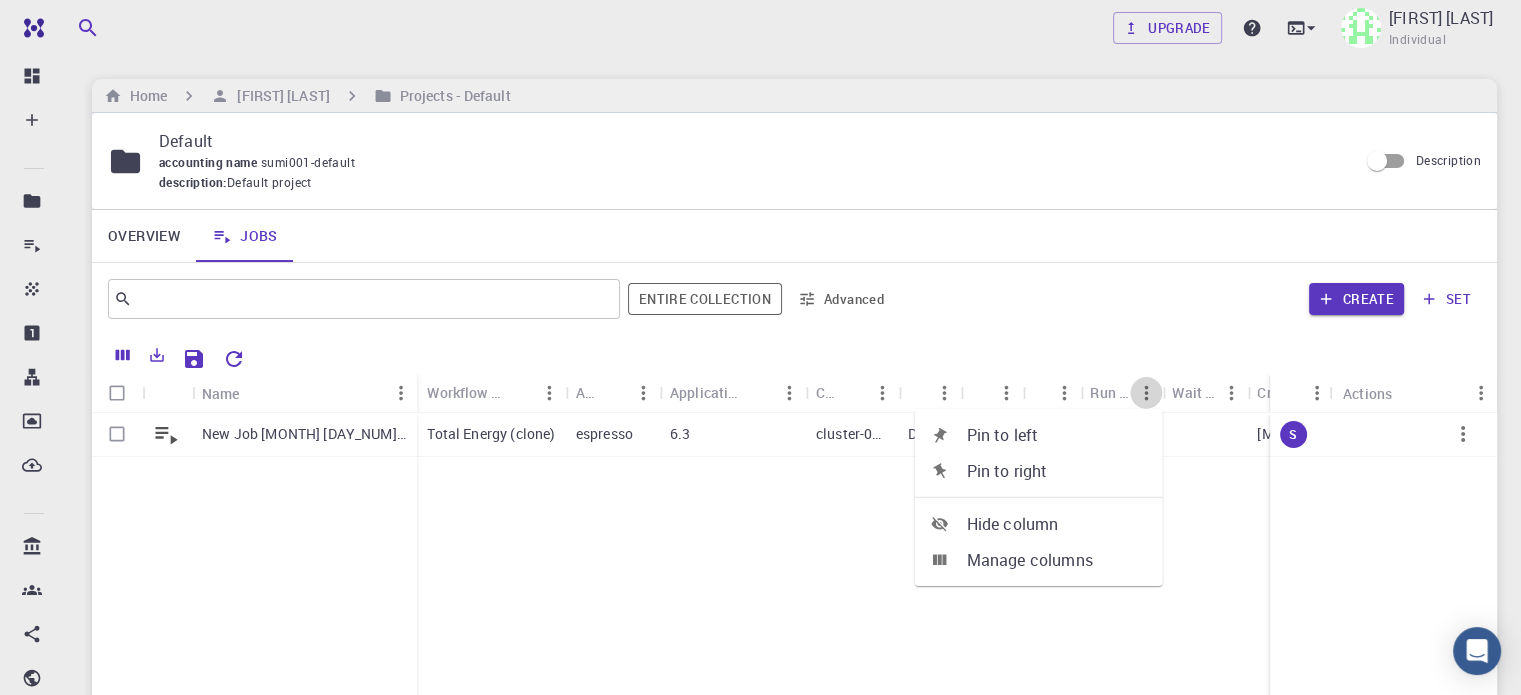 click 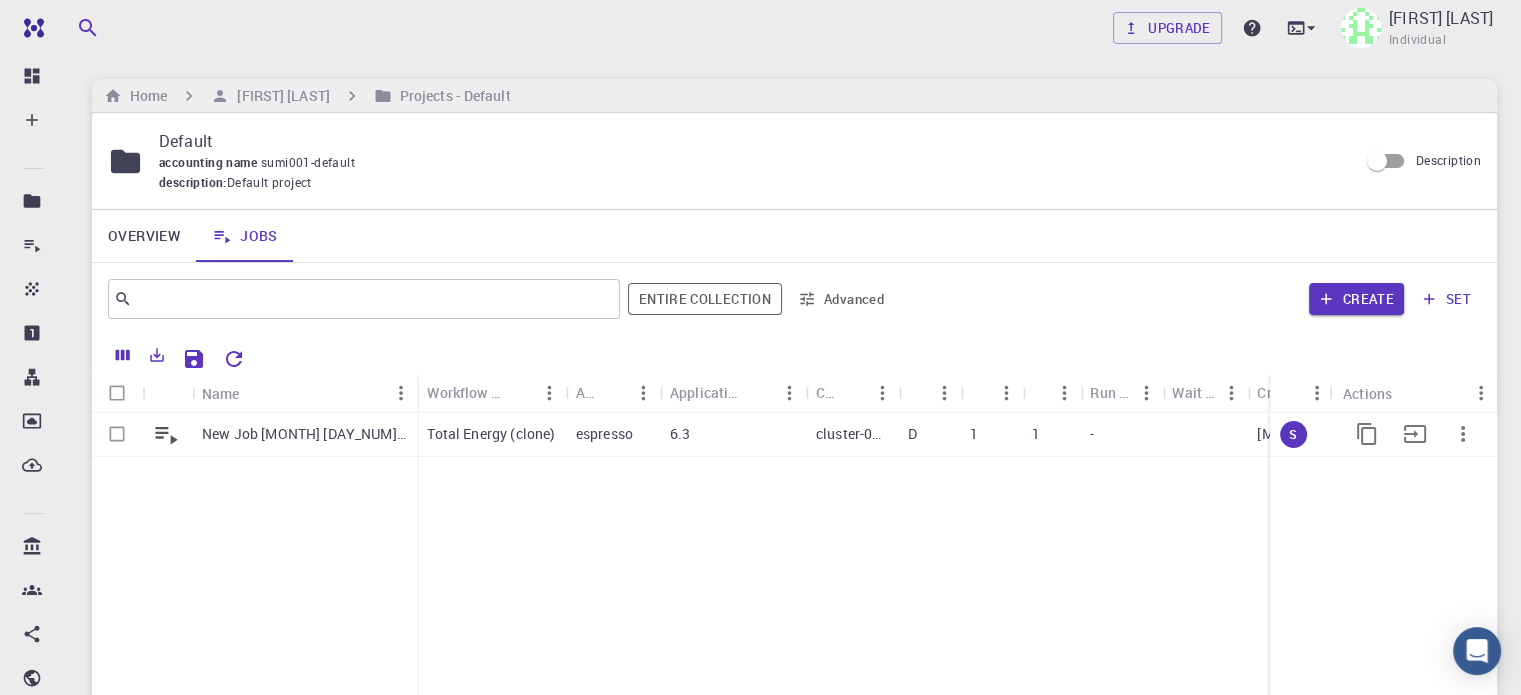 click on "S" at bounding box center (1301, 435) 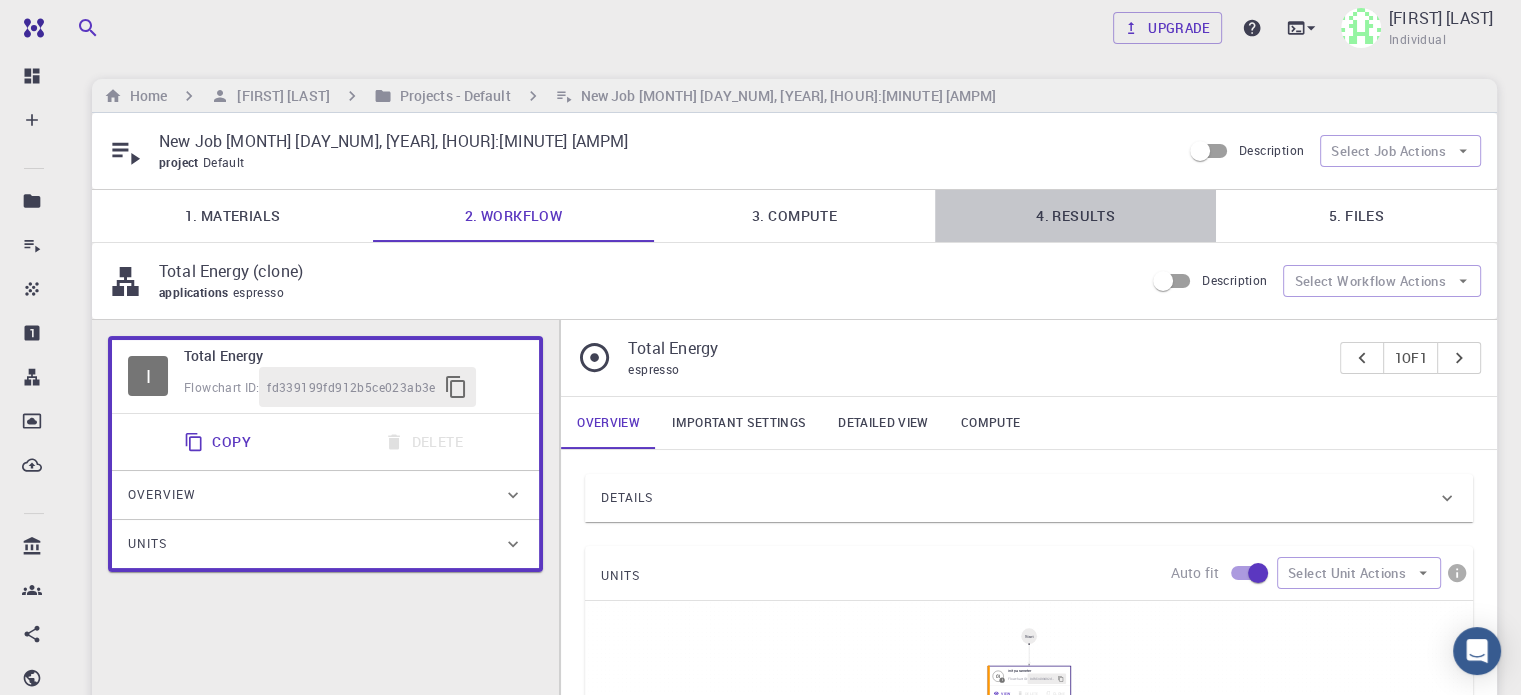 click on "4. Results" at bounding box center [1075, 216] 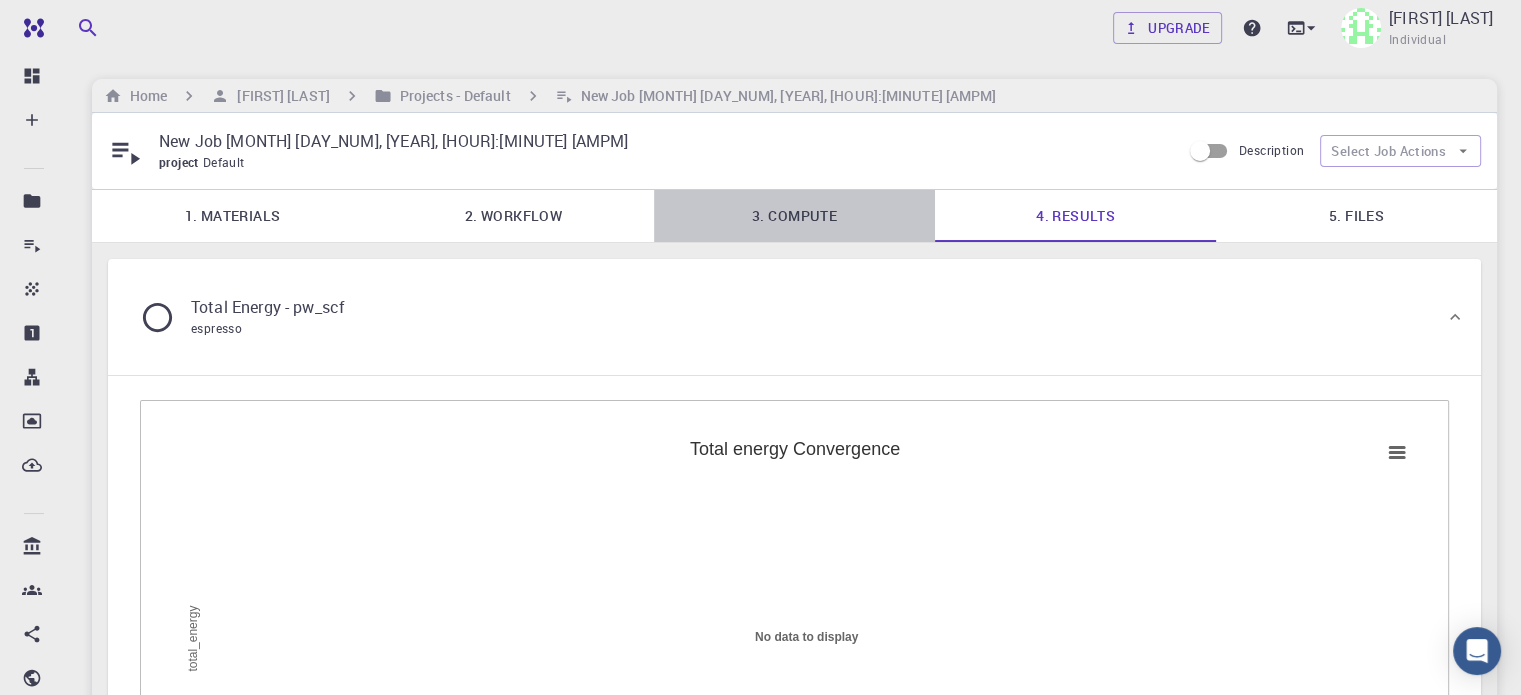 click on "3. Compute" at bounding box center [794, 216] 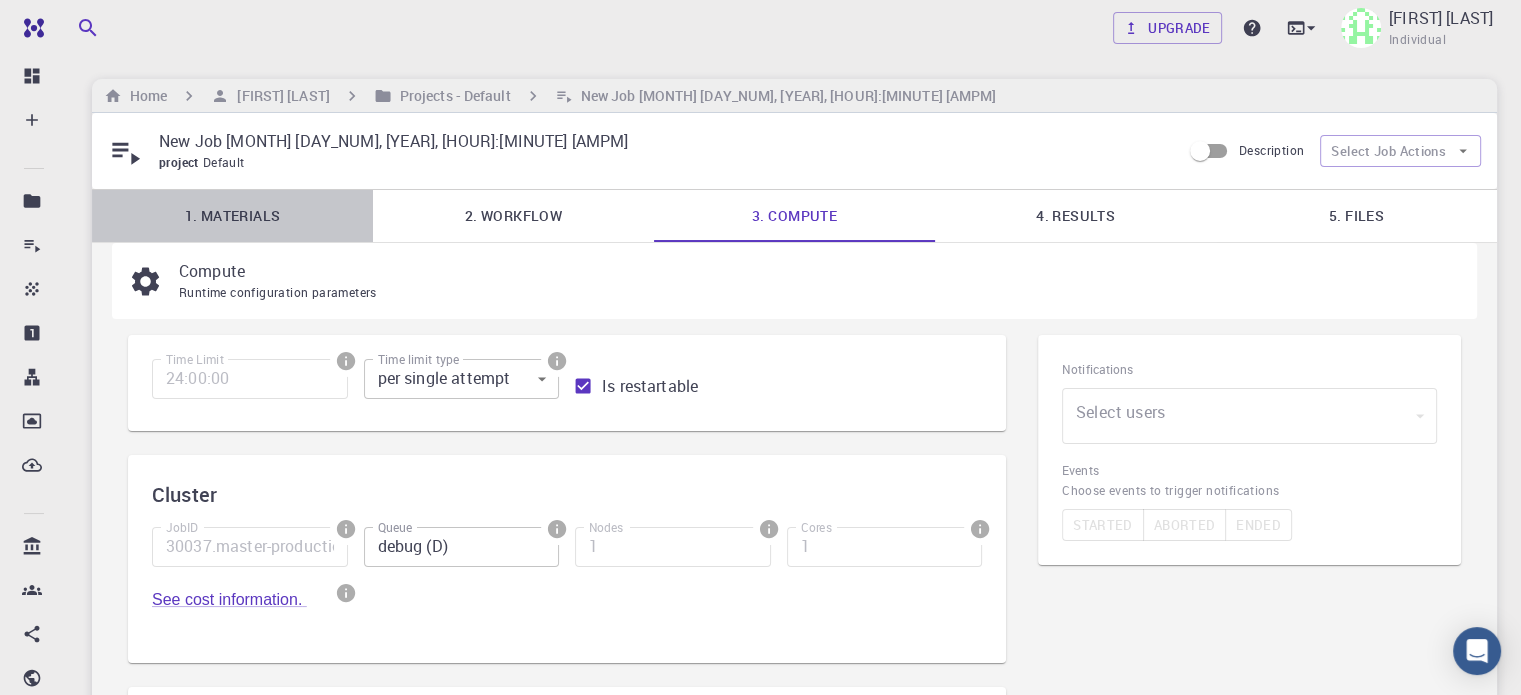 click on "1. Materials" at bounding box center (232, 216) 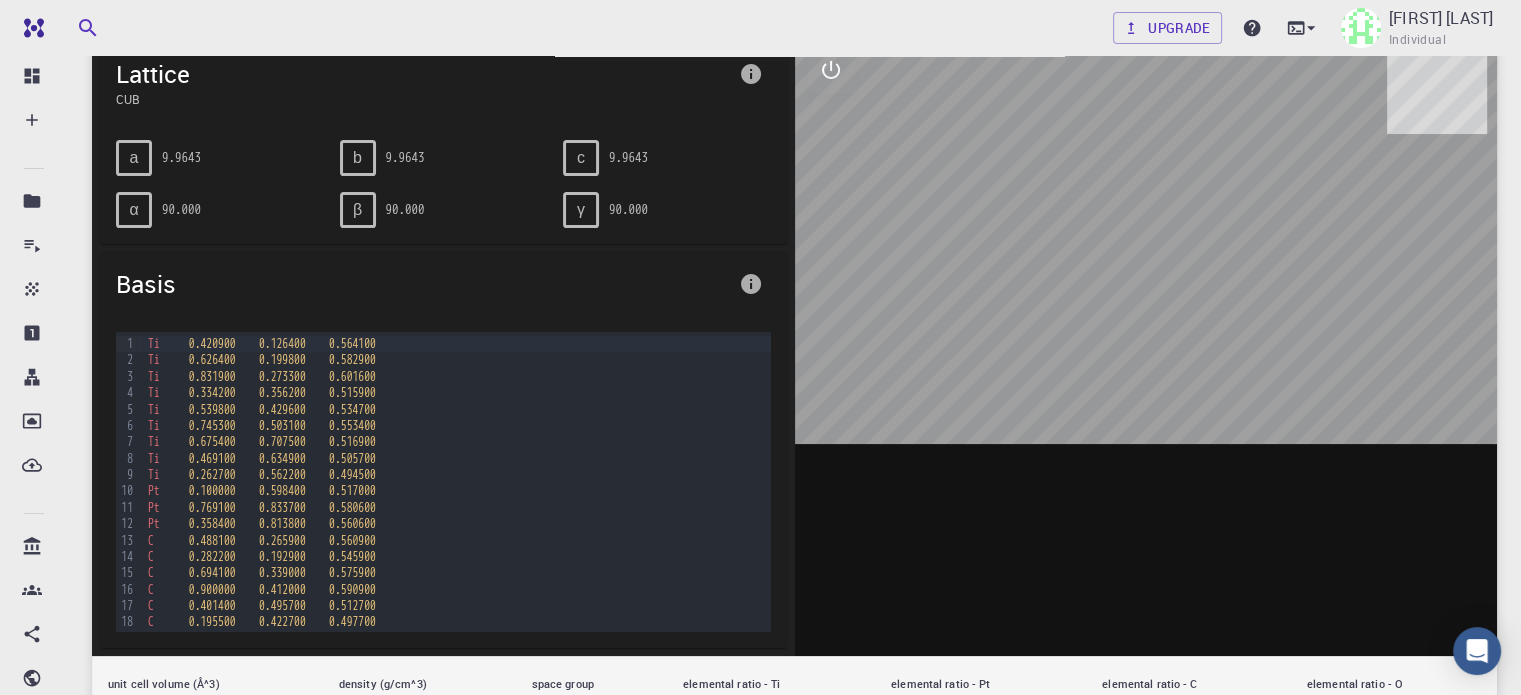 scroll, scrollTop: 284, scrollLeft: 0, axis: vertical 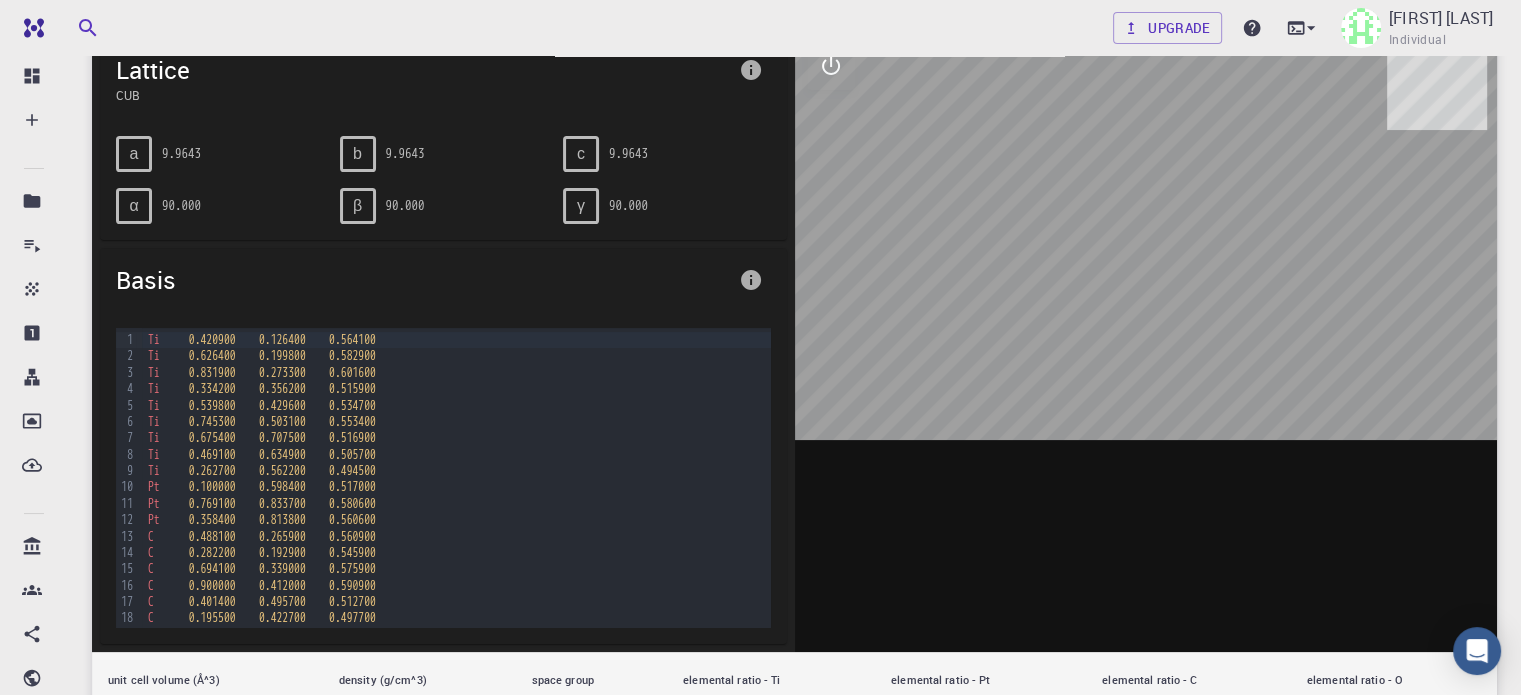click at bounding box center (1146, 341) 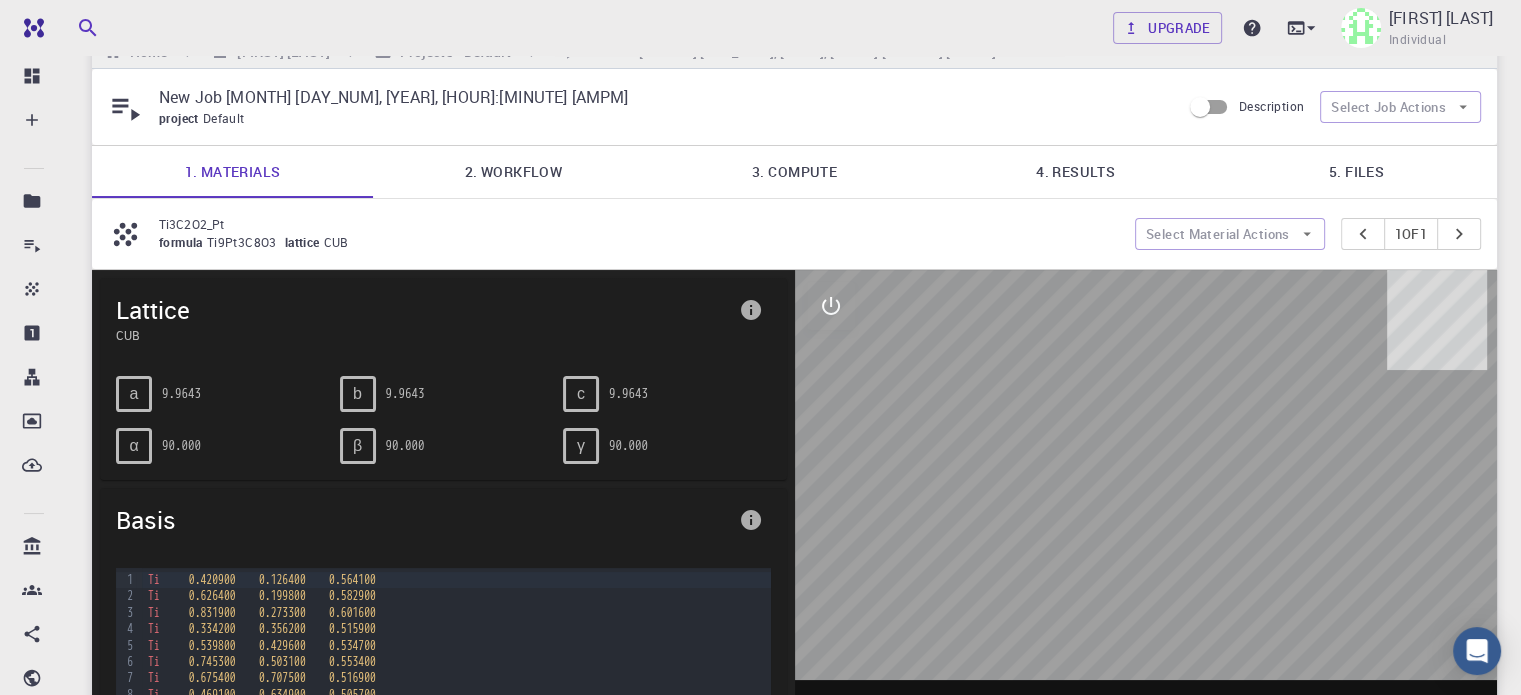 scroll, scrollTop: 40, scrollLeft: 0, axis: vertical 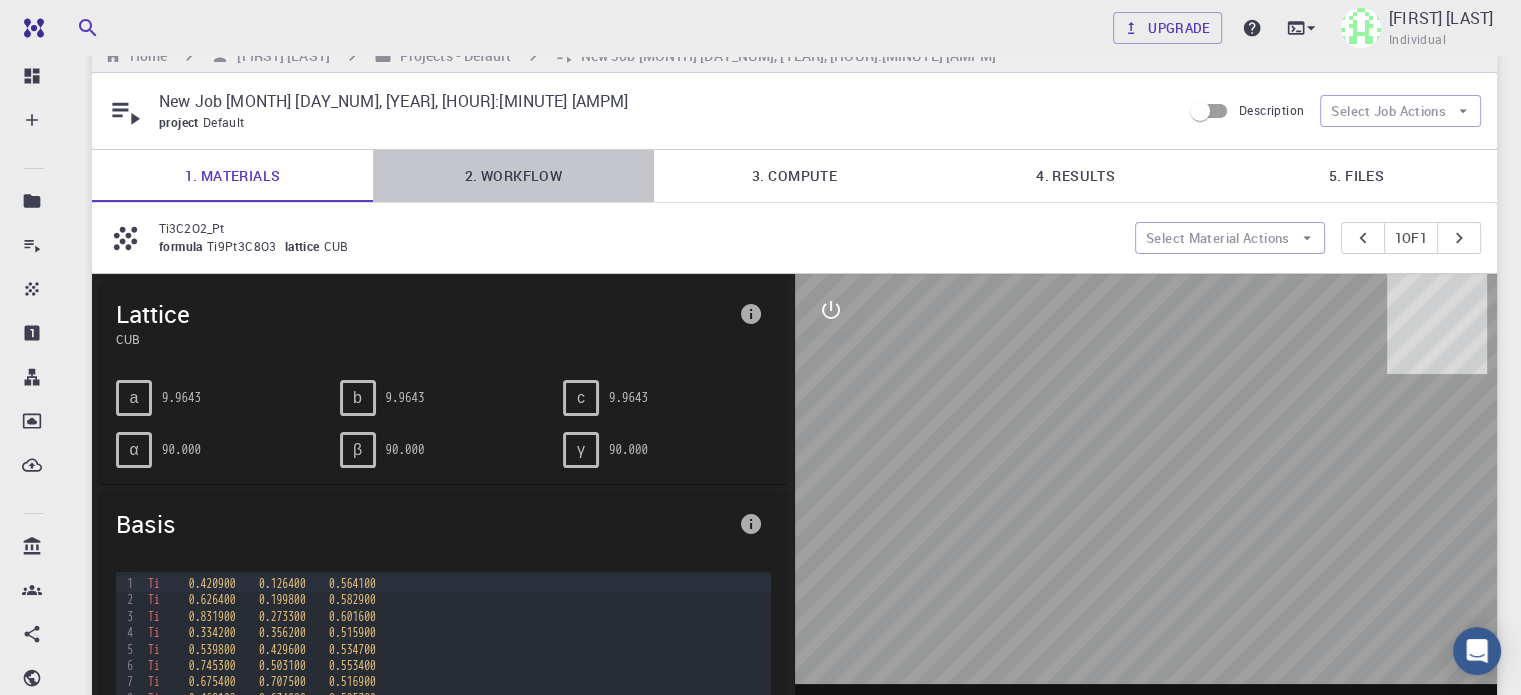 click on "2. Workflow" at bounding box center [513, 176] 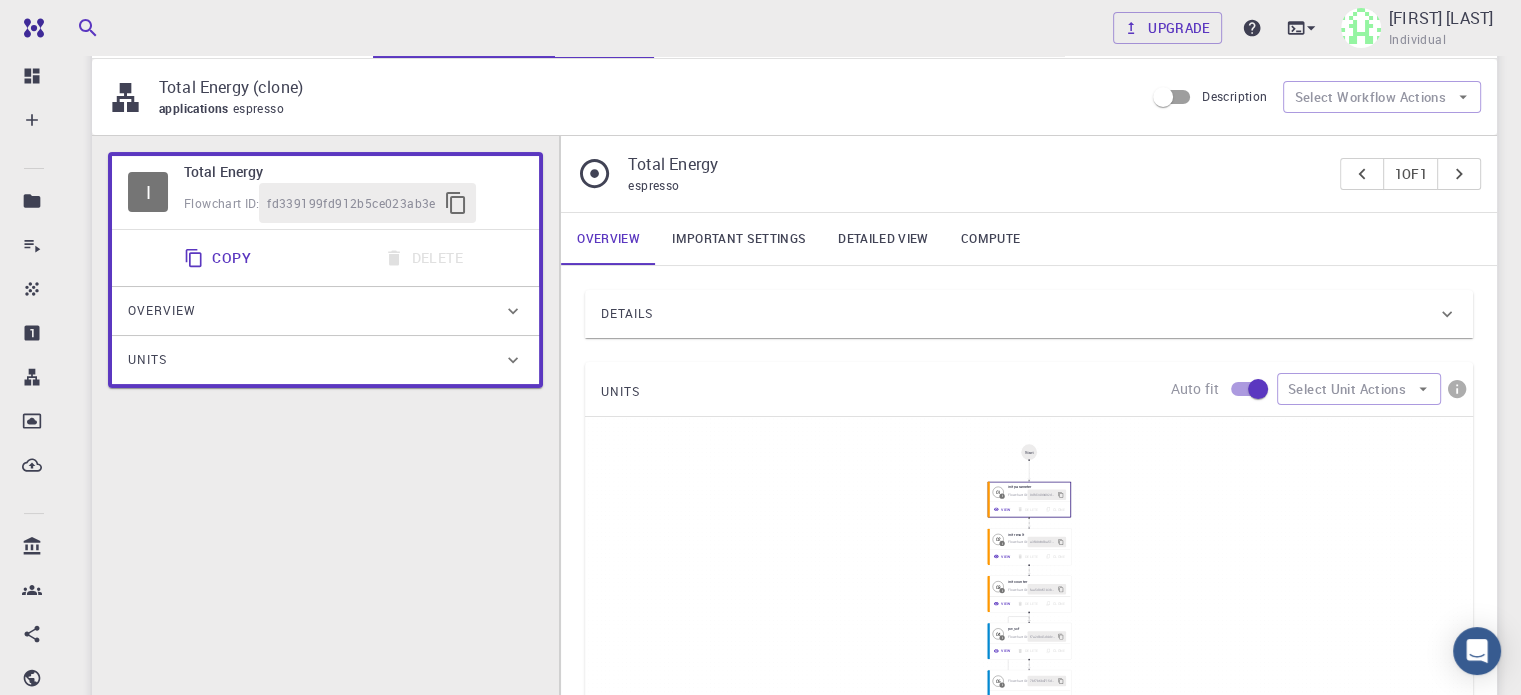 scroll, scrollTop: 196, scrollLeft: 0, axis: vertical 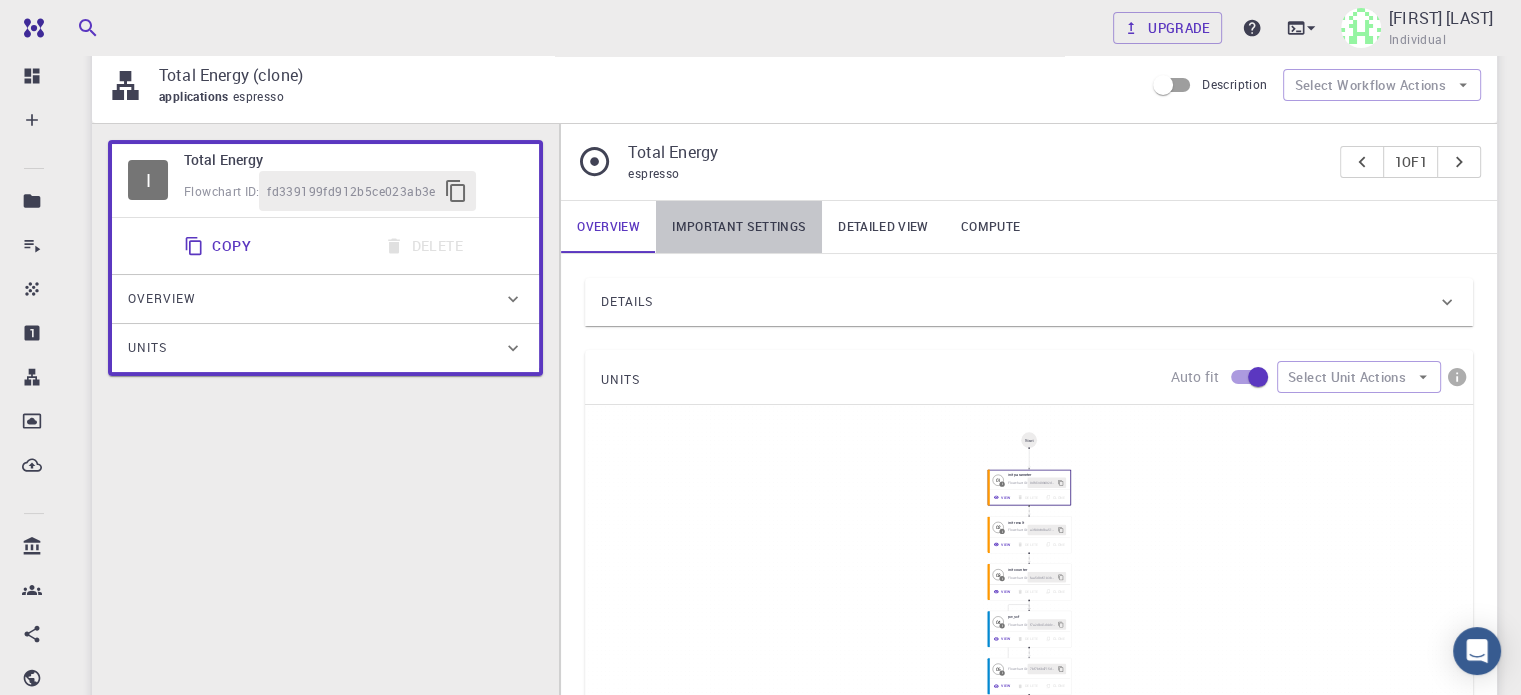 click on "Important settings" at bounding box center [739, 227] 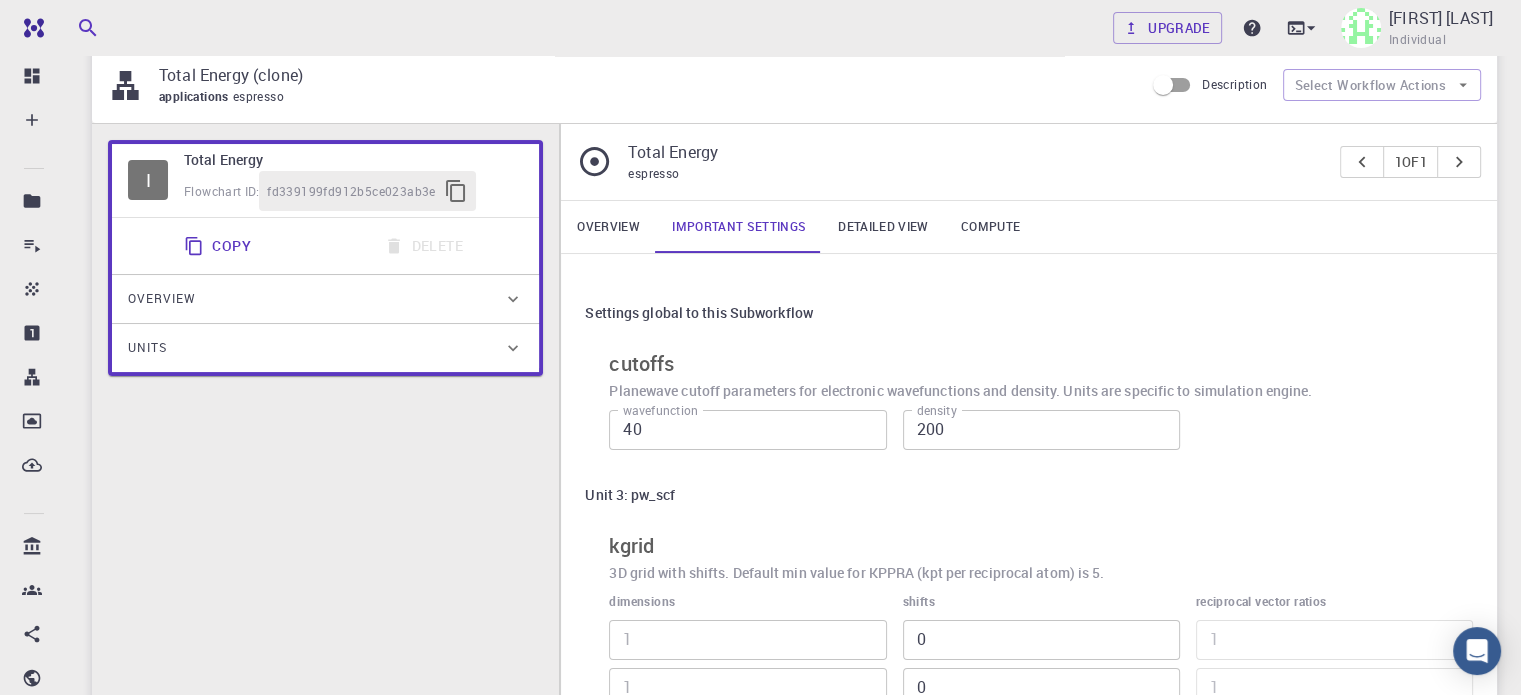 type 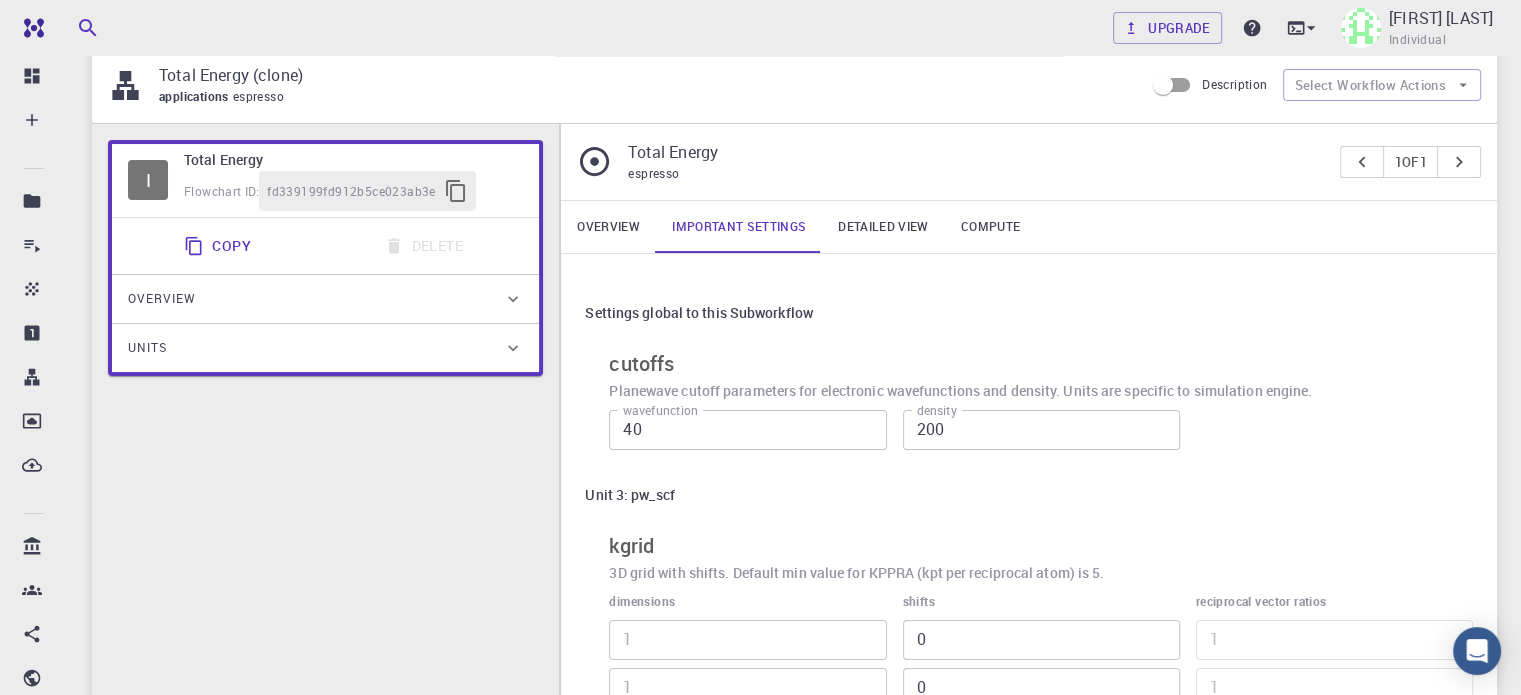 type 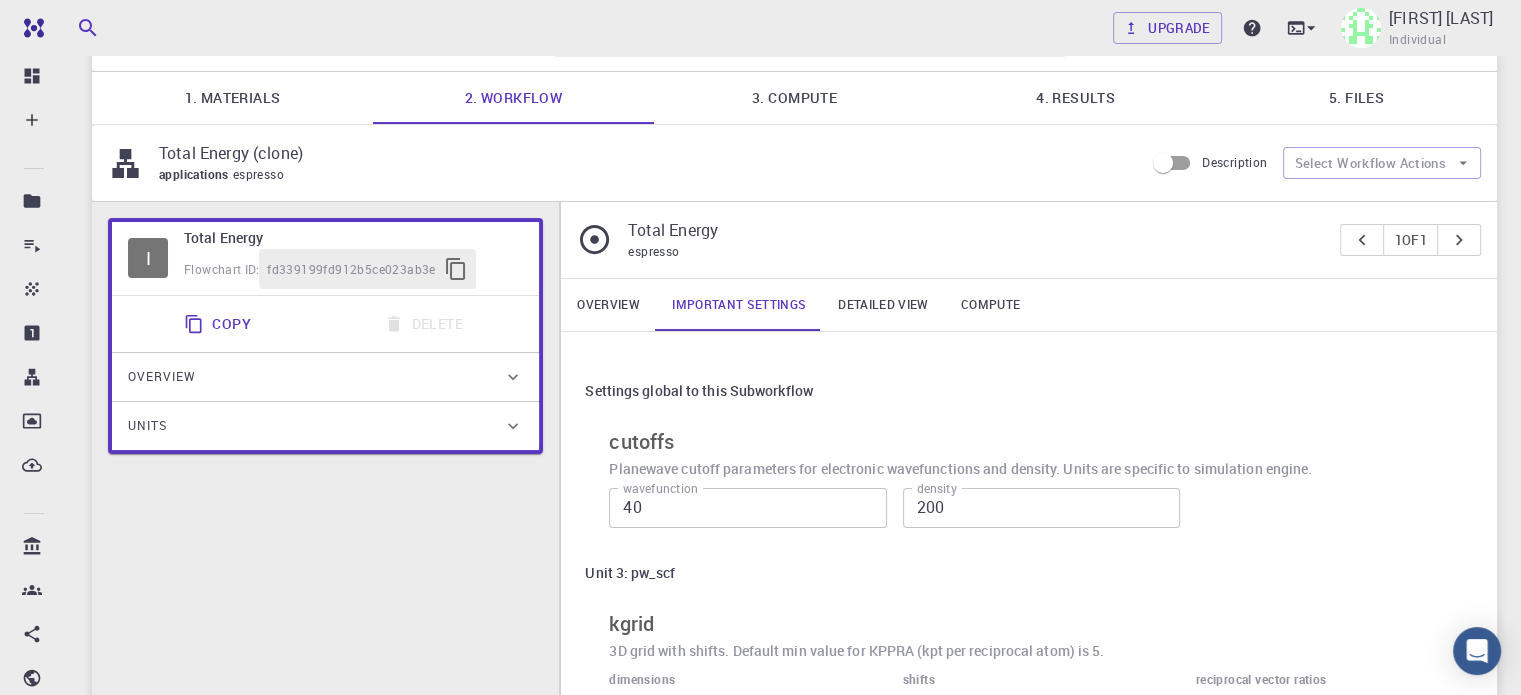 scroll, scrollTop: 0, scrollLeft: 0, axis: both 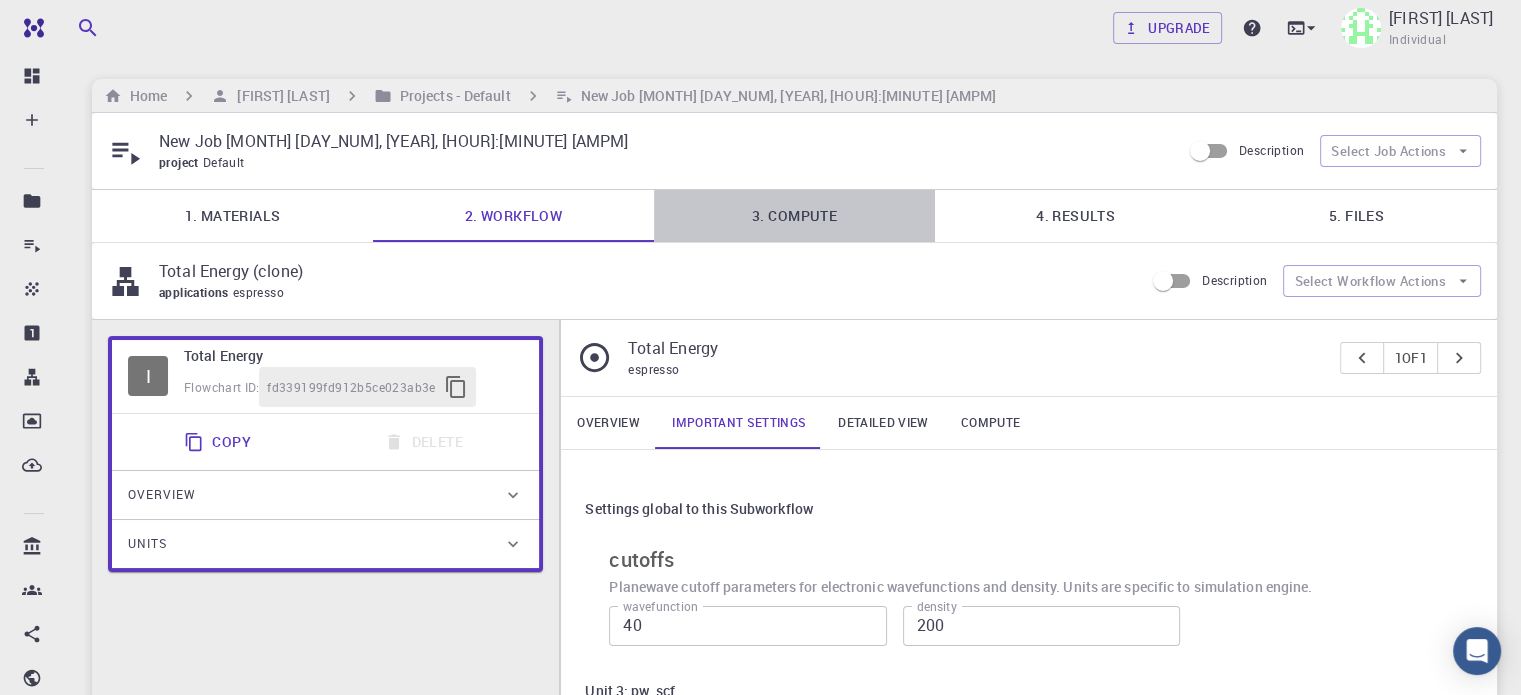 click on "3. Compute" at bounding box center [794, 216] 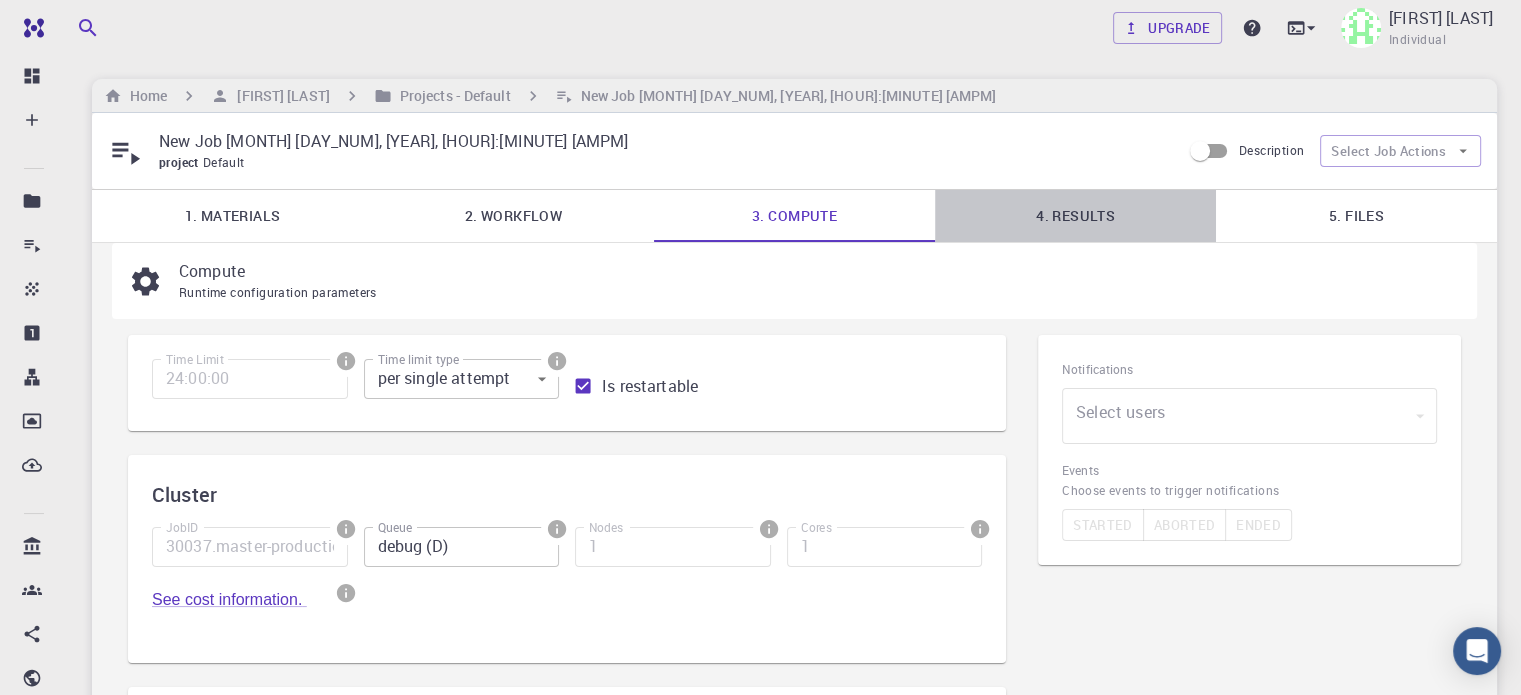 click on "4. Results" at bounding box center [1075, 216] 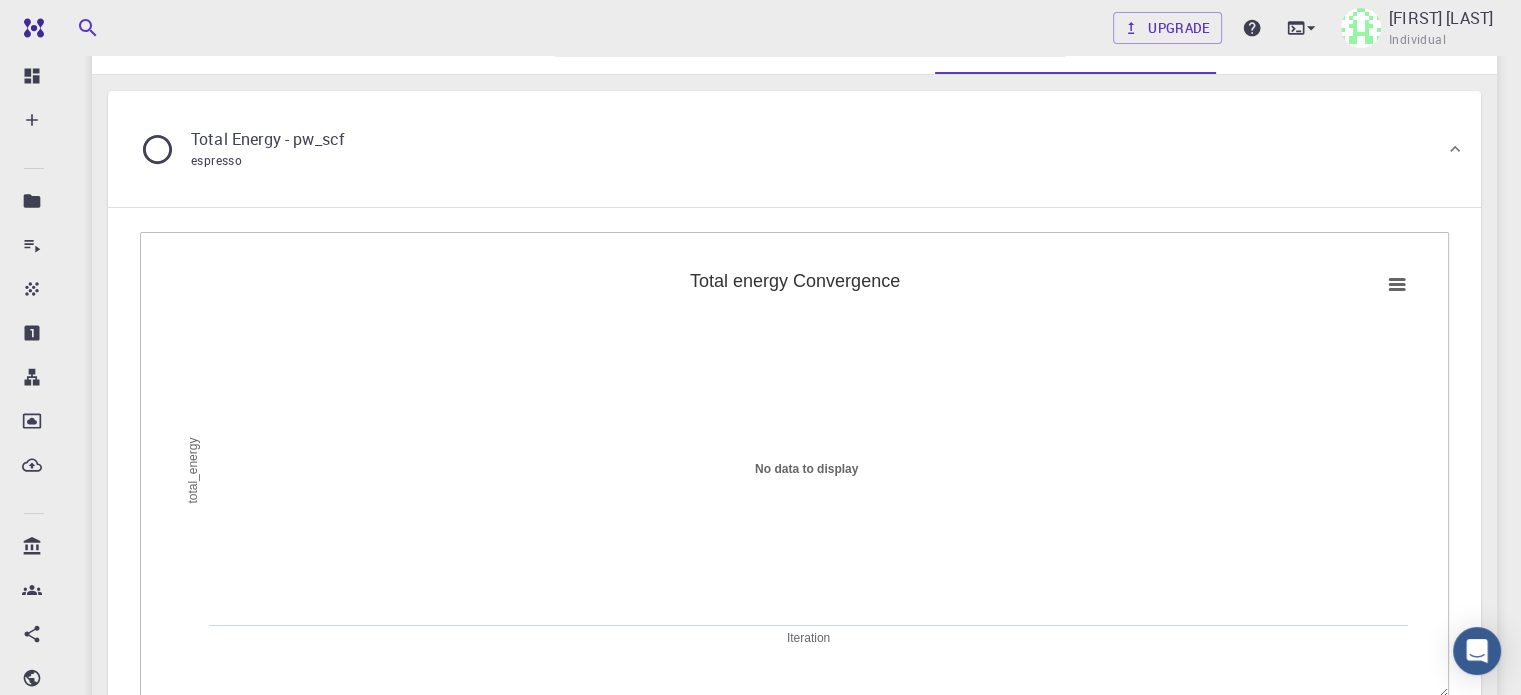 scroll, scrollTop: 170, scrollLeft: 0, axis: vertical 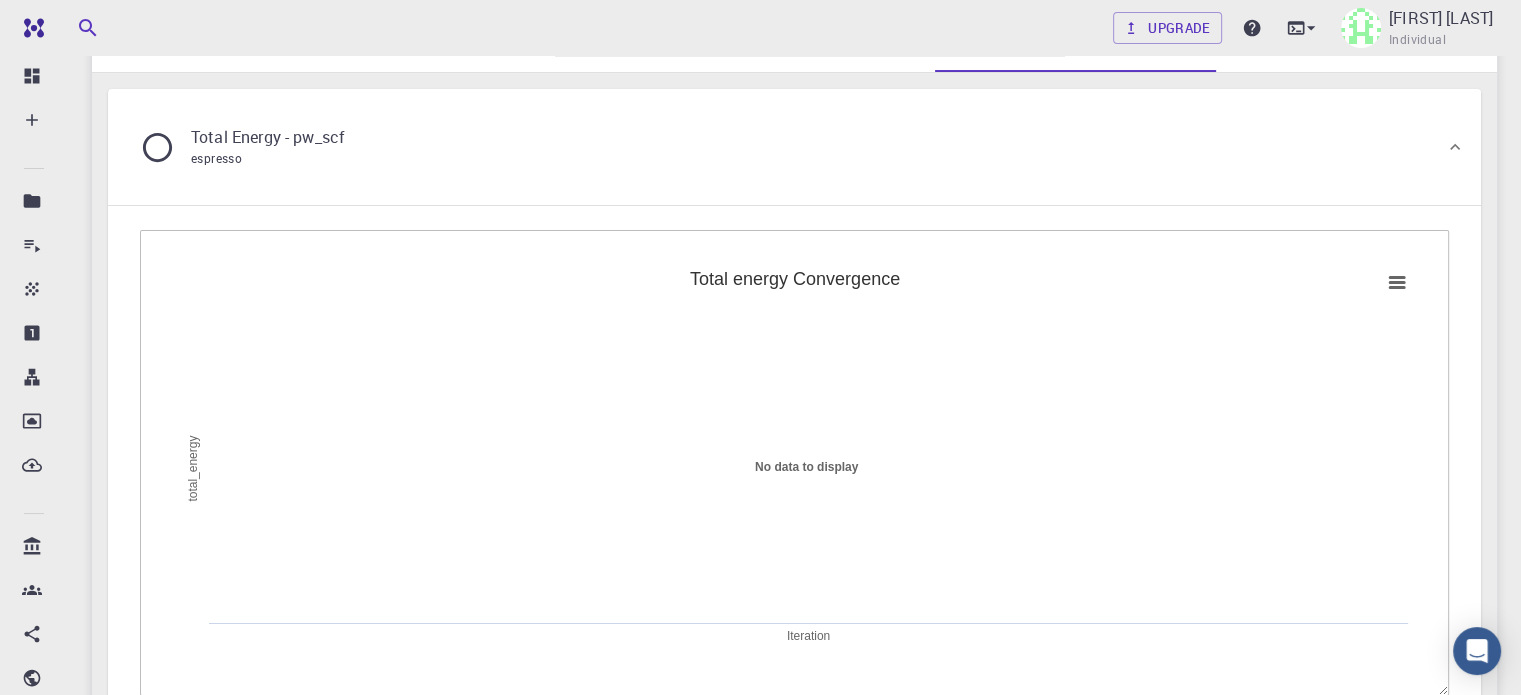click on "No data to display" 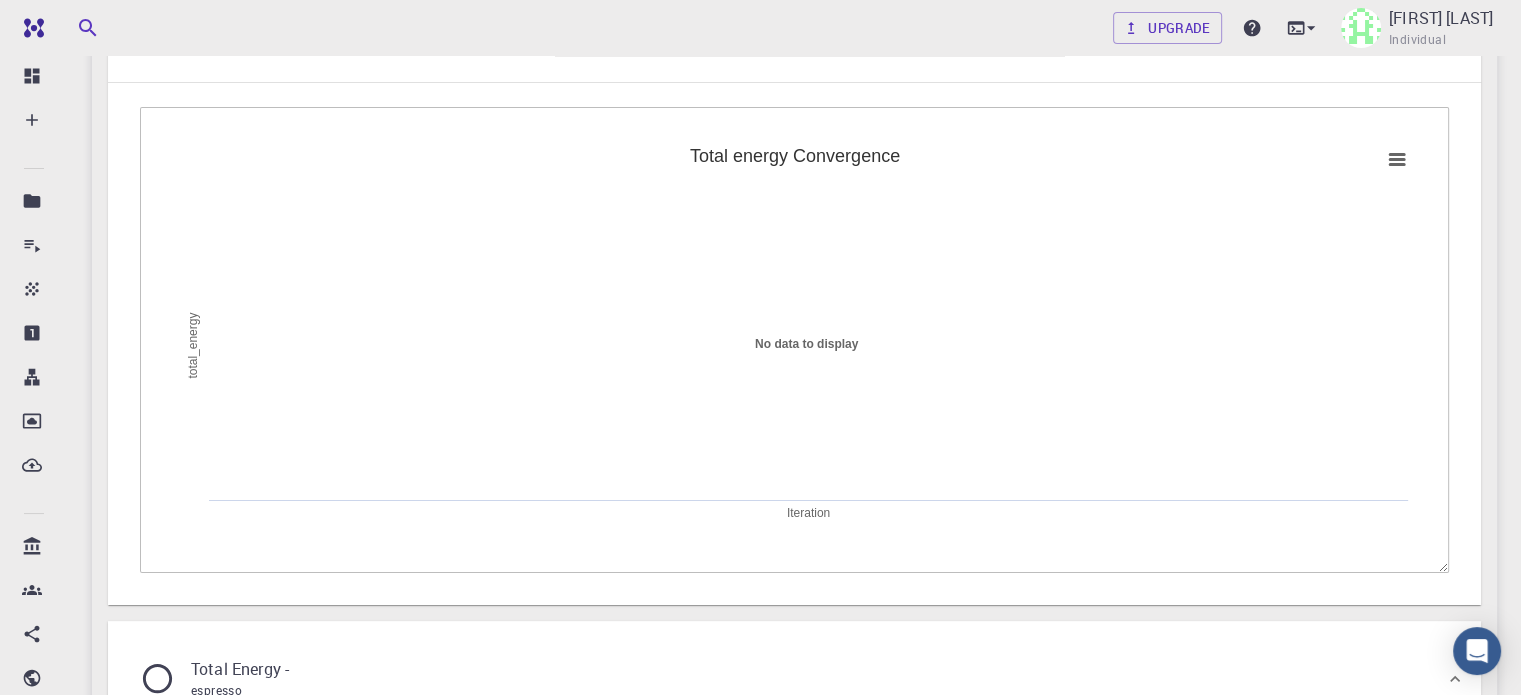 scroll, scrollTop: 0, scrollLeft: 0, axis: both 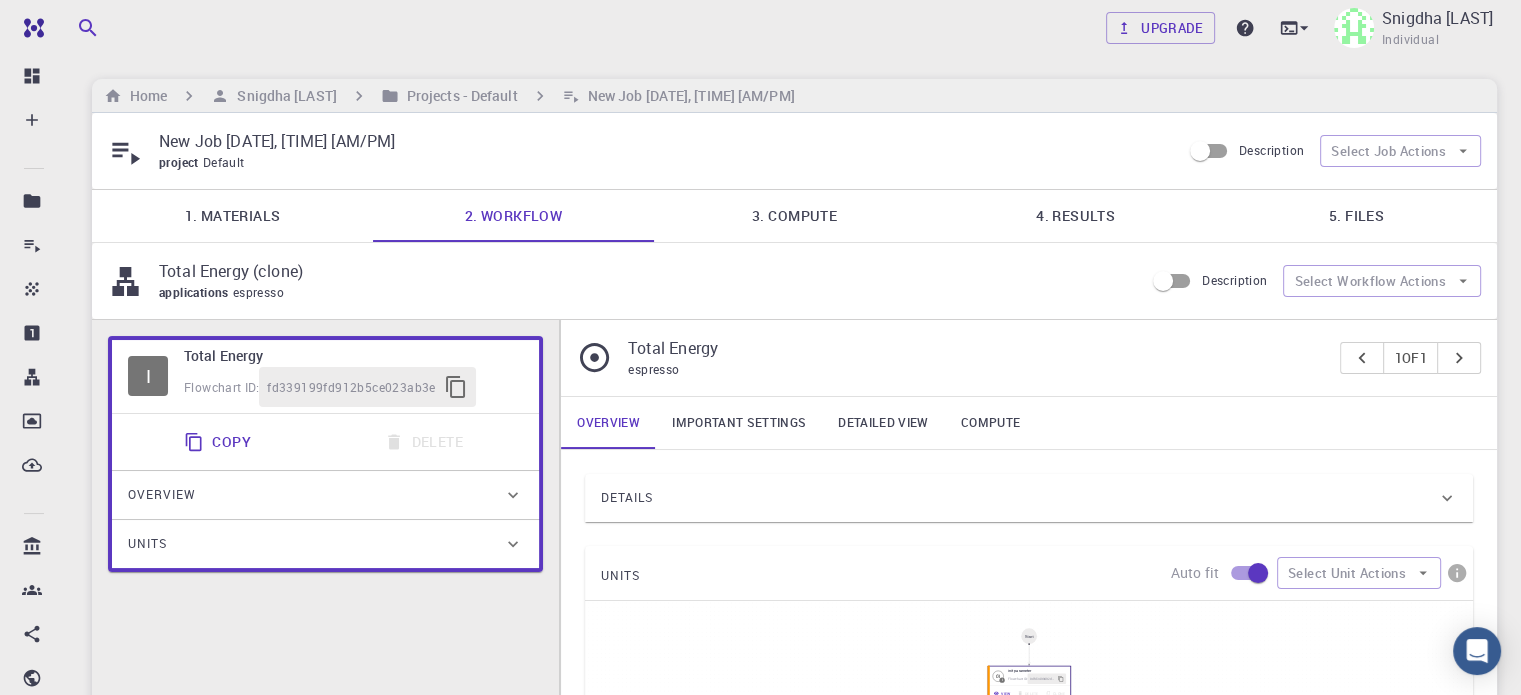 drag, startPoint x: 1079, startPoint y: 242, endPoint x: 1078, endPoint y: 220, distance: 22.022715 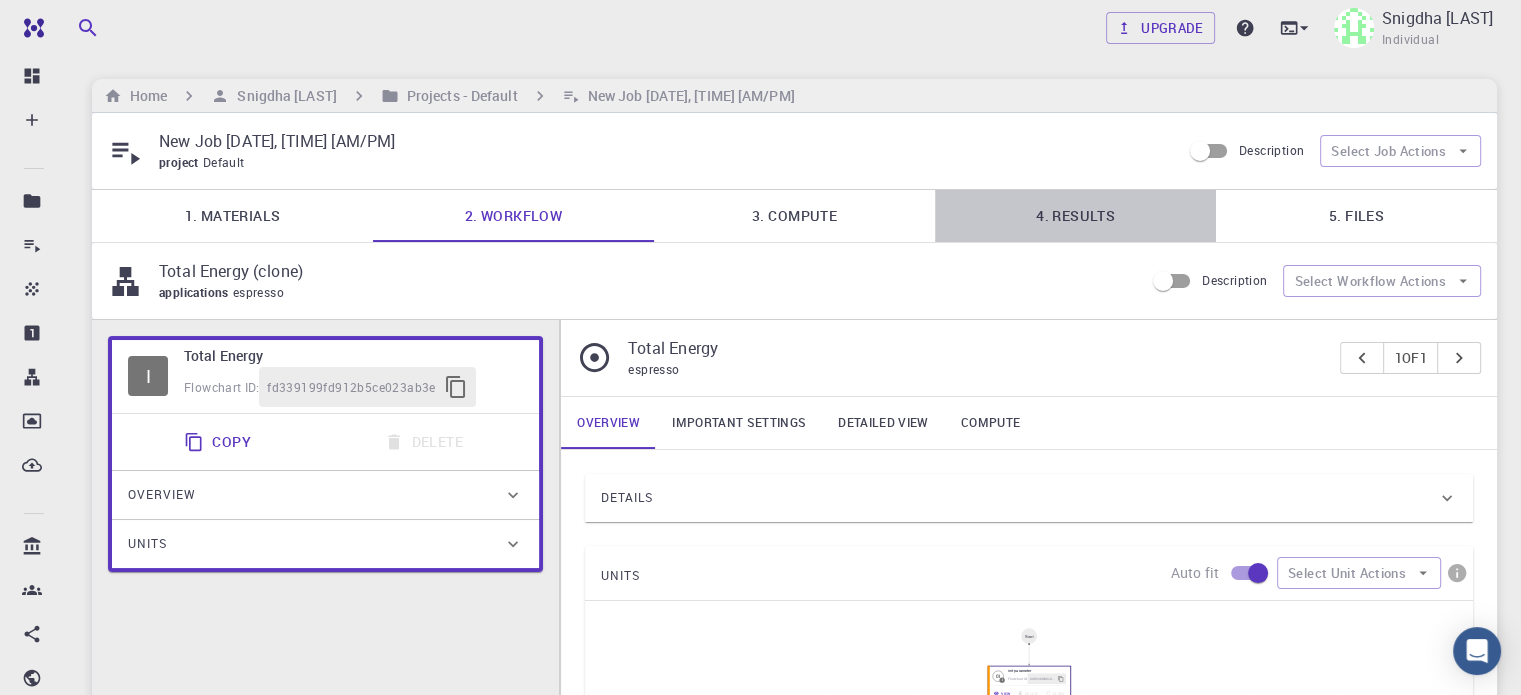 click on "4. Results" at bounding box center (1075, 216) 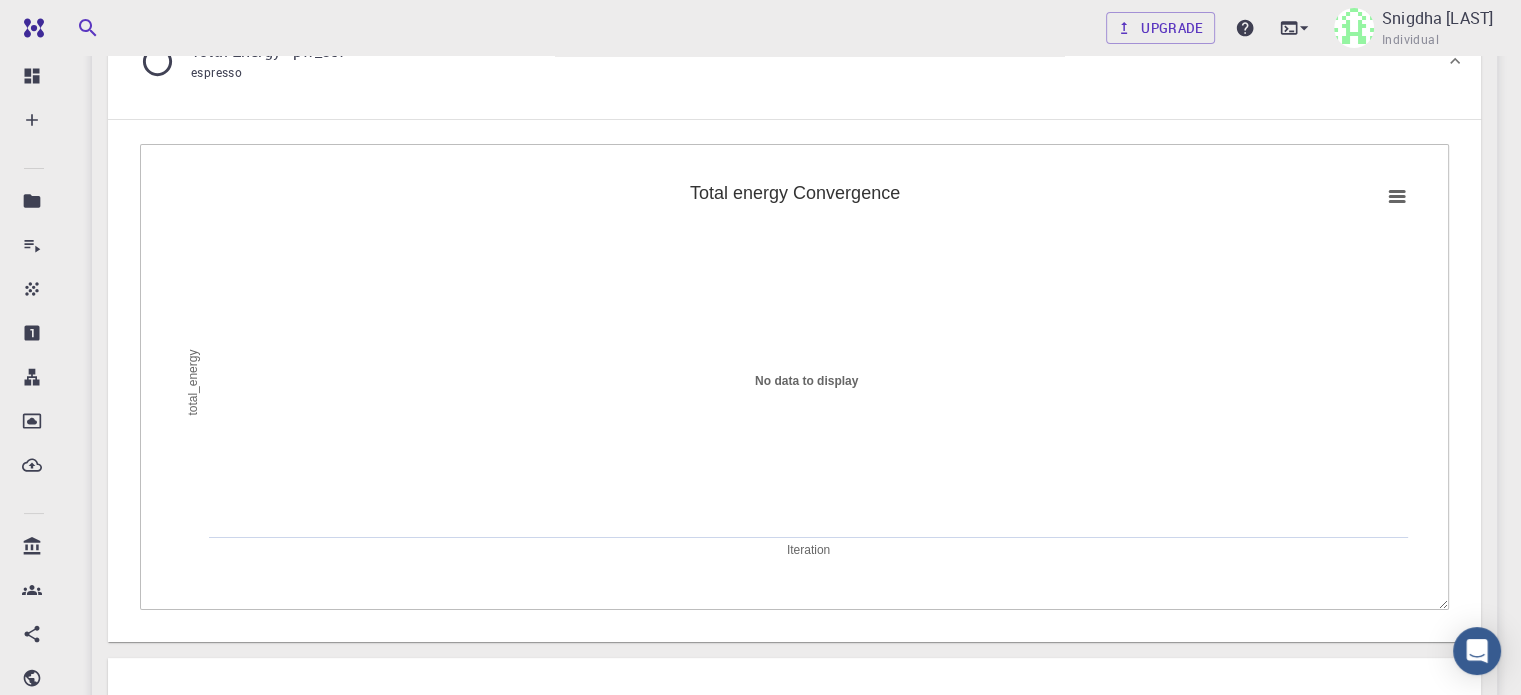scroll, scrollTop: 256, scrollLeft: 0, axis: vertical 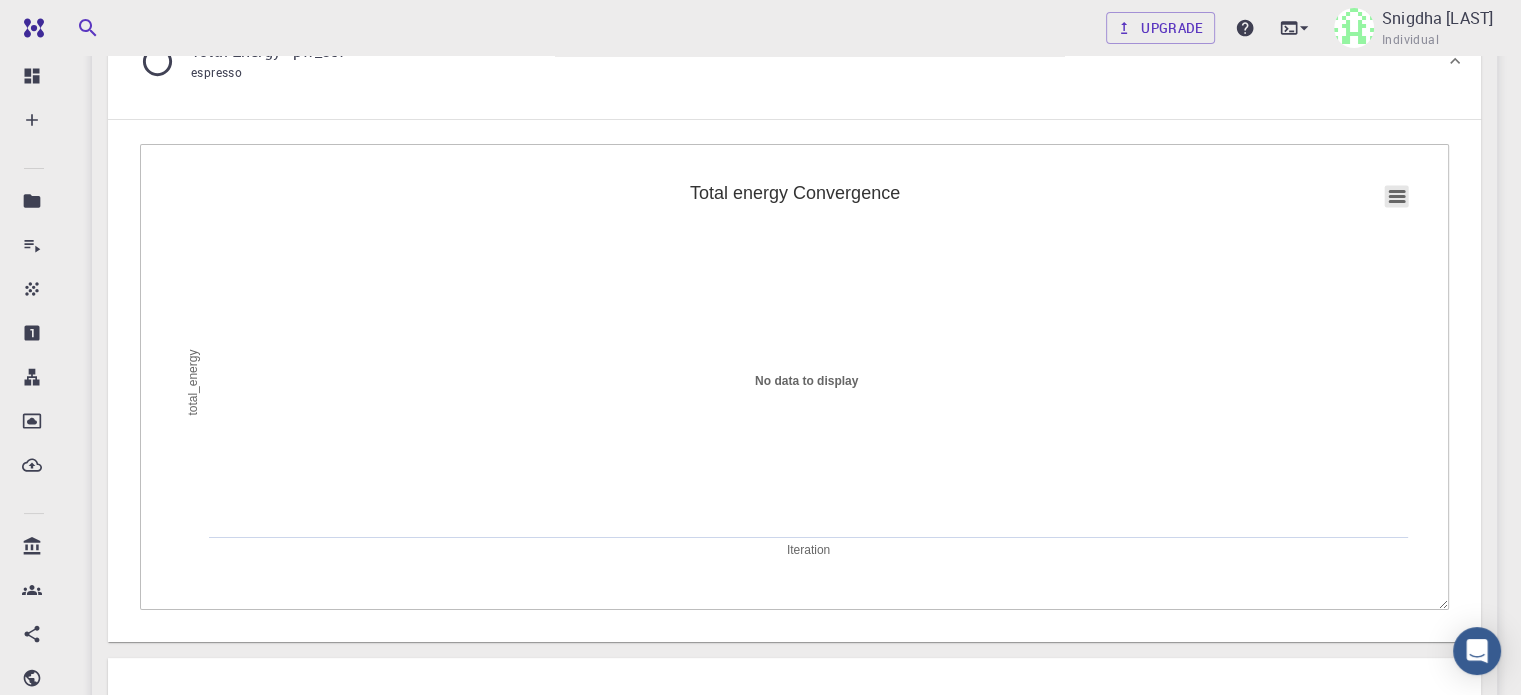 click 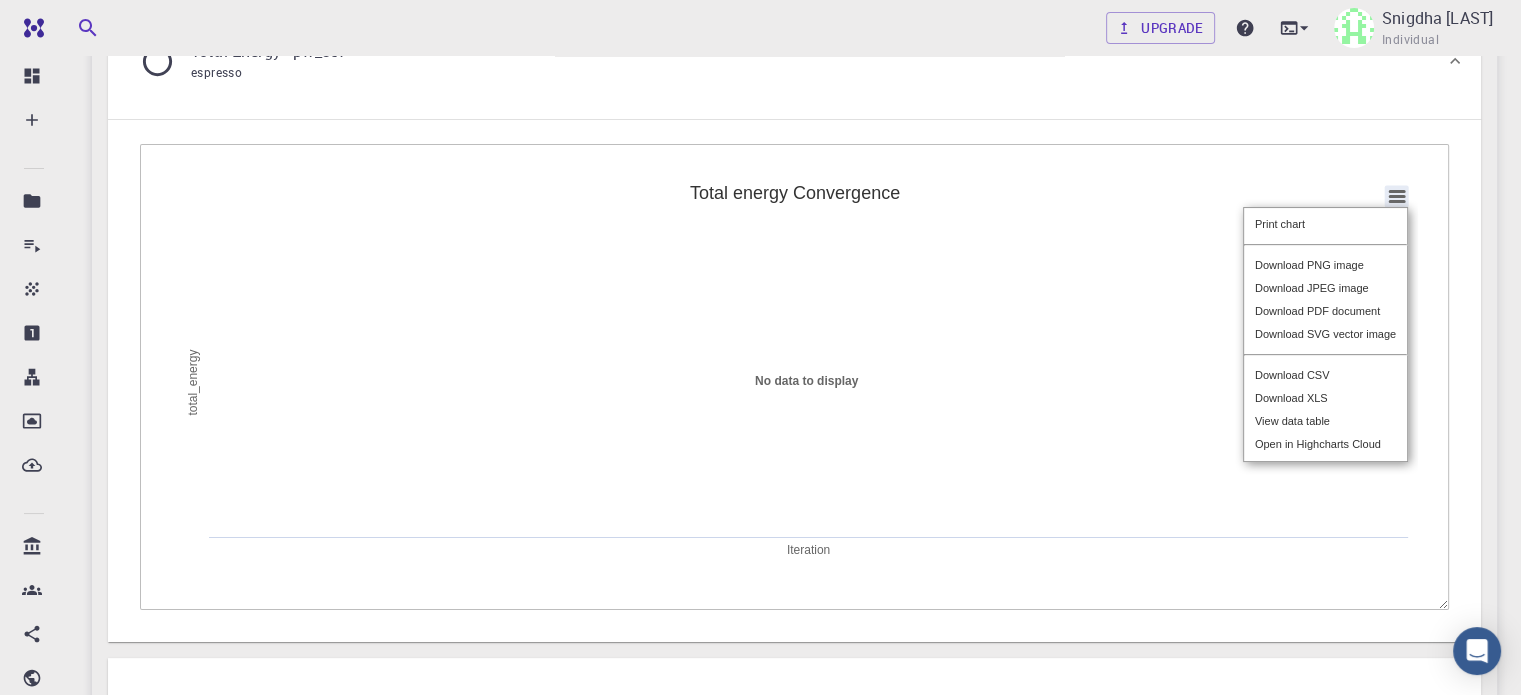 click on "Print chart Download PNG image Download JPEG image Download PDF document Download SVG vector image Download CSV Download XLS View data table Open in Highcharts Cloud" at bounding box center [1325, 334] 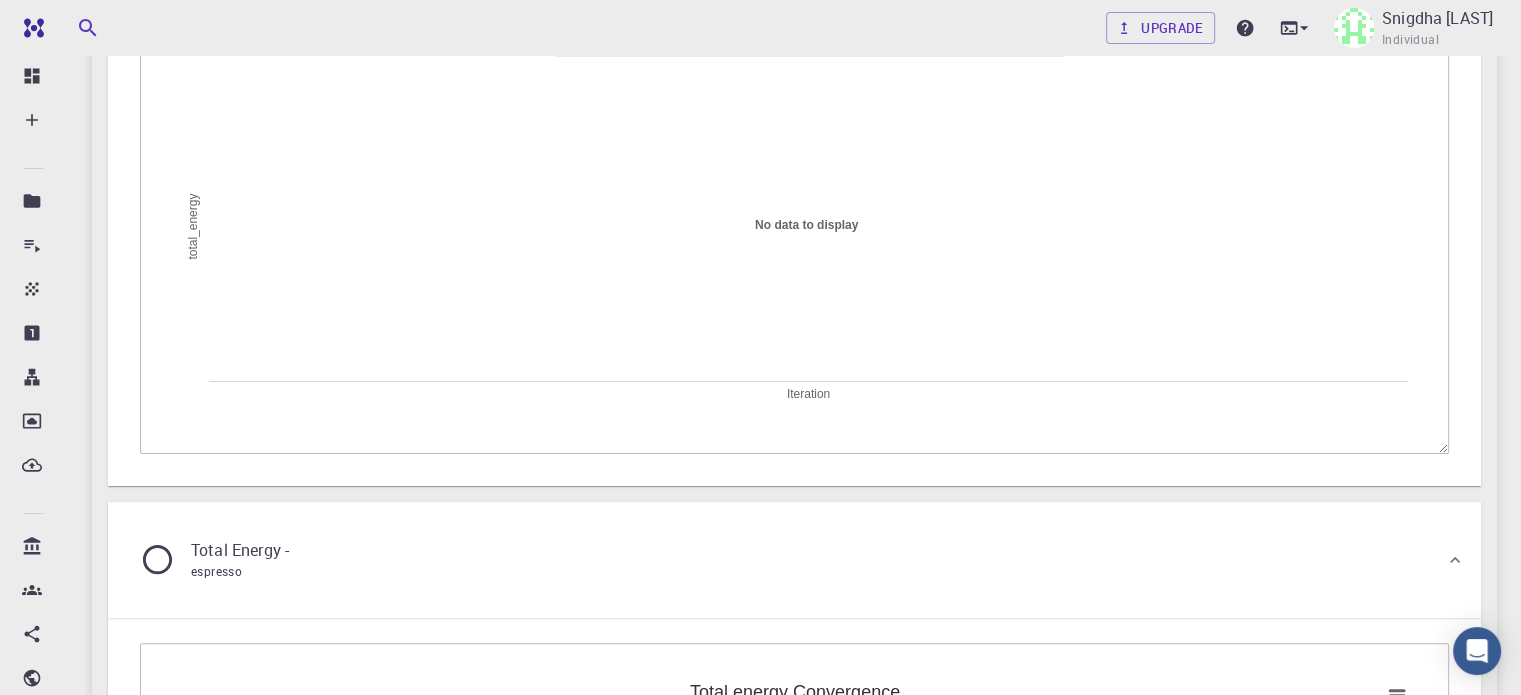 scroll, scrollTop: 0, scrollLeft: 0, axis: both 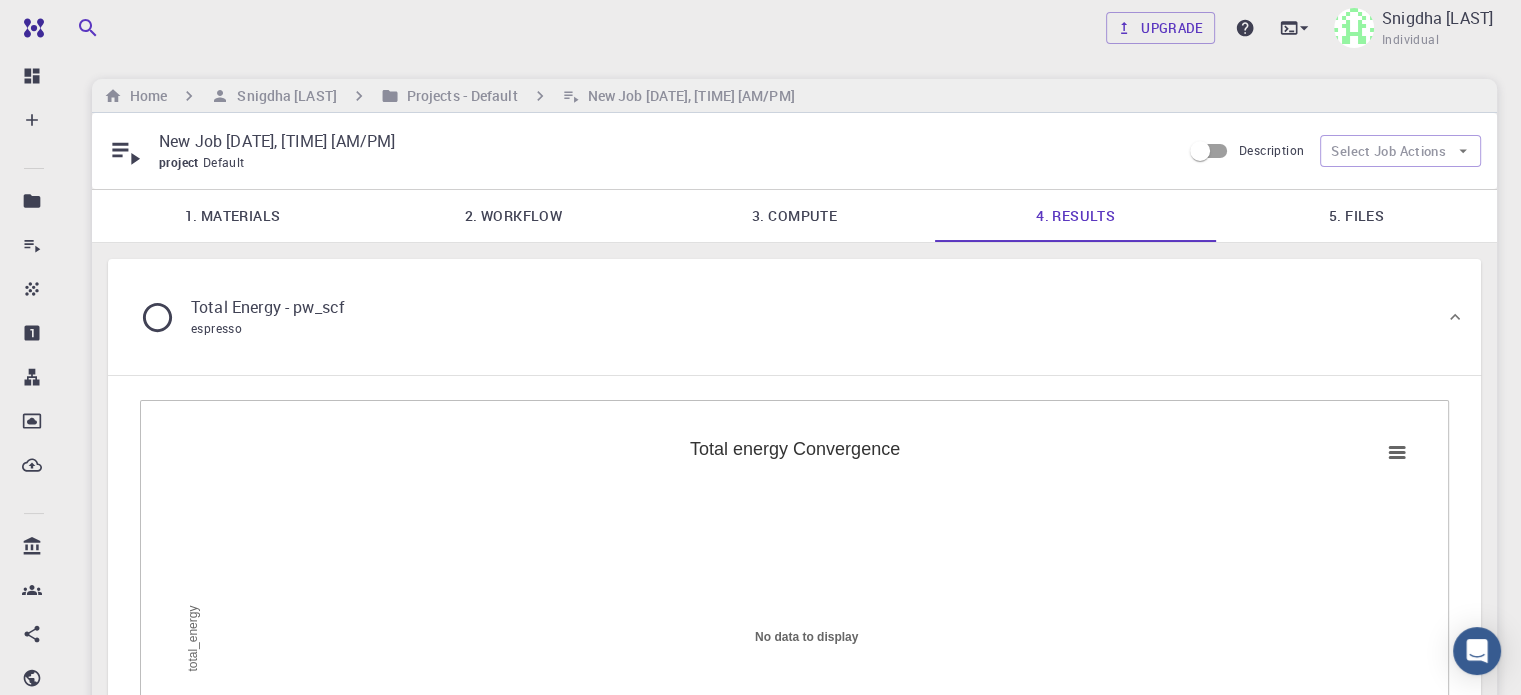 click on "New Job Jul 11, 2025, 19:46 PM" at bounding box center [662, 141] 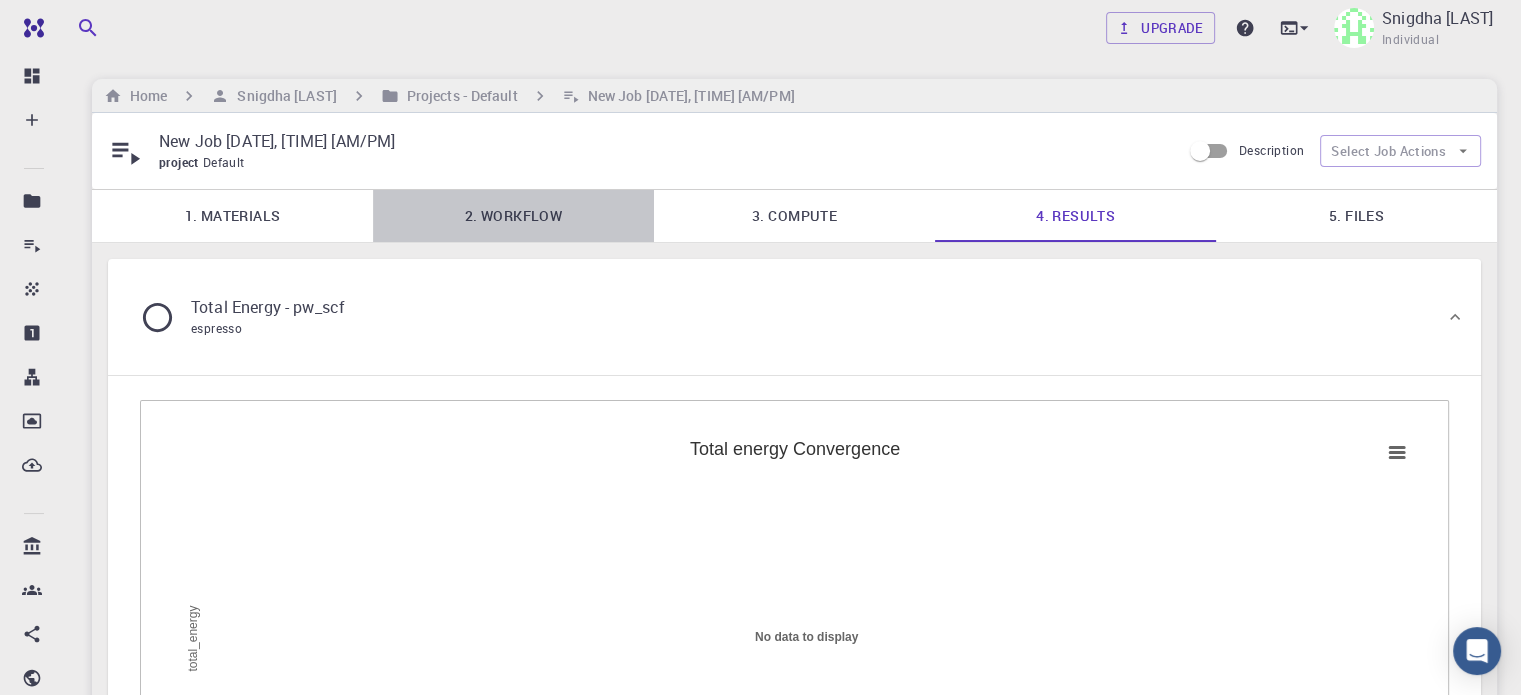 click on "2. Workflow" at bounding box center (513, 216) 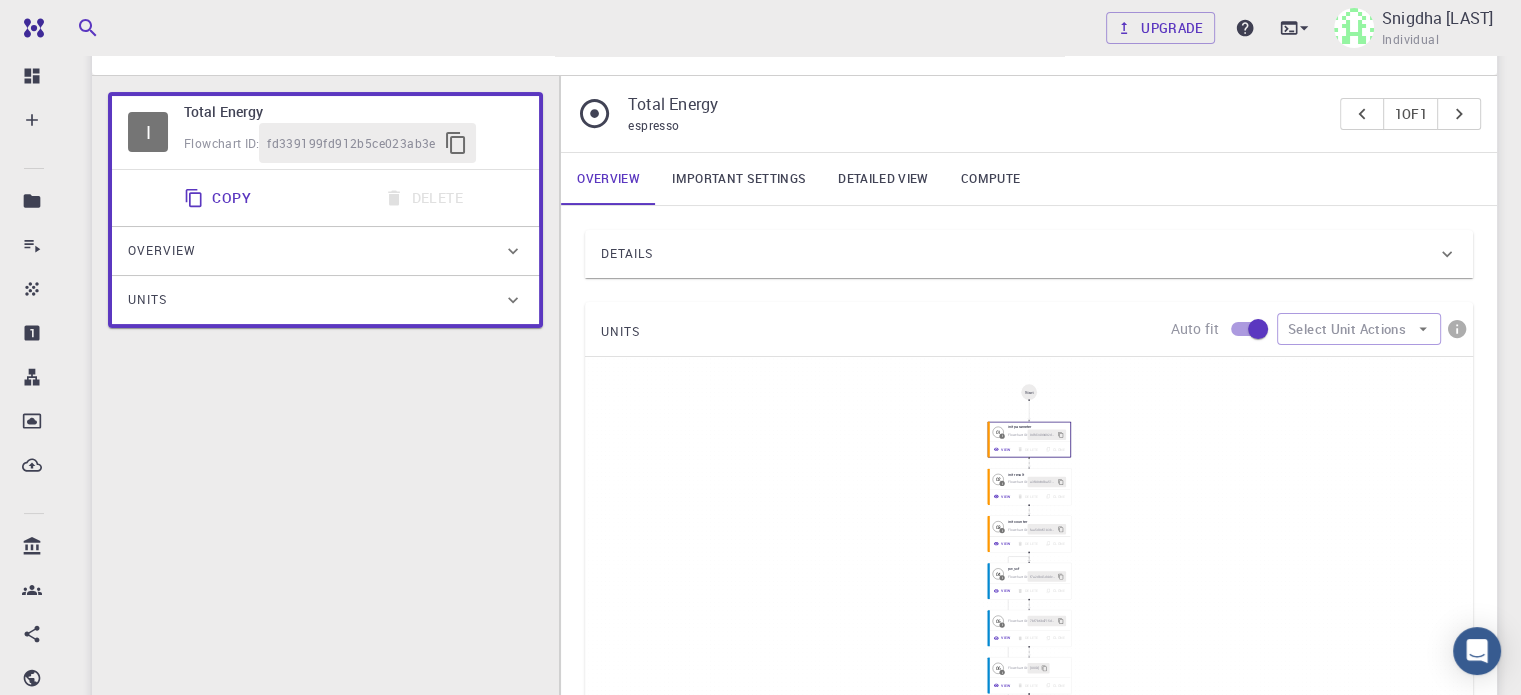 scroll, scrollTop: 246, scrollLeft: 0, axis: vertical 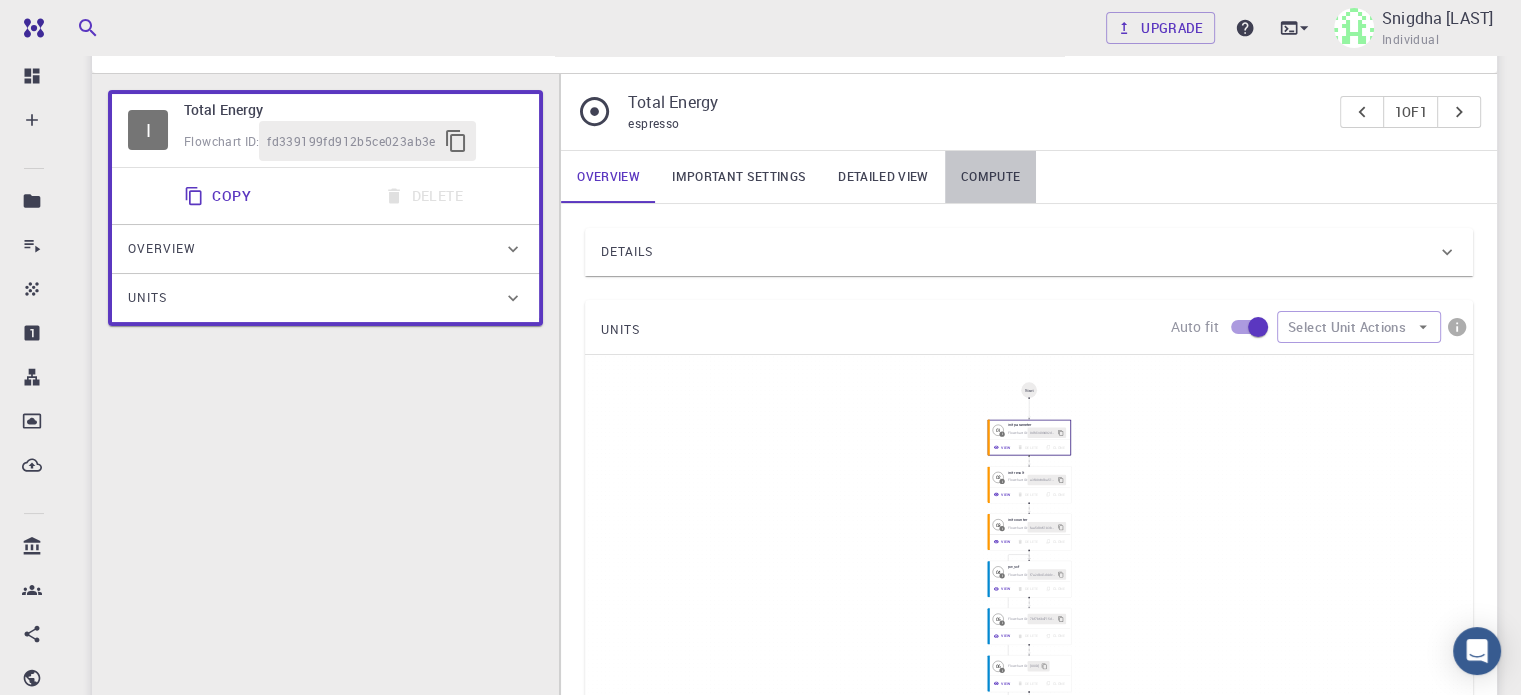 click on "Compute" at bounding box center (990, 177) 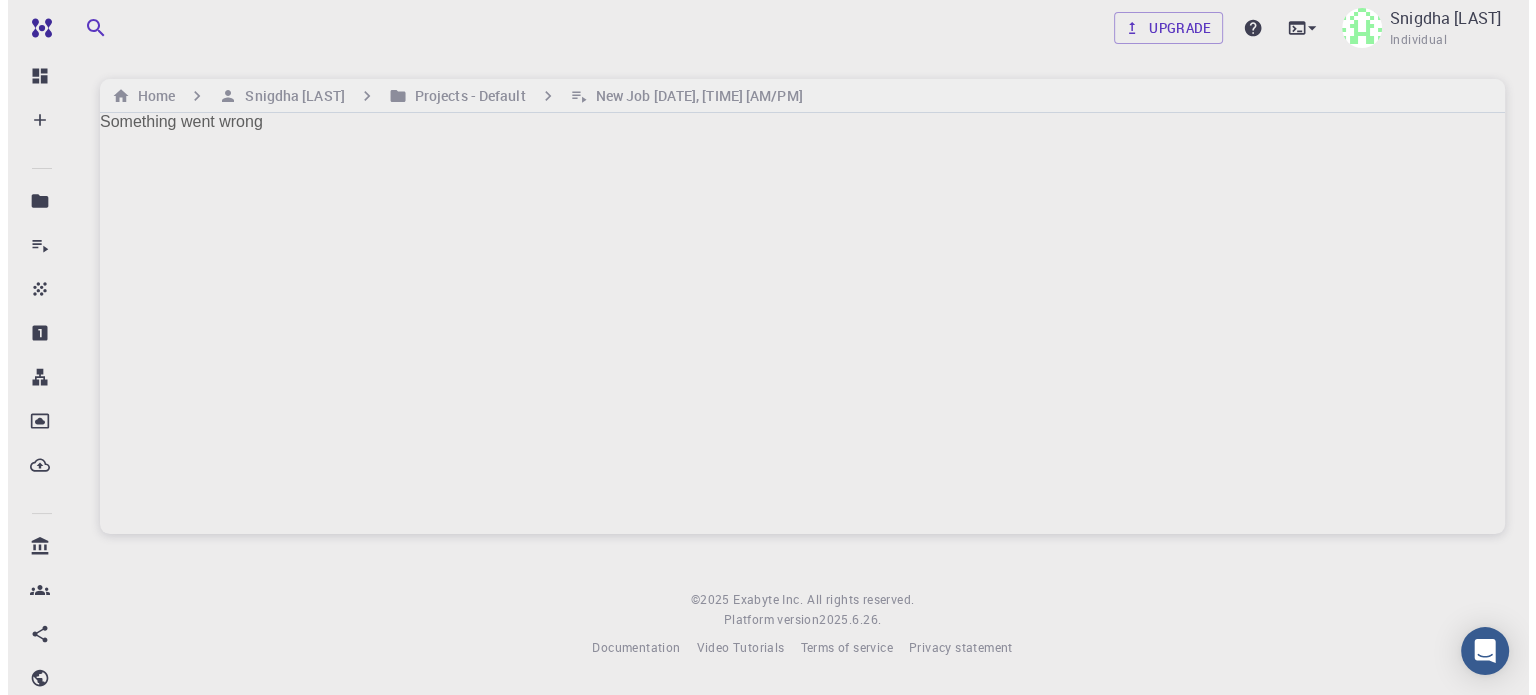 scroll, scrollTop: 0, scrollLeft: 0, axis: both 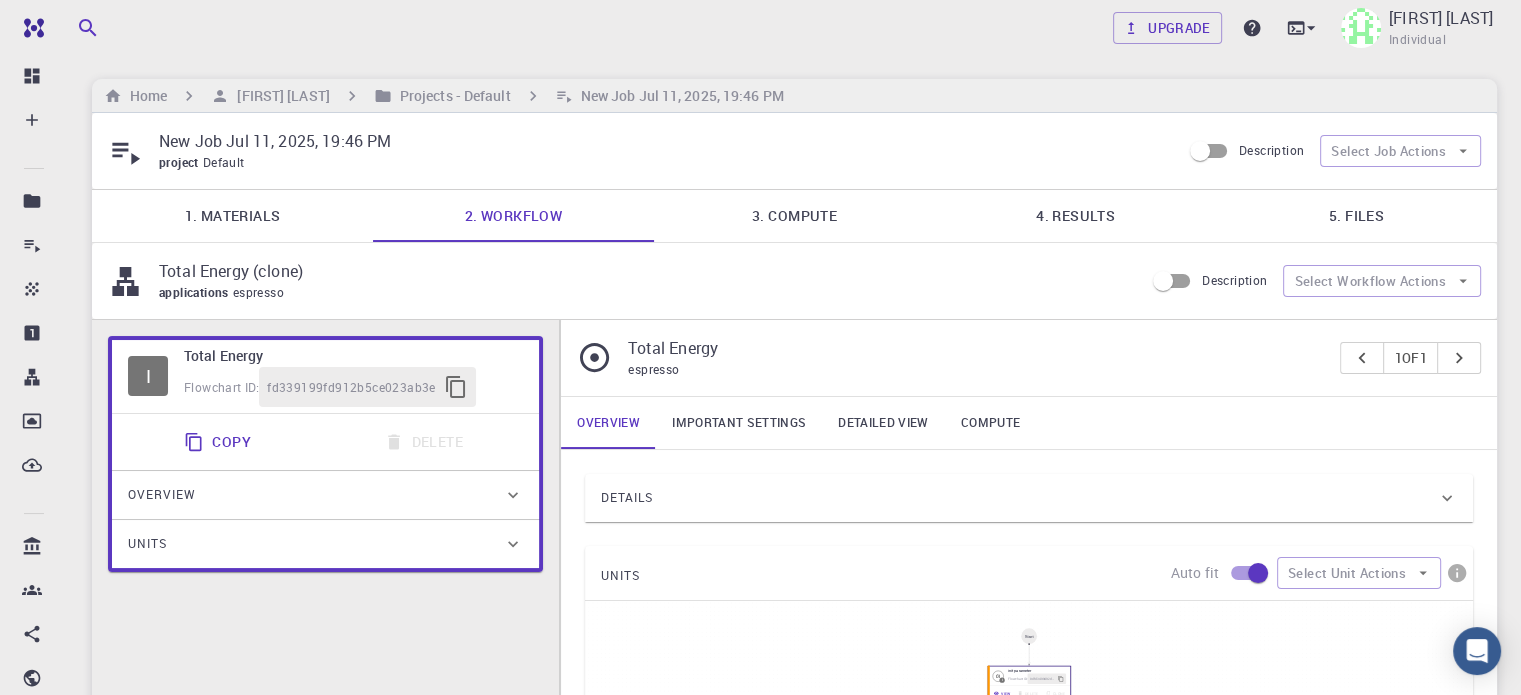 type on "/export/share/pseudo/ti/gga/pbe/gbrv/1.4/us/ti_pbe_gbrv_1.4.upf" 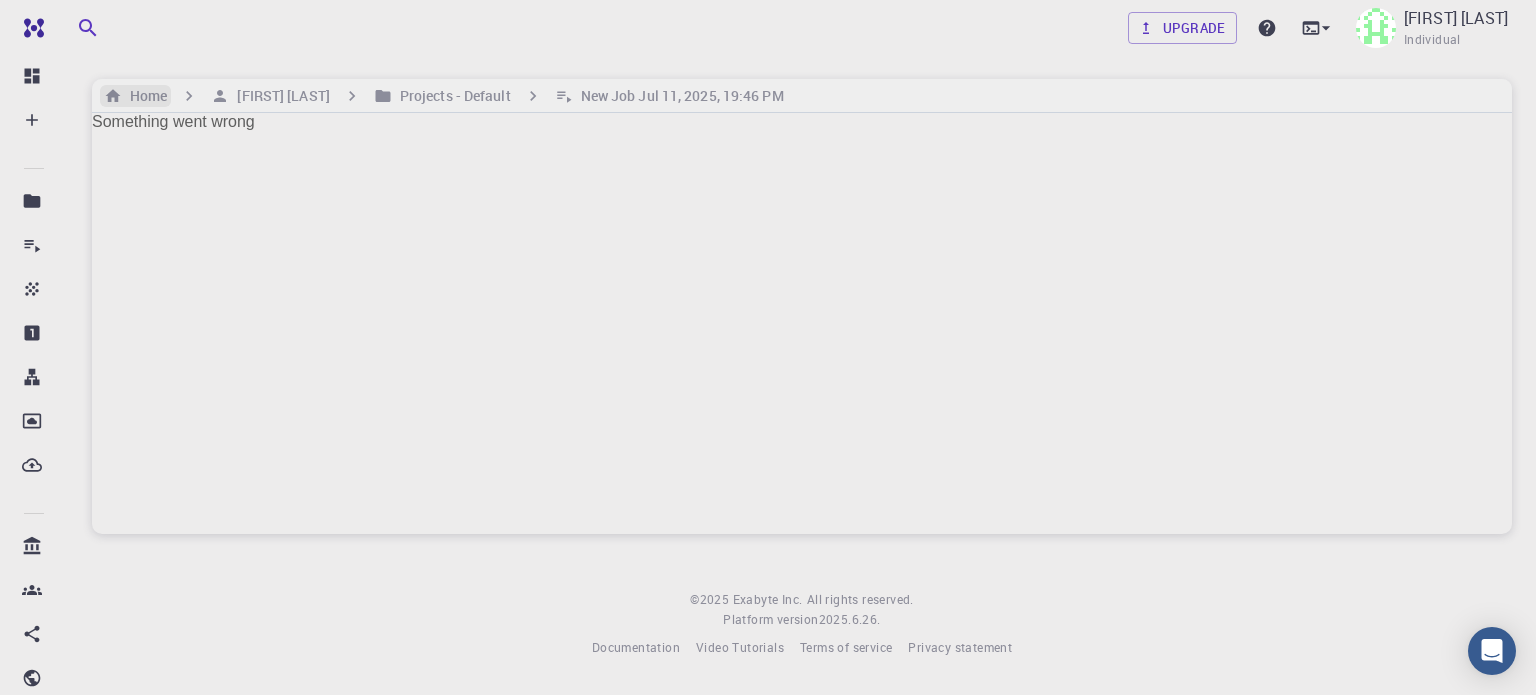click on "Home" at bounding box center [144, 96] 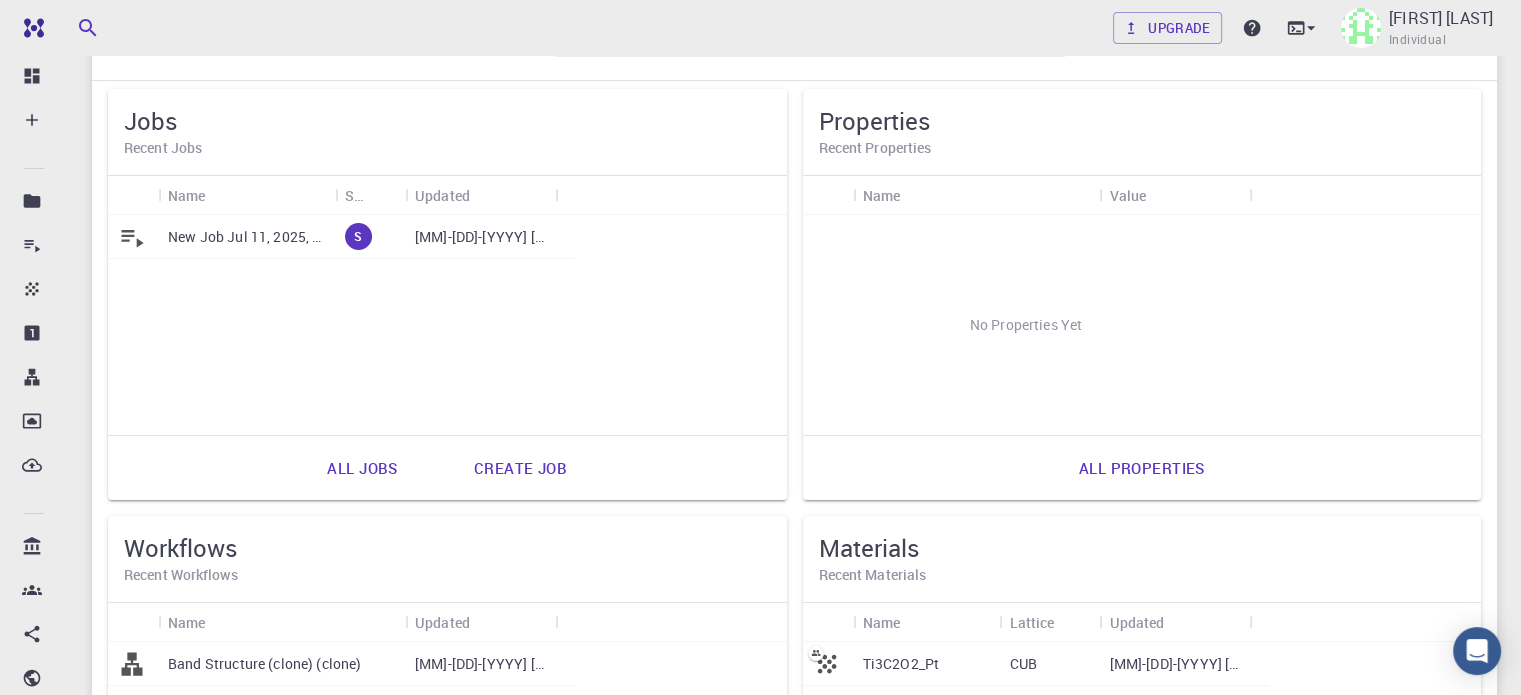 scroll, scrollTop: 136, scrollLeft: 0, axis: vertical 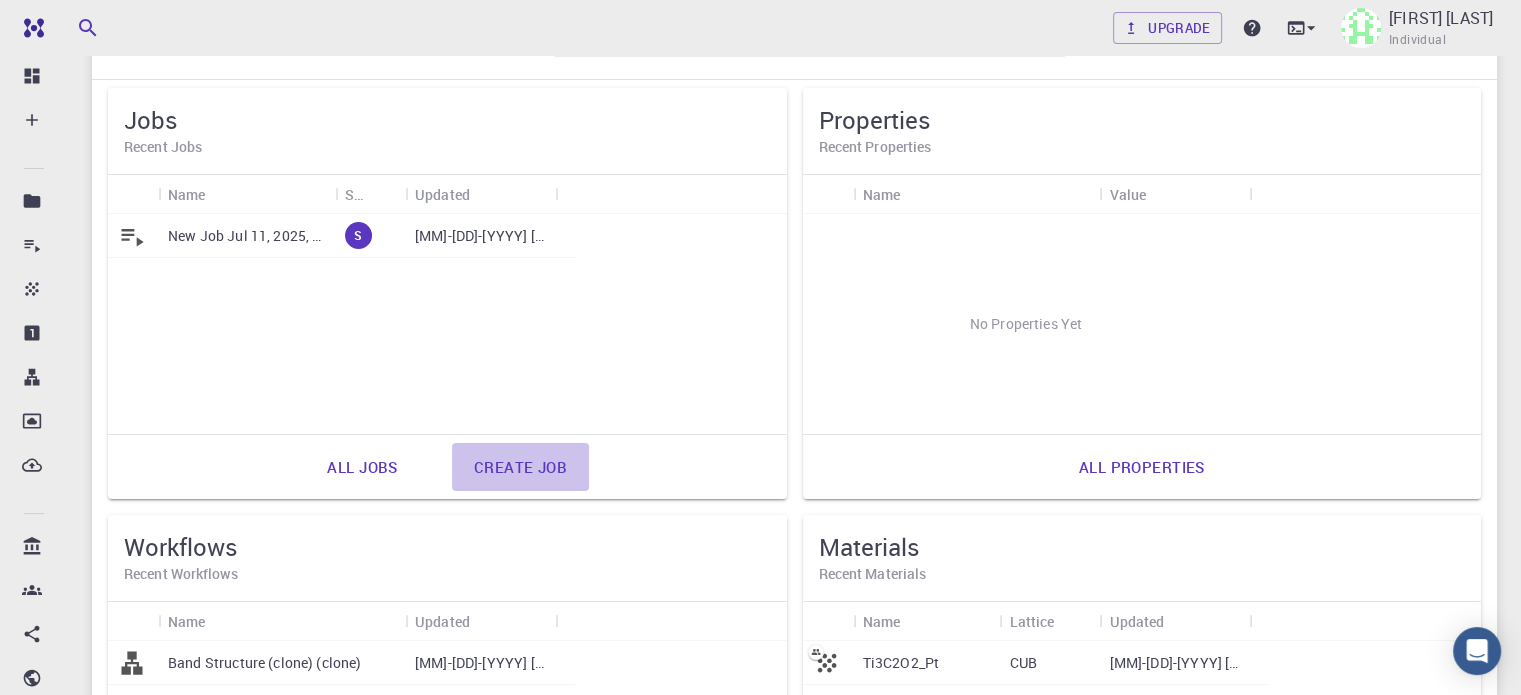 click on "Create job" at bounding box center (520, 467) 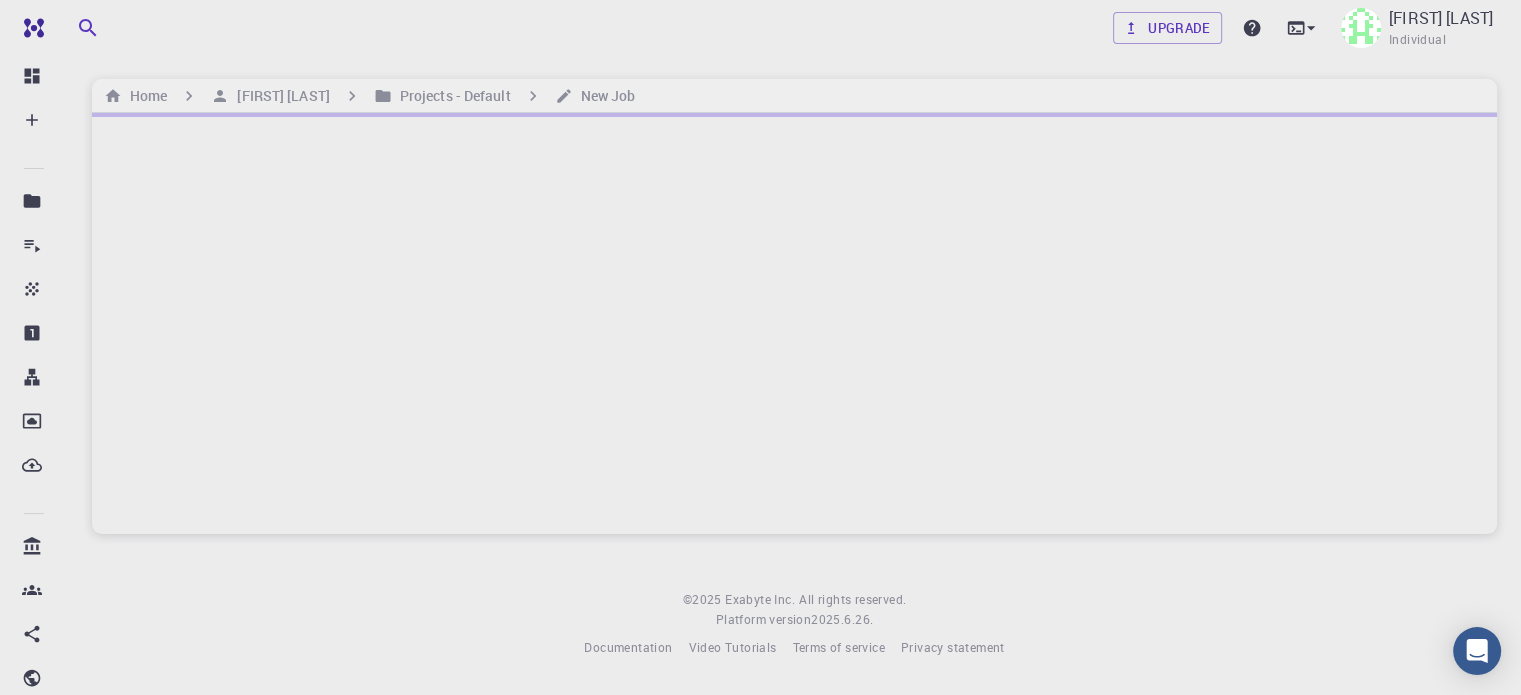 scroll, scrollTop: 0, scrollLeft: 0, axis: both 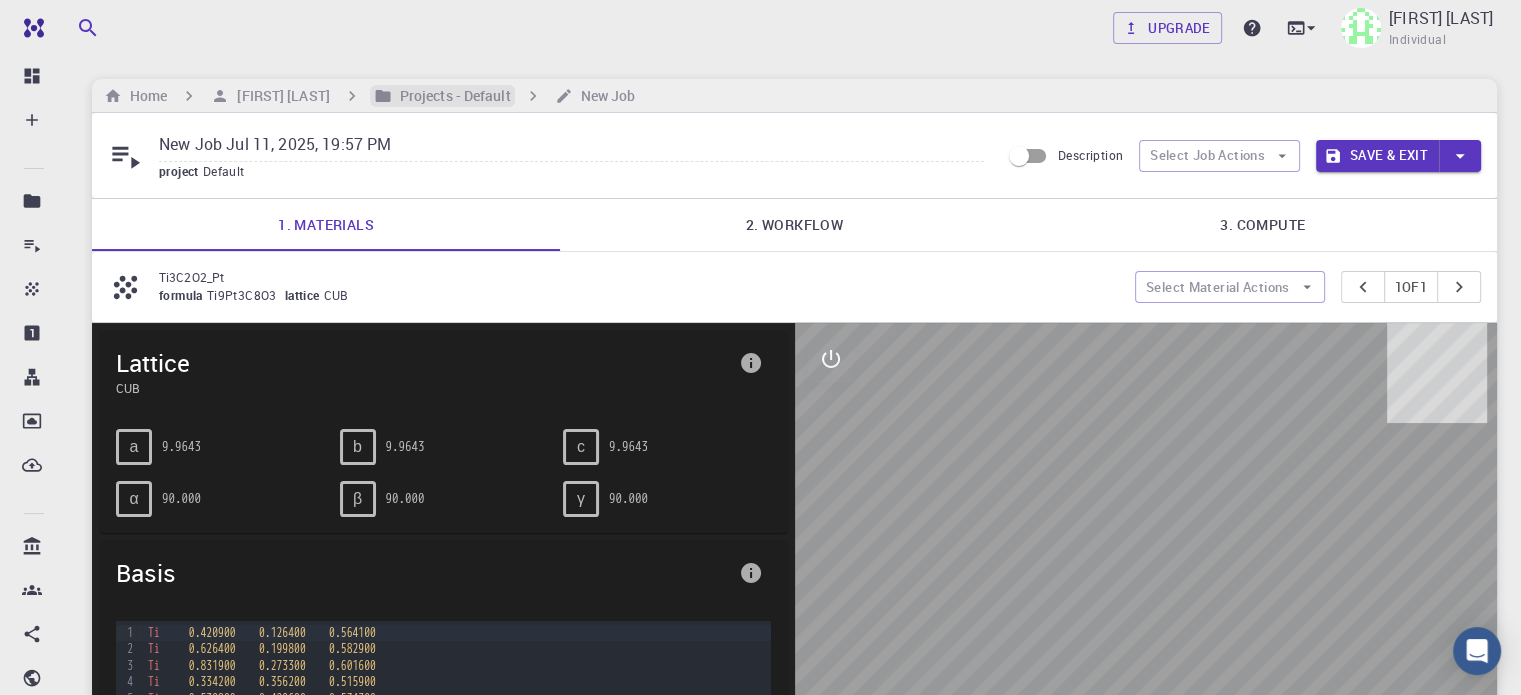 click on "Projects - Default" at bounding box center [451, 96] 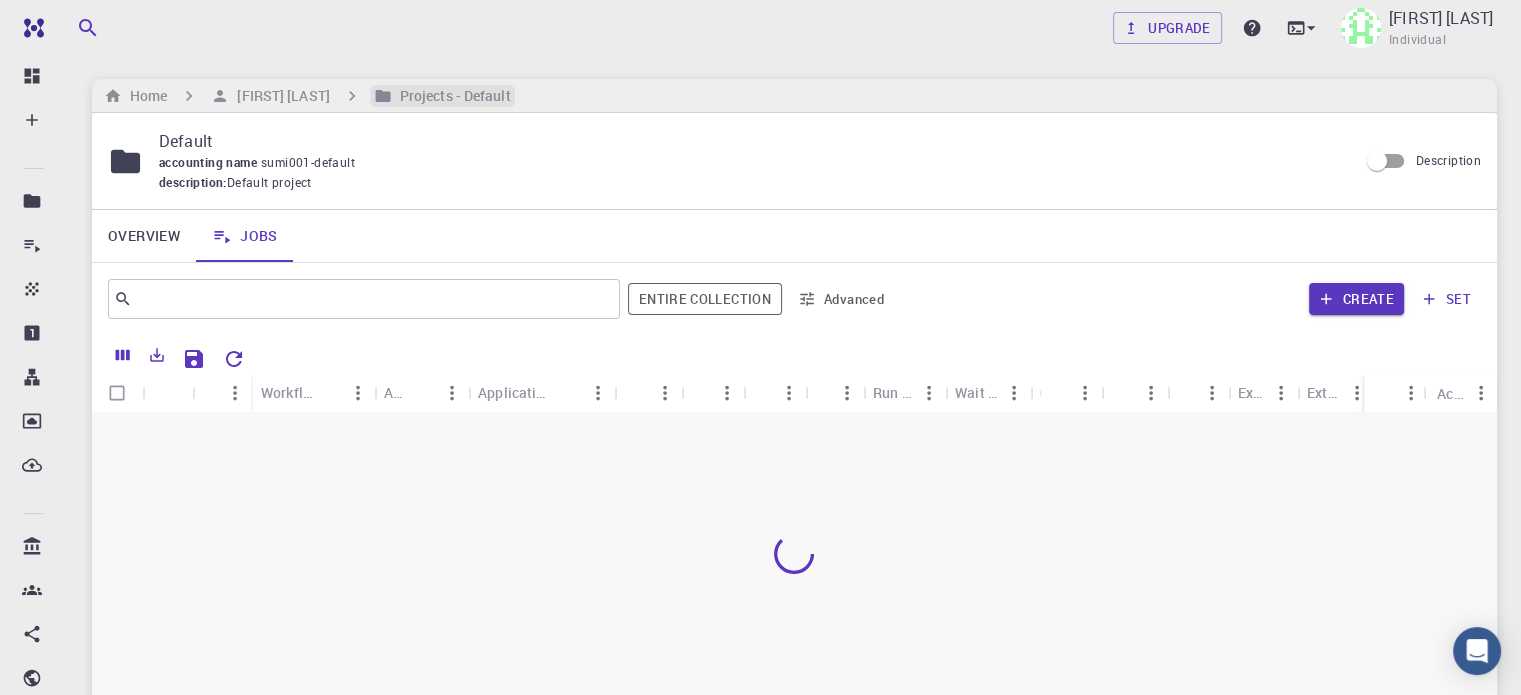 scroll, scrollTop: 132, scrollLeft: 0, axis: vertical 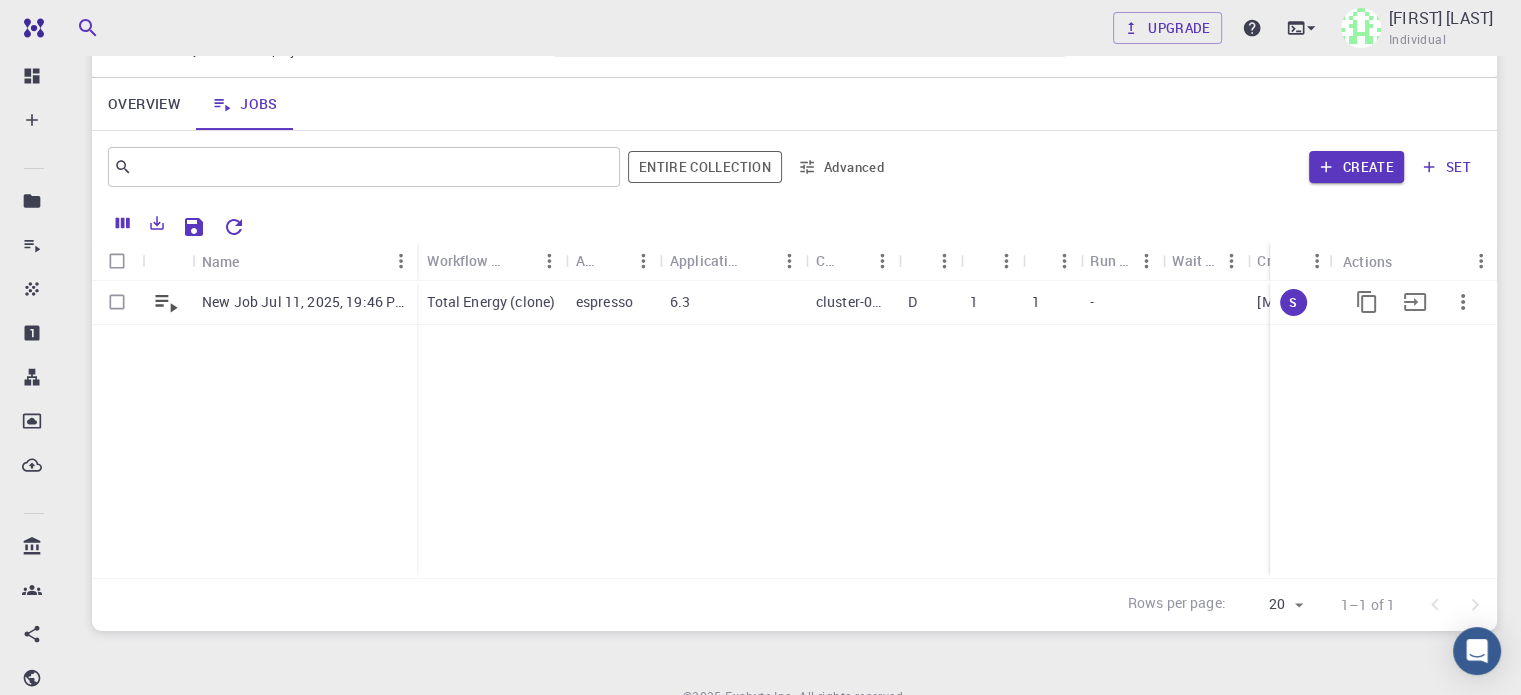 click on "6.3" at bounding box center [733, 303] 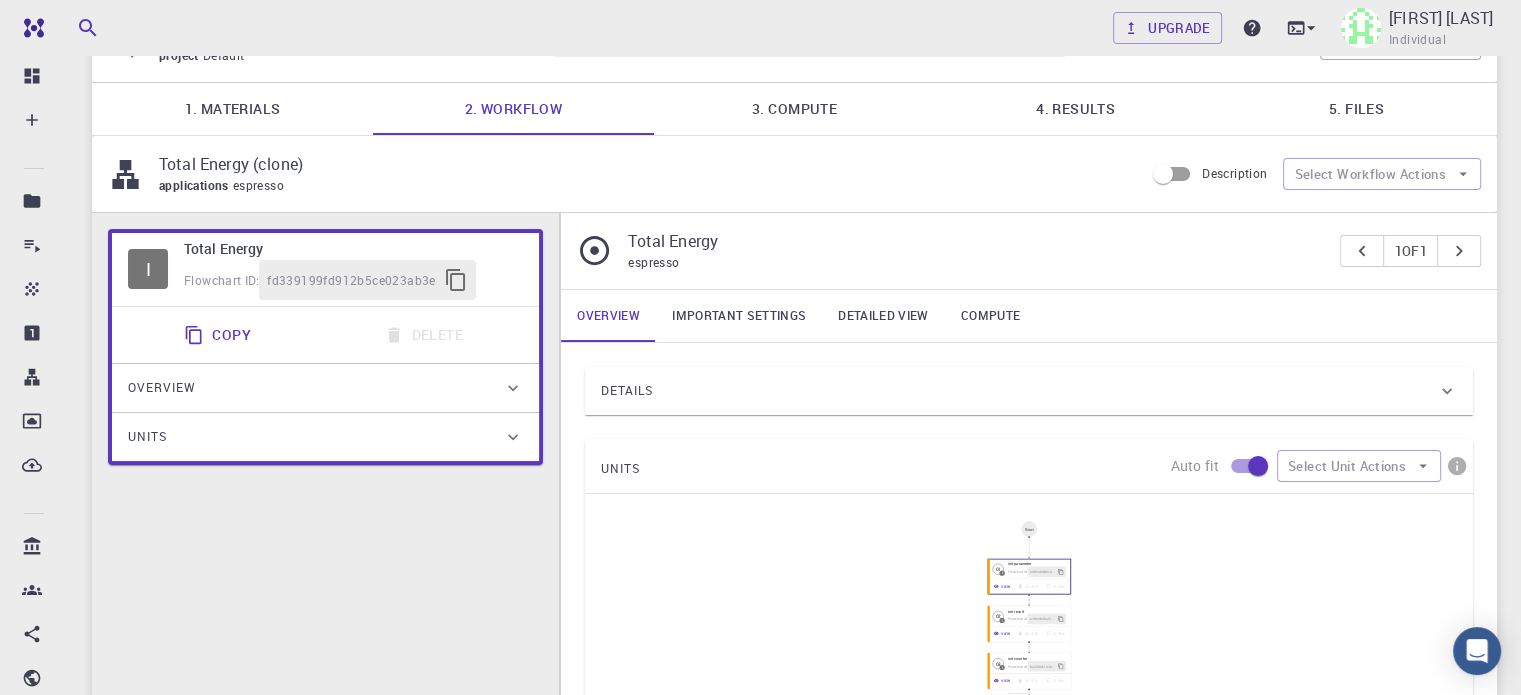 scroll, scrollTop: 108, scrollLeft: 0, axis: vertical 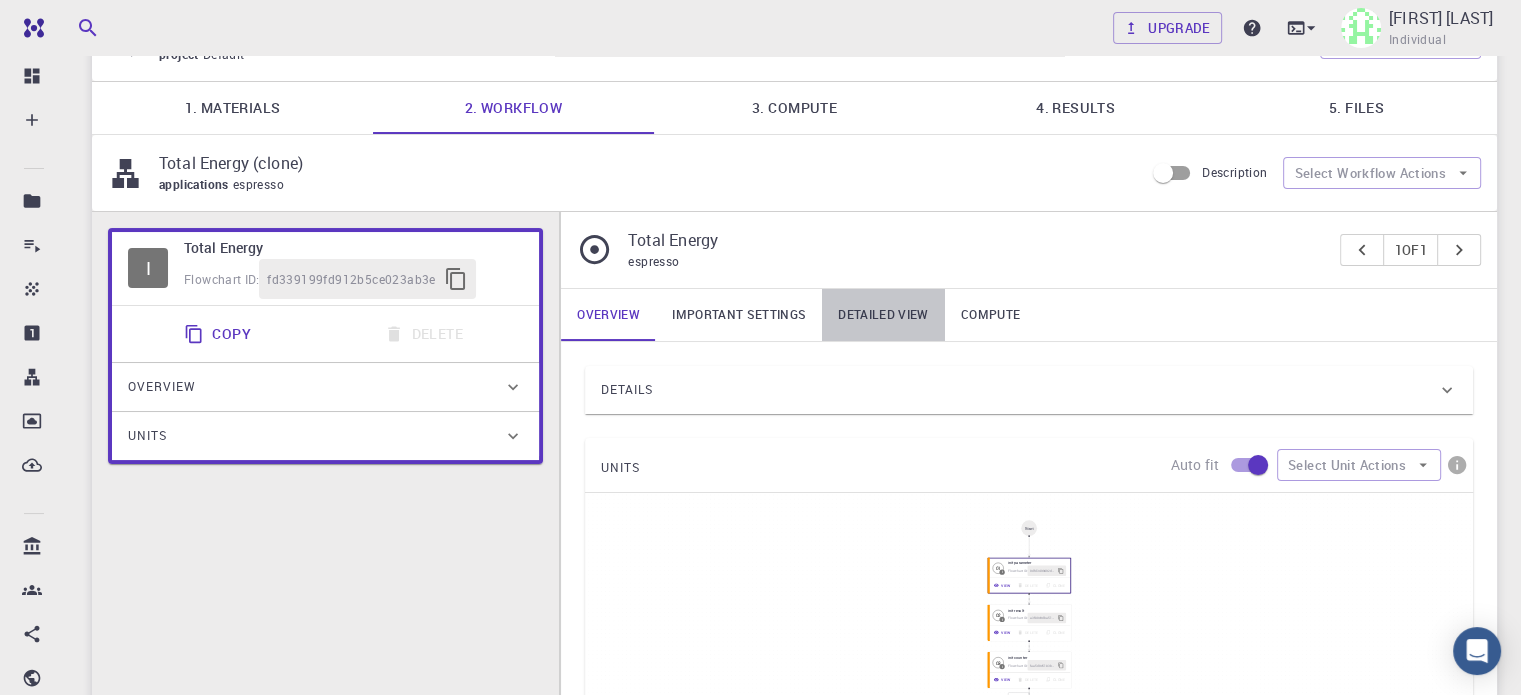 click on "Detailed view" at bounding box center [883, 315] 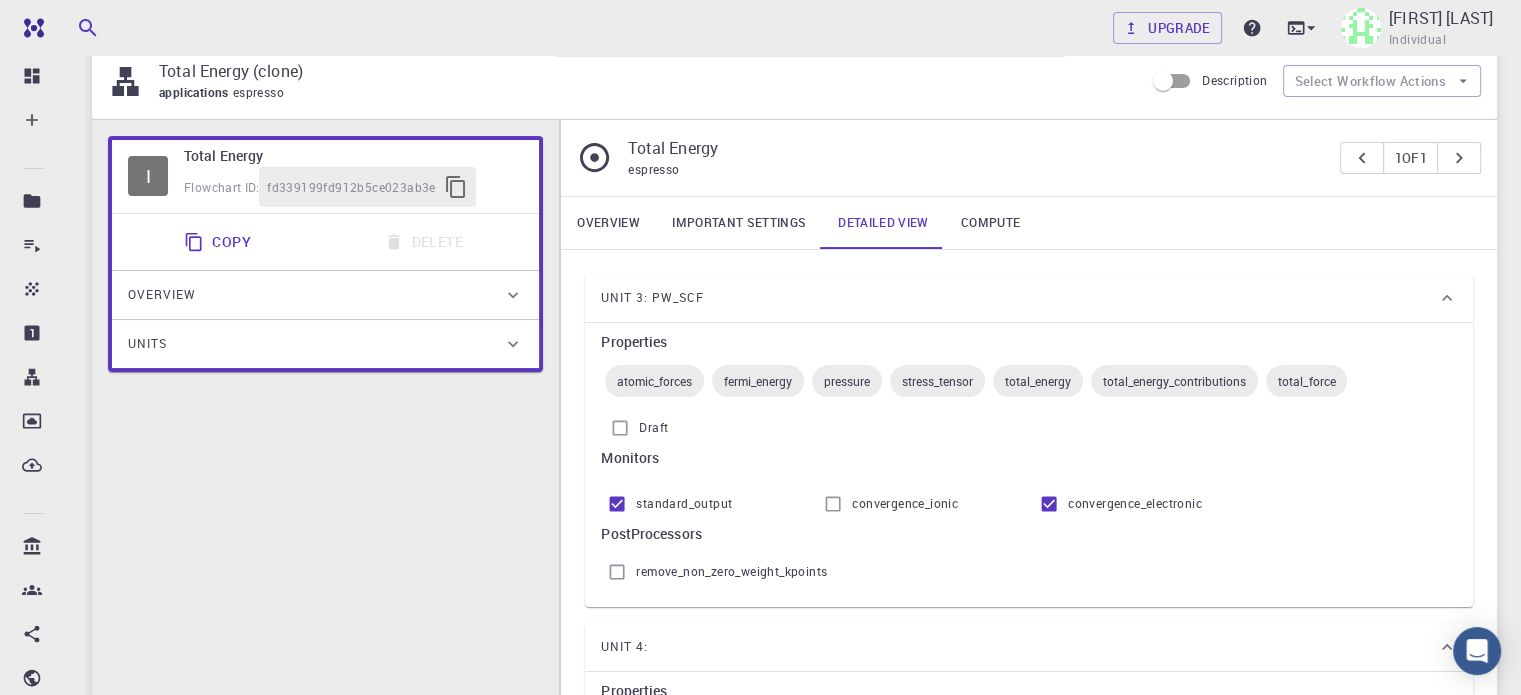scroll, scrollTop: 208, scrollLeft: 0, axis: vertical 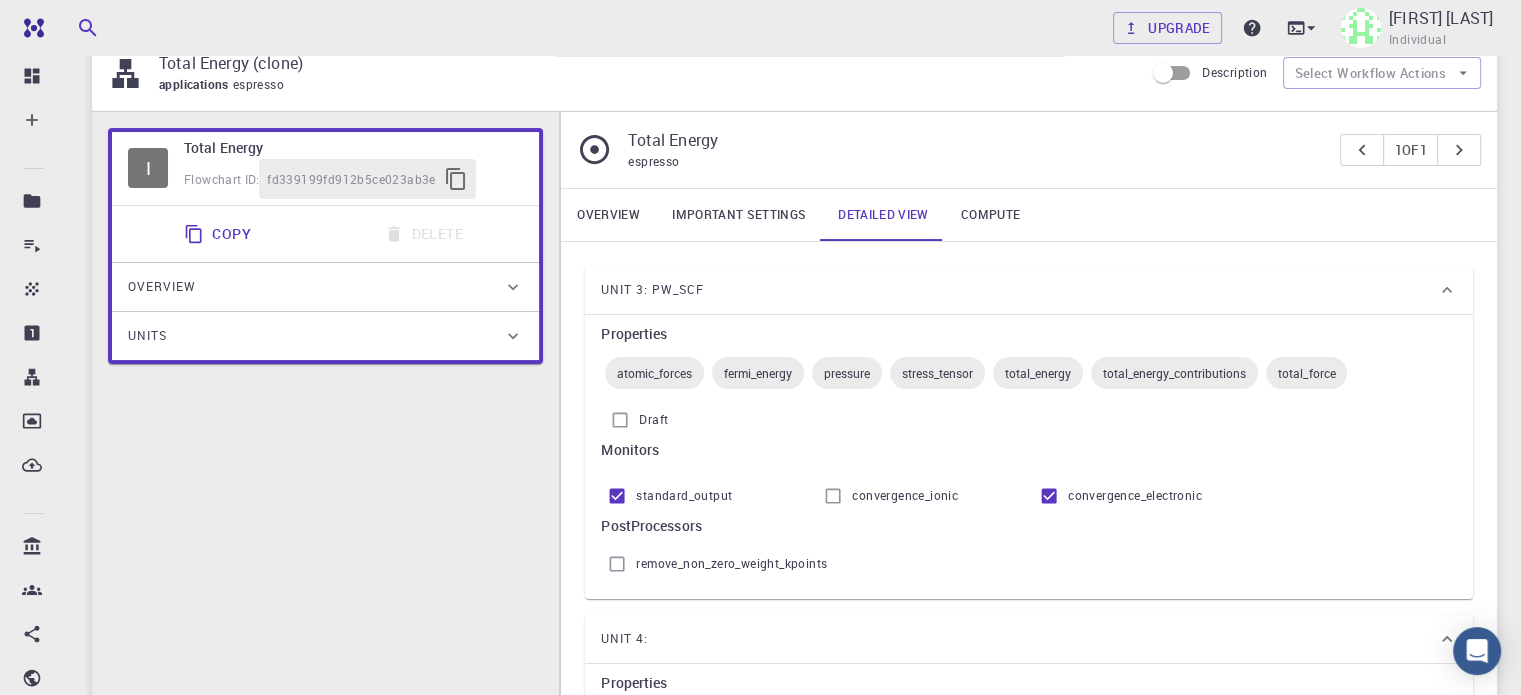 click on "Important settings" at bounding box center (739, 215) 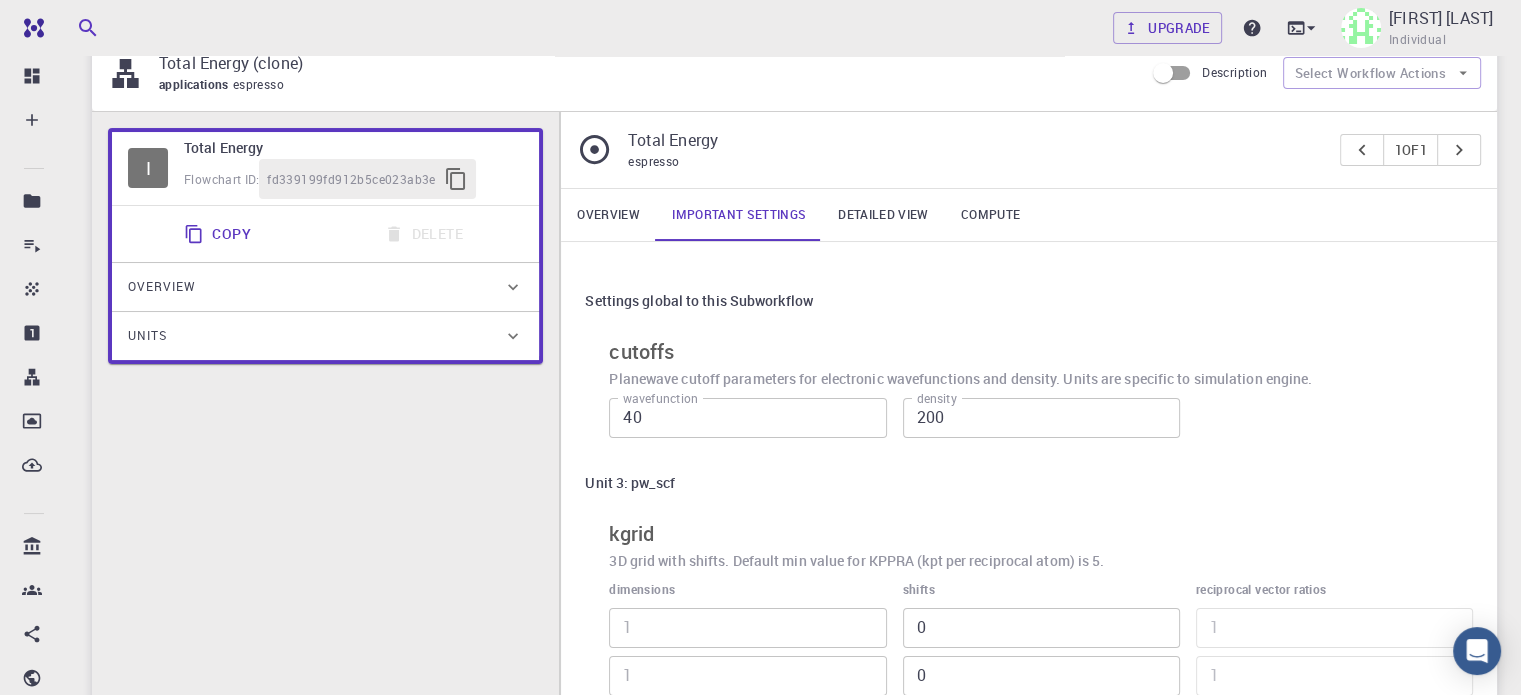 type 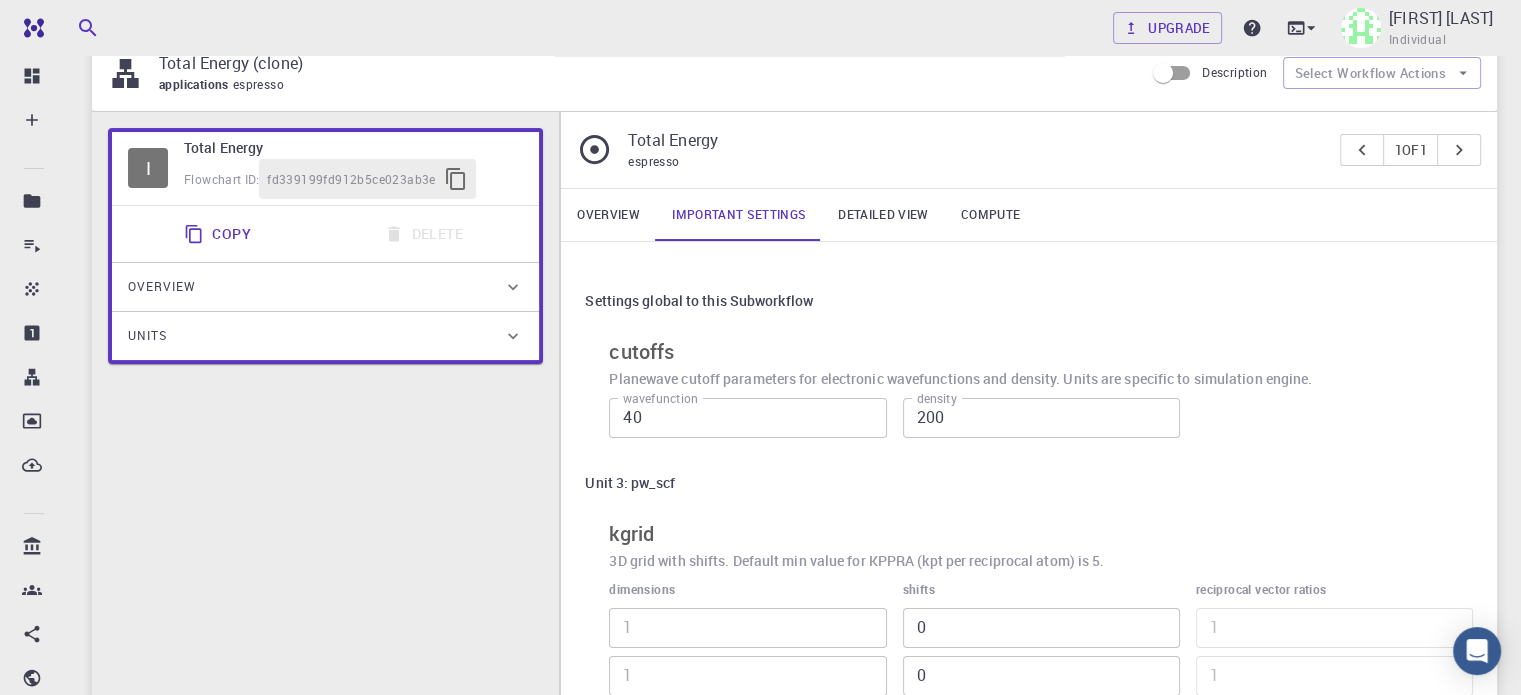 type 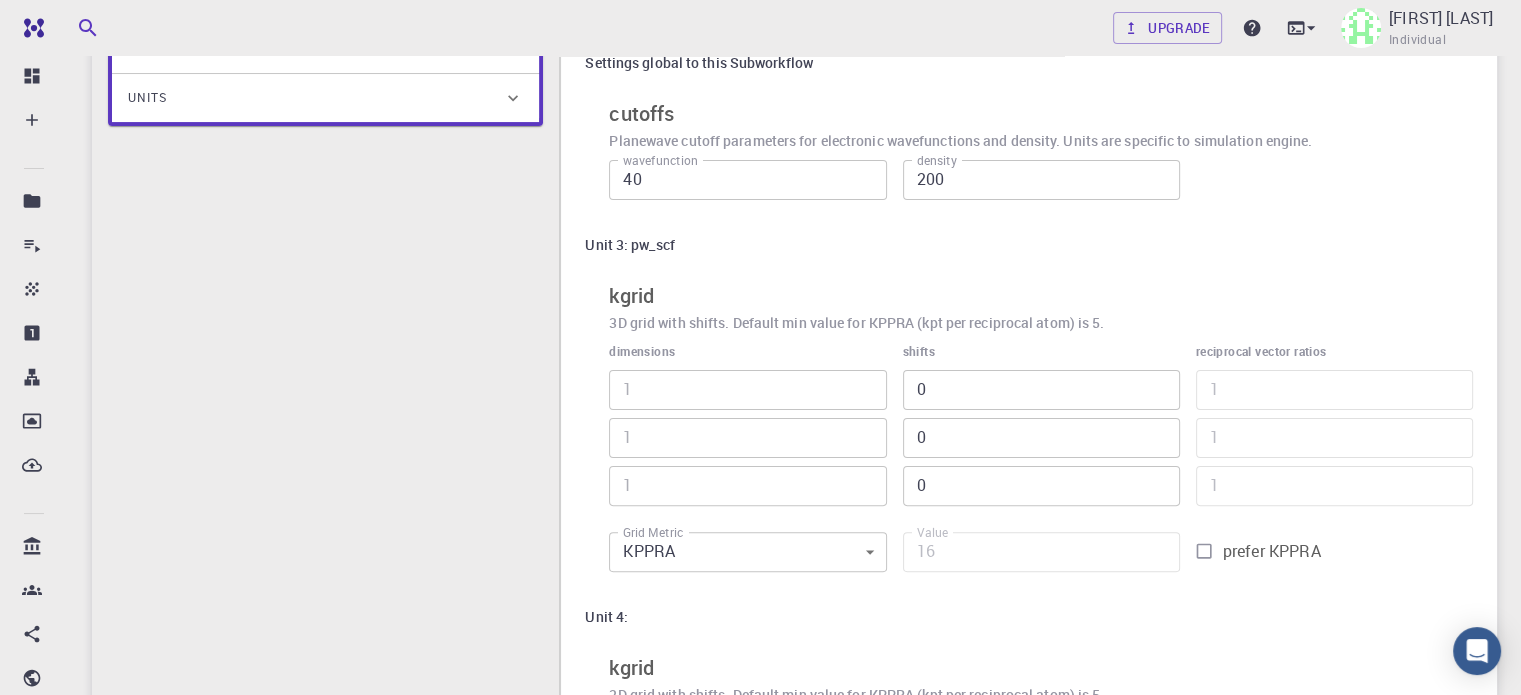 scroll, scrollTop: 447, scrollLeft: 0, axis: vertical 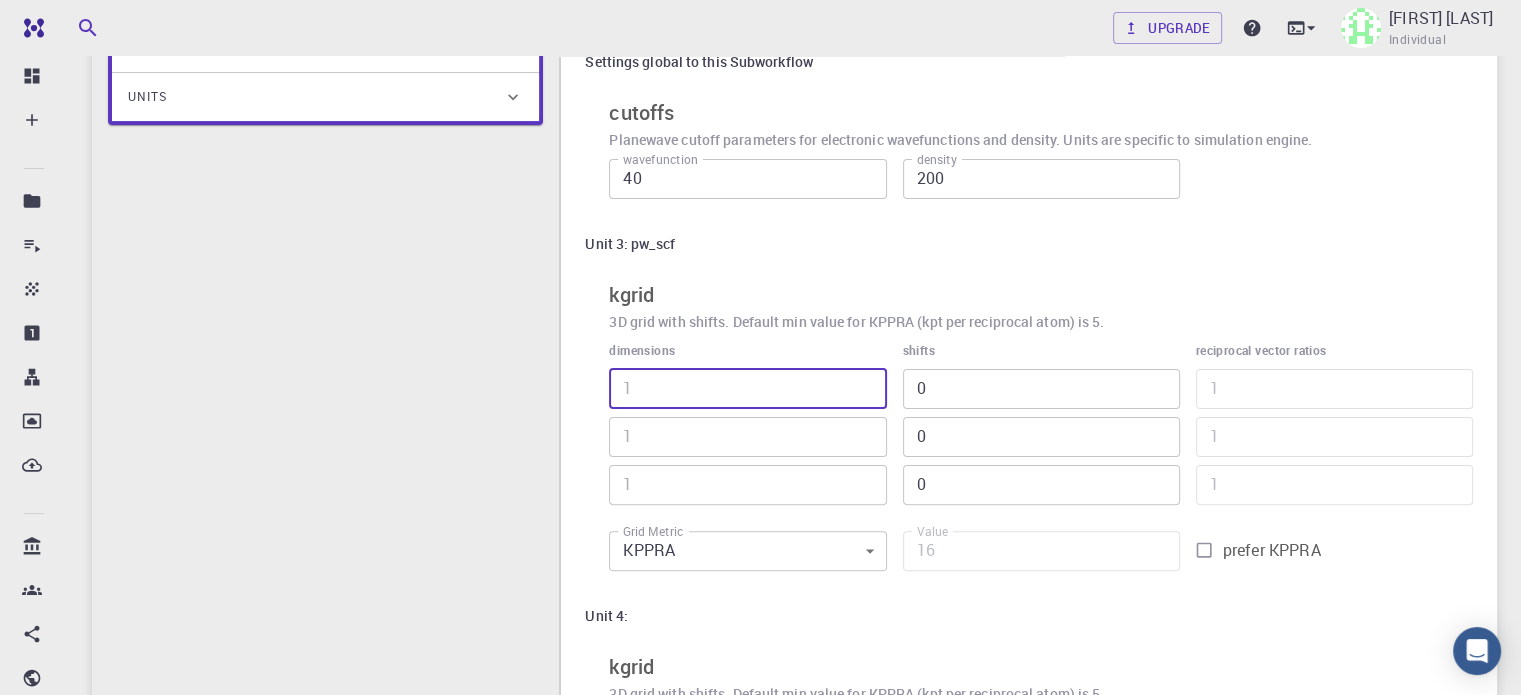 click at bounding box center (747, 389) 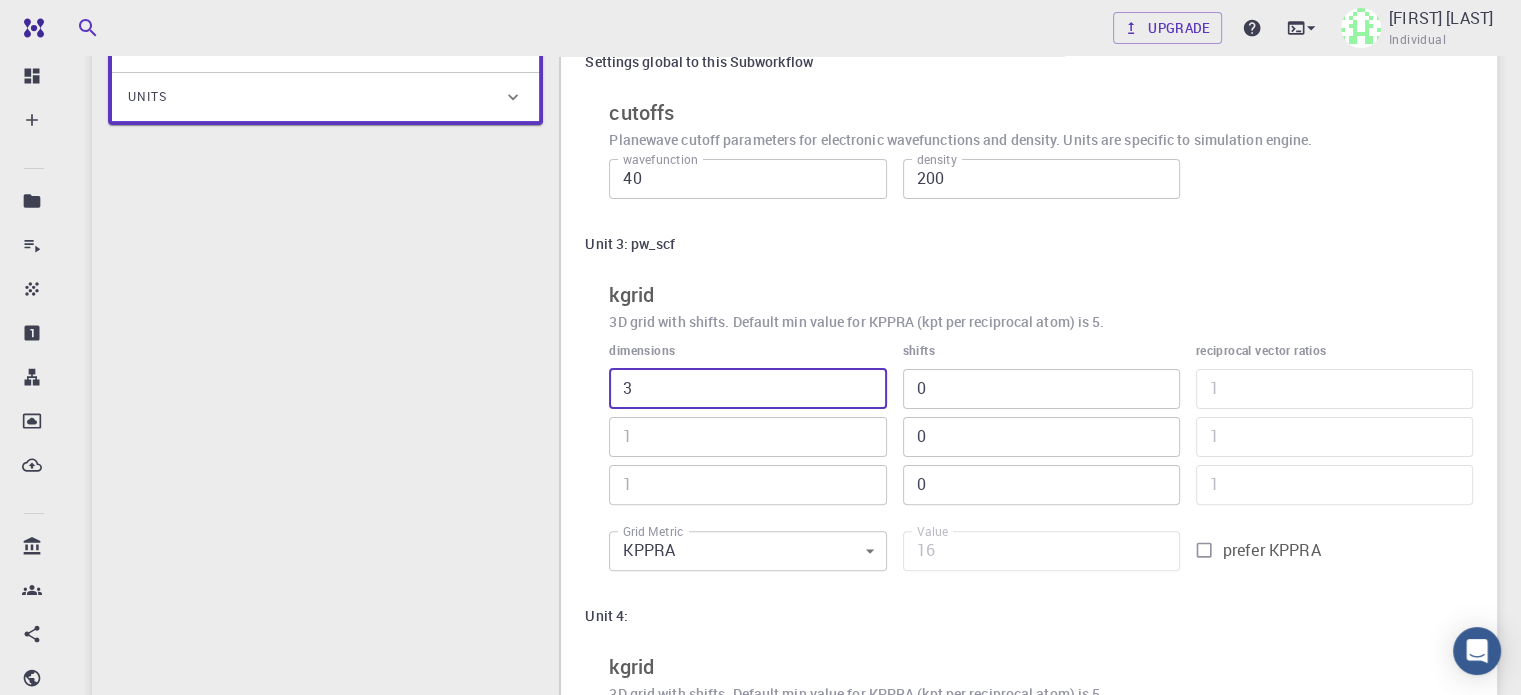 type on "3" 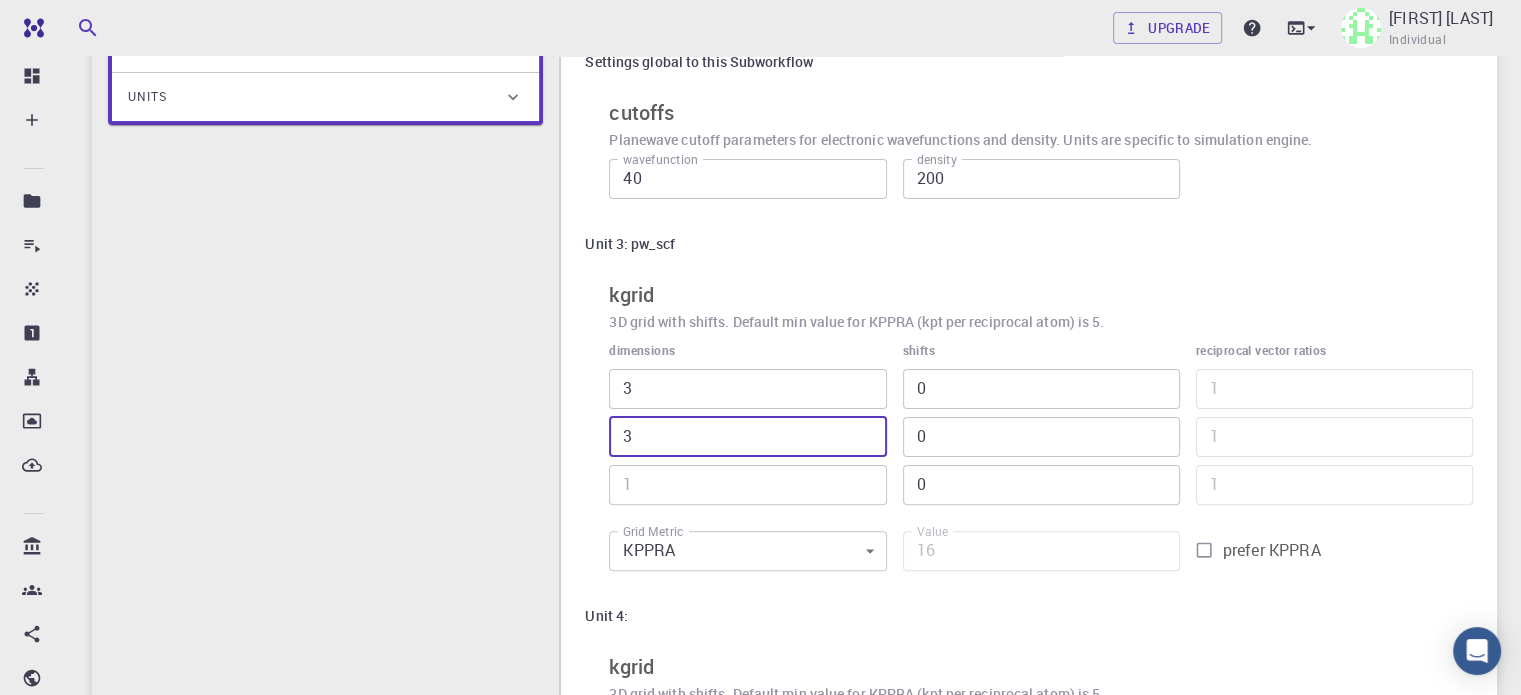 type on "3" 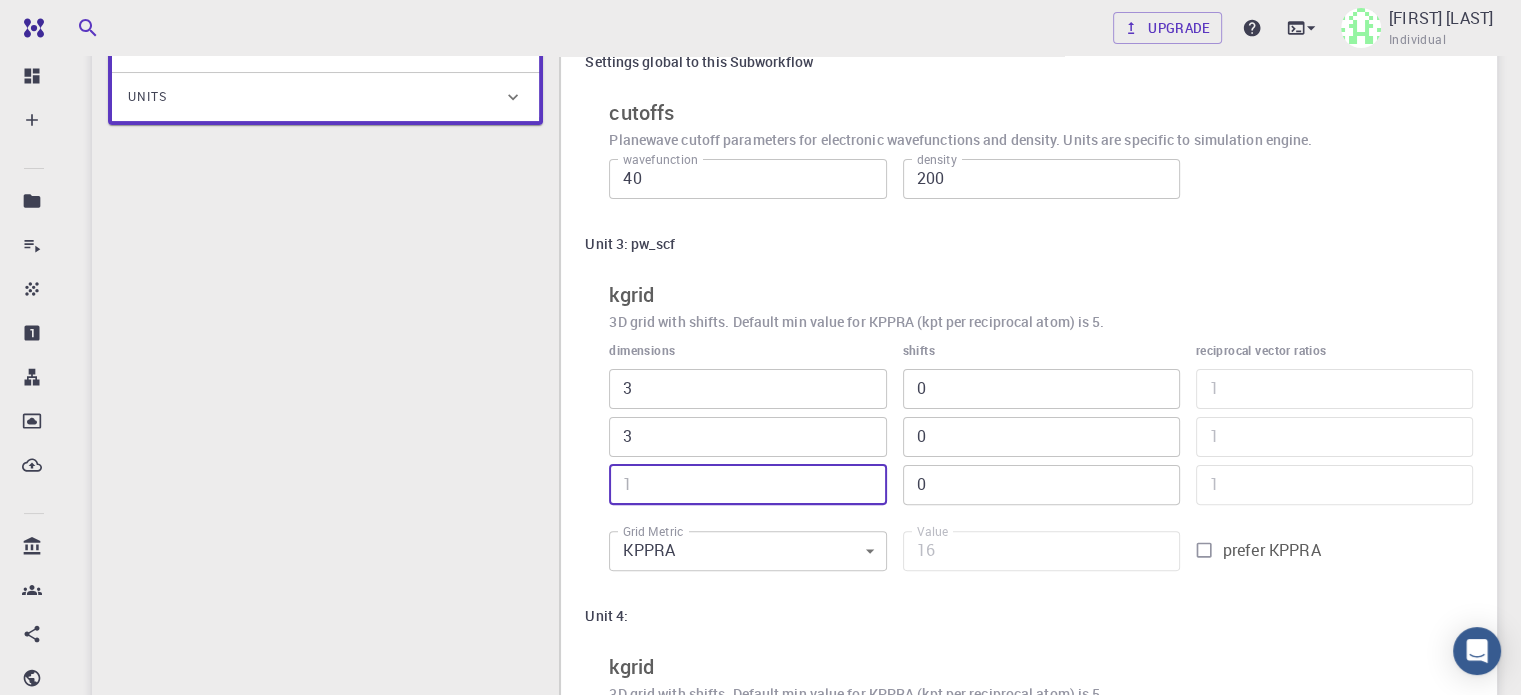click at bounding box center (747, 485) 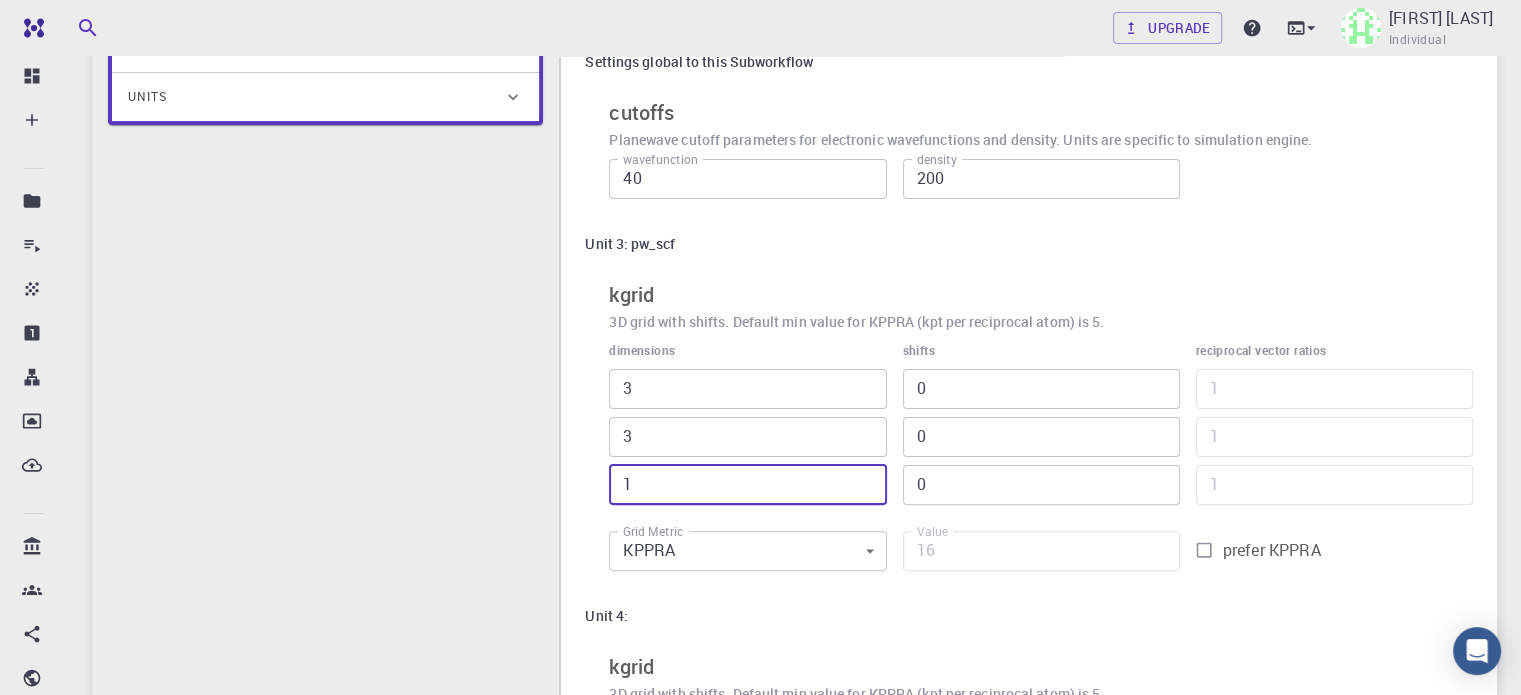 type on "207" 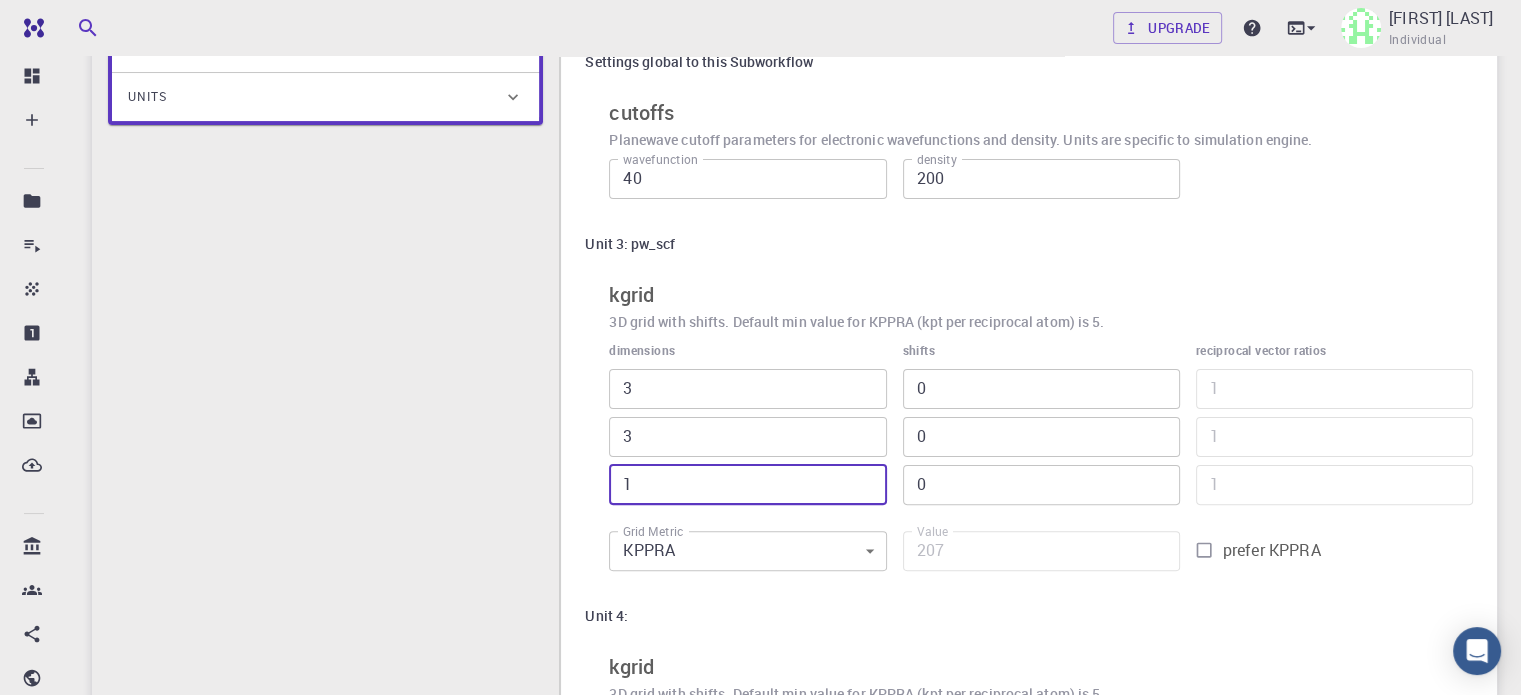type on "1" 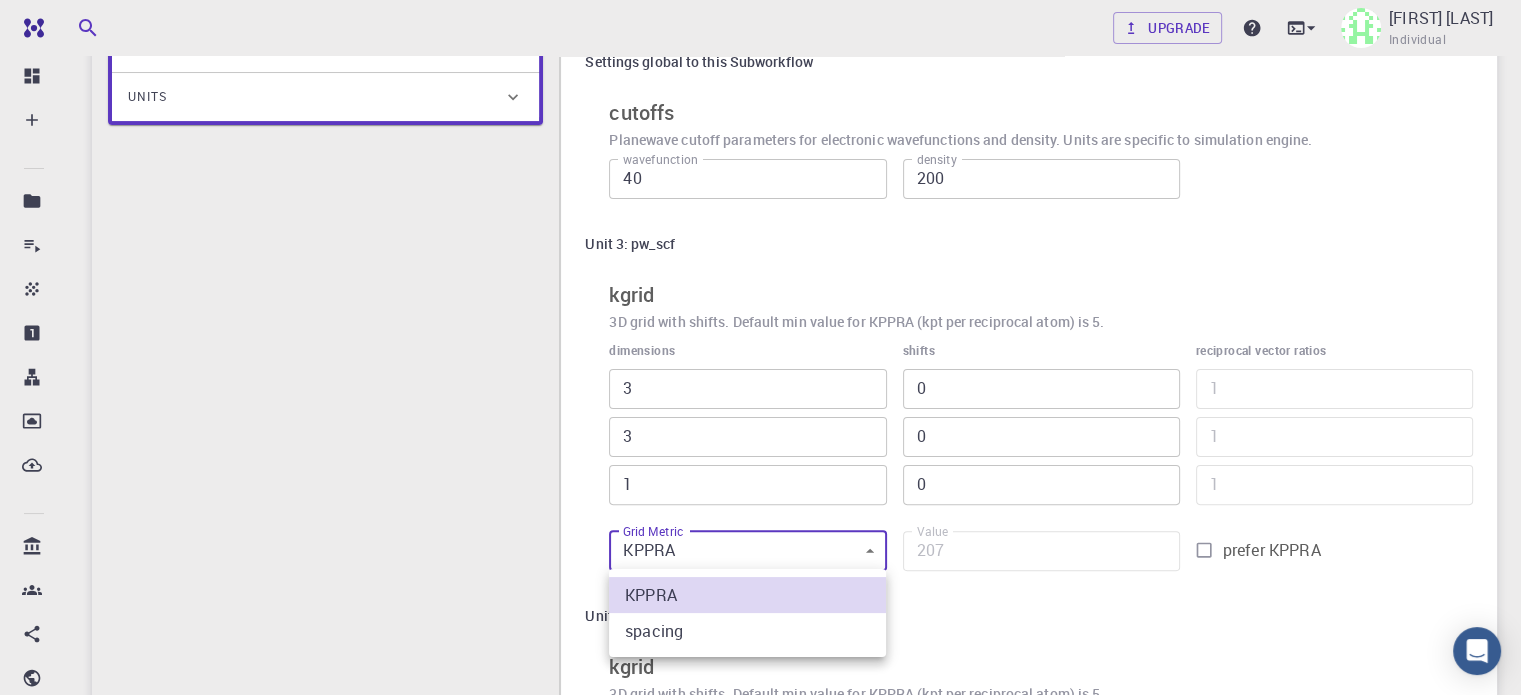 click on "Free Dashboard Create New Job New Material Create Material Upload File Import from Bank Import from 3rd Party New Workflow New Project Projects Jobs Materials Properties Workflows Dropbox External Uploads Bank Materials Workflows Accounts Shared with me Shared publicly Shared externally Documentation Contact Support Compute load: Low Upgrade [FIRST] [LAST] Individual Home [FIRST] [LAST] Projects - Default New Job Jul 11, 2025, 19:46 PM New Job Jul 11, 2025, 19:46 PM project Default Description Select Job Actions 1. Materials 2. Workflow 3. Compute 4. Results 5. Files Total Energy (clone) applications espresso Description Select Workflow Actions I Total Energy Flowchart ID:  fd339199fd912b5ce023ab3e Copy Delete Overview Properties atomic-forces fermi-energy pressure stress-tensor total-energy total-energy-contributions total-force atomic-forces fermi-energy pressure stress-tensor total-energy total-energy-contributions total-force atomic-forces fermi-energy pressure stress-tensor total-energy total-energy-contributions total-force 6.3" at bounding box center (760, 573) 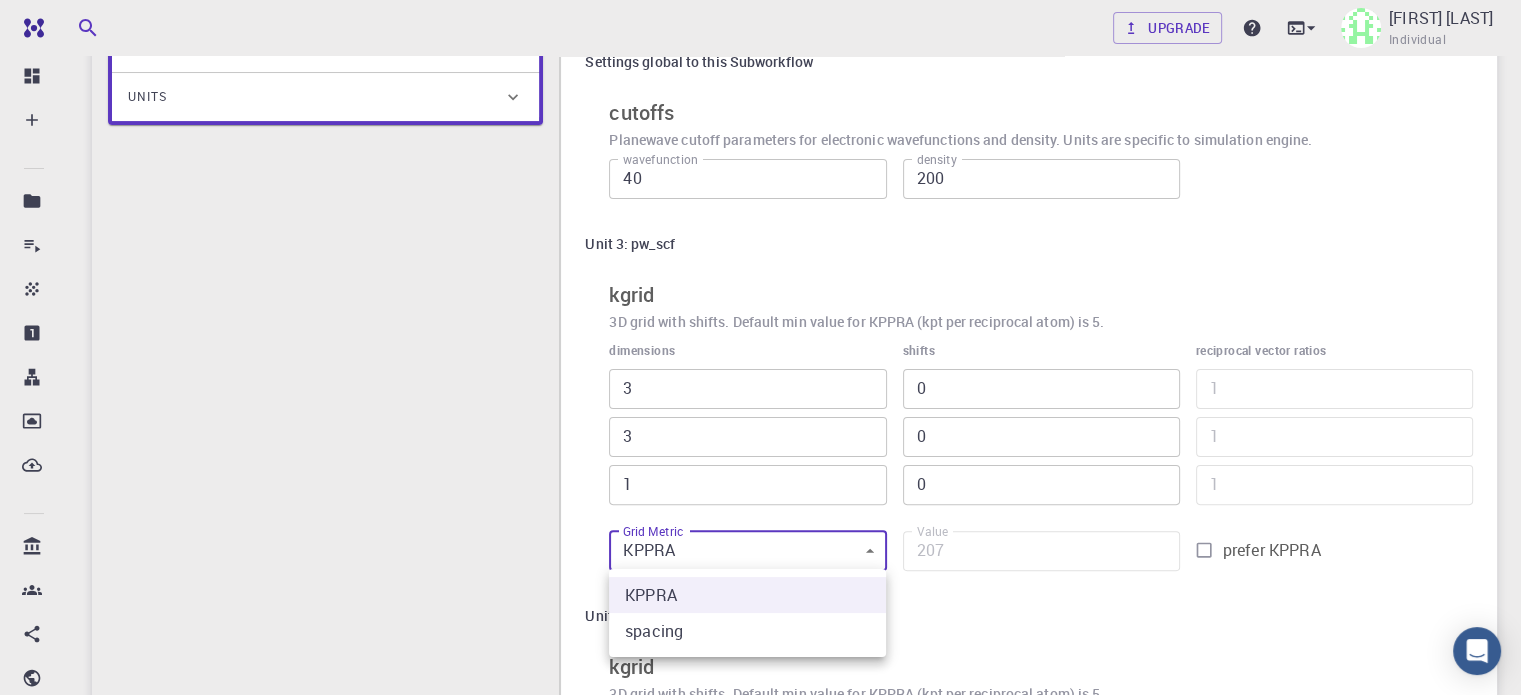 click at bounding box center (760, 347) 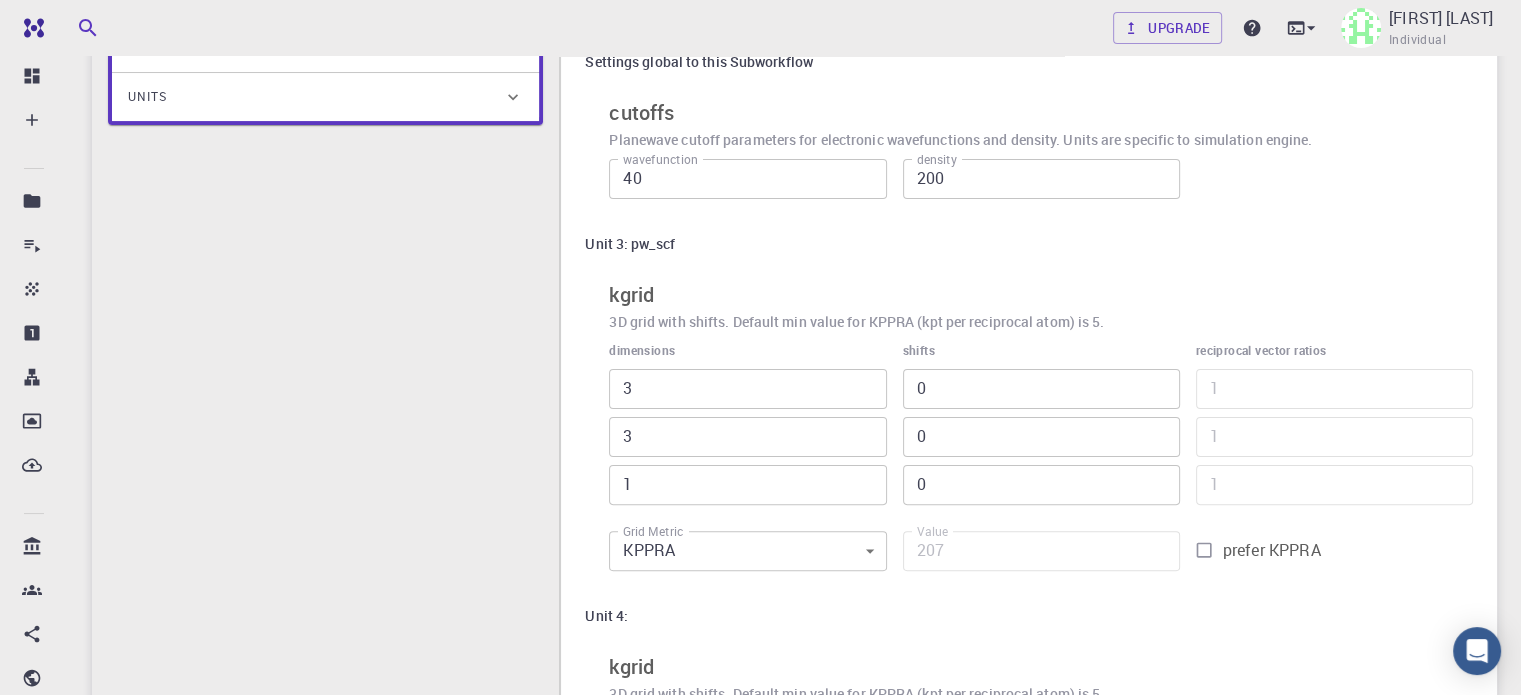 click on "Settings global to this Subworkflow cutoffs Planewave cutoff parameters for electronic wavefunctions and density. Units are specific to simulation engine. wavefunction 40 wavefunction density 200 density   Unit 3:  pw_scf kgrid 3D grid with shifts. Default min value for KPPRA (kpt per reciprocal atom) is 5. dimensions 3 ​ 3 ​ 1 ​ shifts 0 ​ 0 ​ 0 ​ reciprocal vector ratios 1 ​ 1 ​ 1 ​ Grid Metric KPPRA 0 Grid Metric Value 207 Value prefer KPPRA   Unit 4:  kgrid 3D grid with shifts. Default min value for KPPRA (kpt per reciprocal atom) is 5. dimensions 1 ​ 1 ​ 1 ​ shifts 0 ​ 0 ​ 0 ​ reciprocal vector ratios 1 ​ 1 ​ 1 ​ Grid Metric KPPRA 0 Grid Metric Value 5 Value prefer KPPRA   Unit 5:  kgrid 3D grid with shifts. Default min value for KPPRA (kpt per reciprocal atom) is 5. dimensions 1 ​ 1 ​ 1 ​ shifts 0 ​ 0 ​ 0 ​ reciprocal vector ratios 1 ​ 1 ​ 1 ​ Grid Metric KPPRA 0 Grid Metric Value 5 Value prefer KPPRA" at bounding box center (1029, 683) 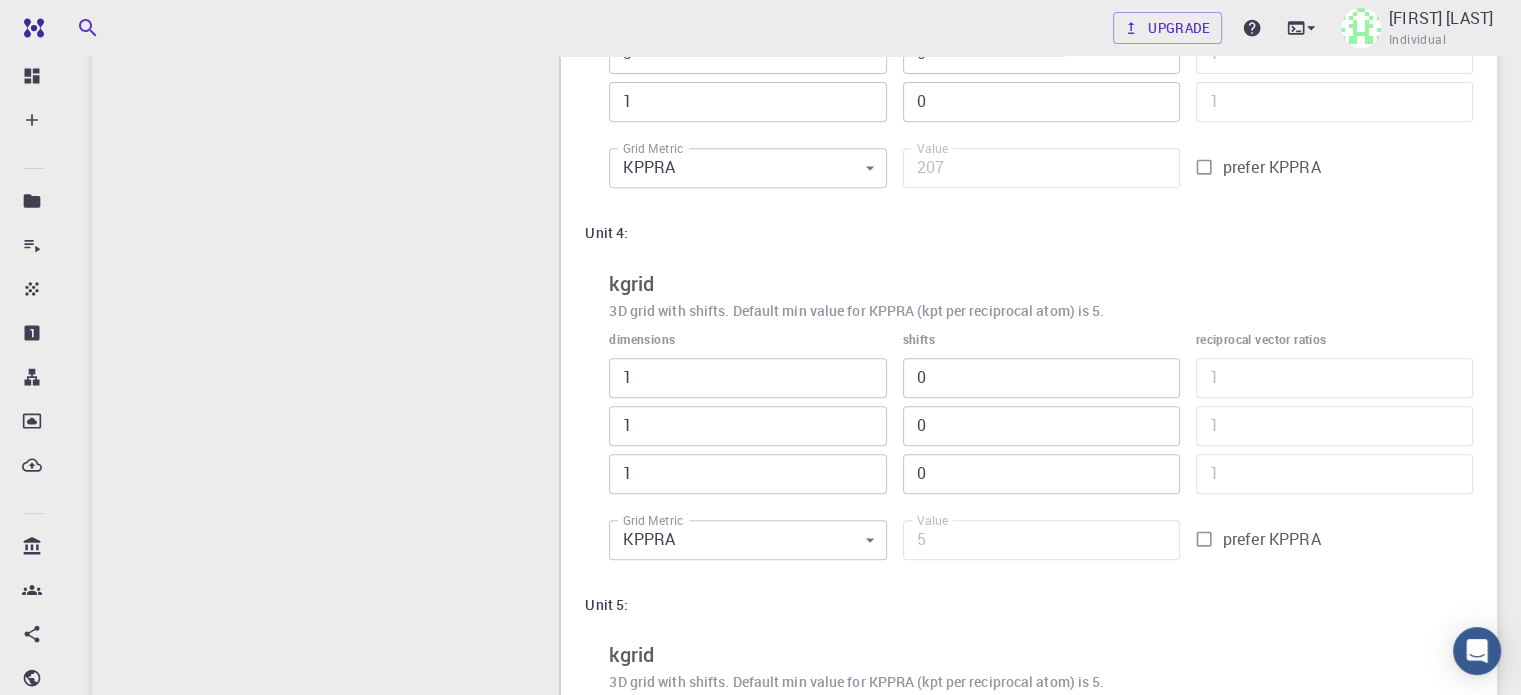 scroll, scrollTop: 831, scrollLeft: 0, axis: vertical 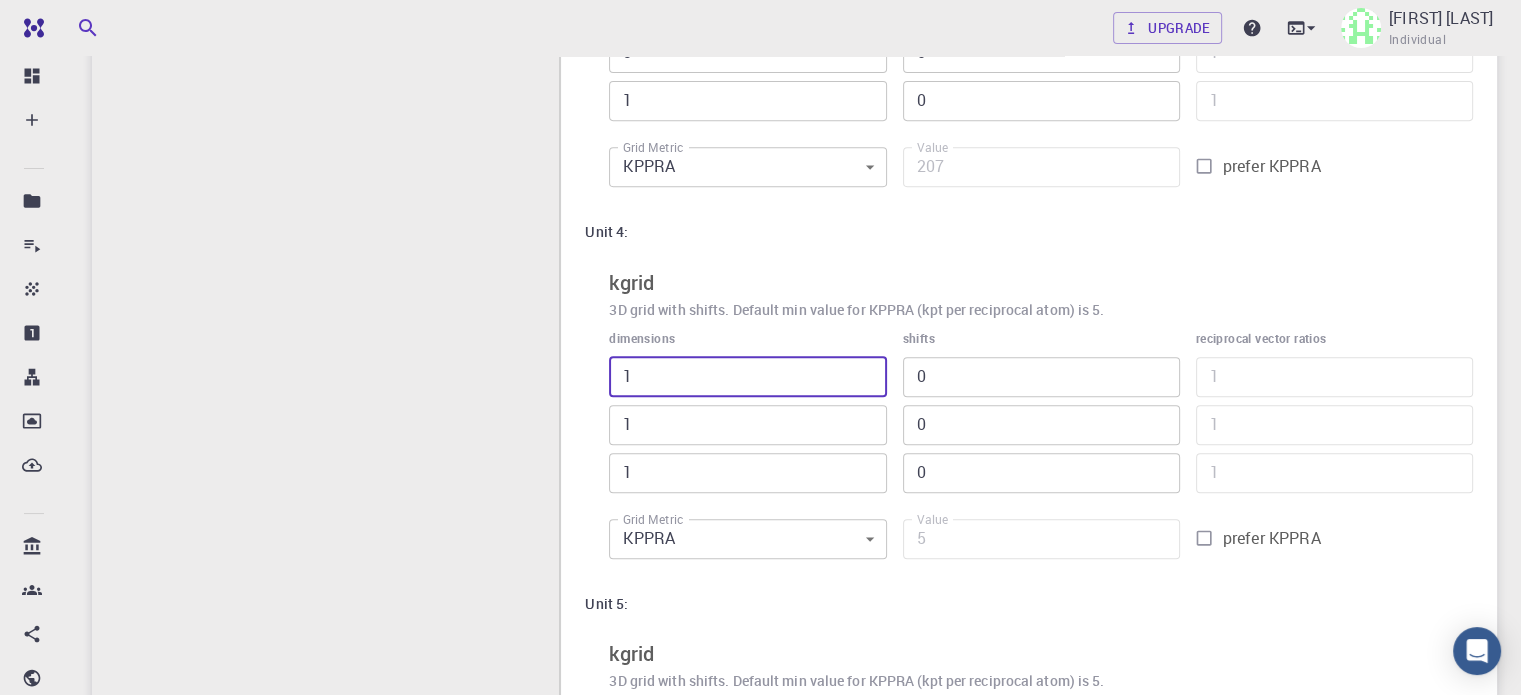 click on "1" at bounding box center [747, 377] 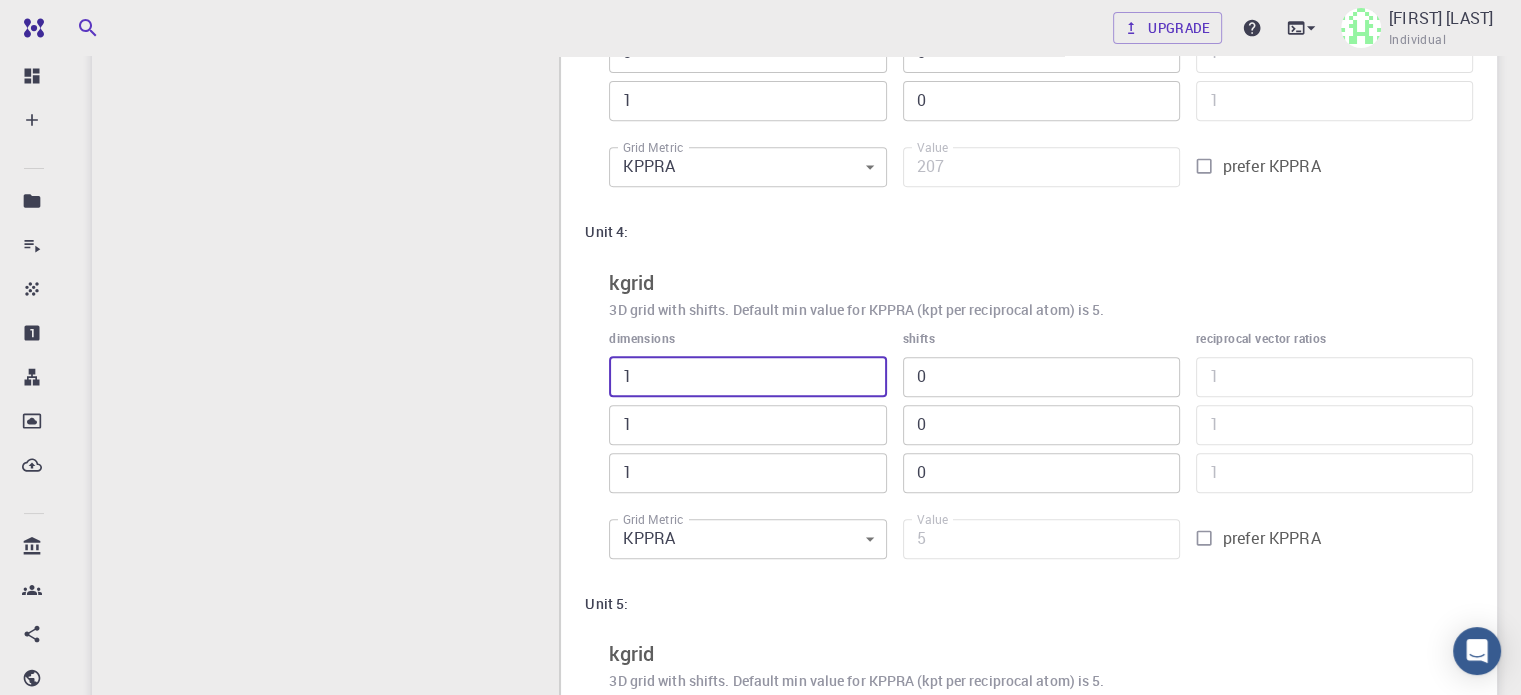 type on "1" 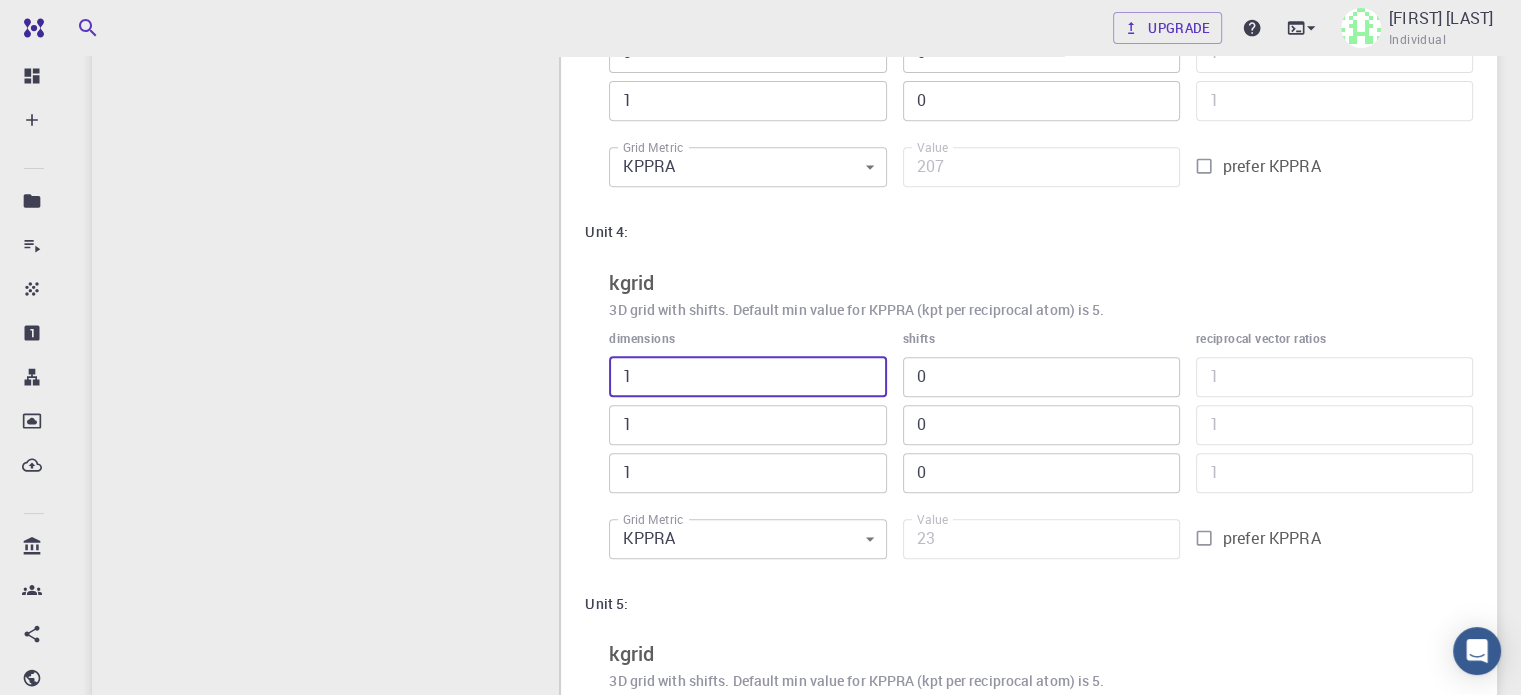 type on "13" 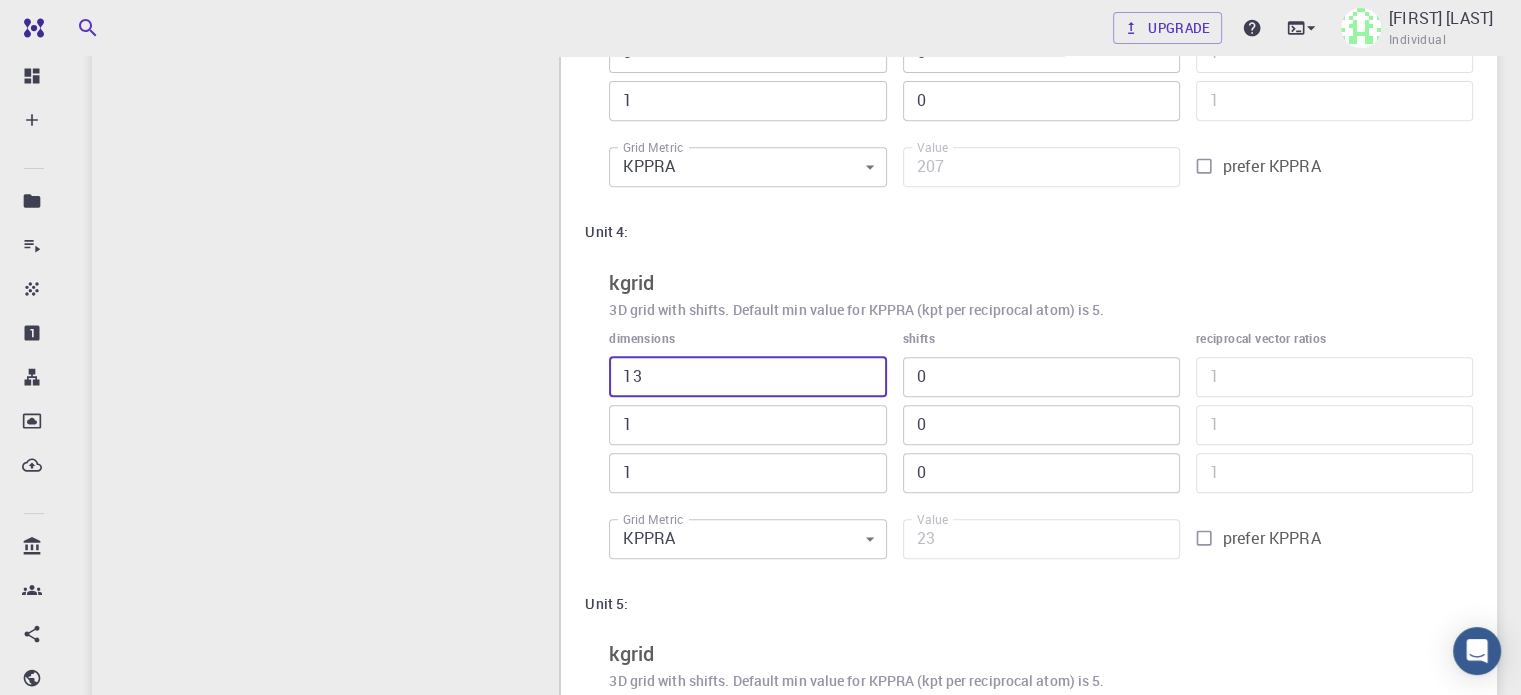 type on "299" 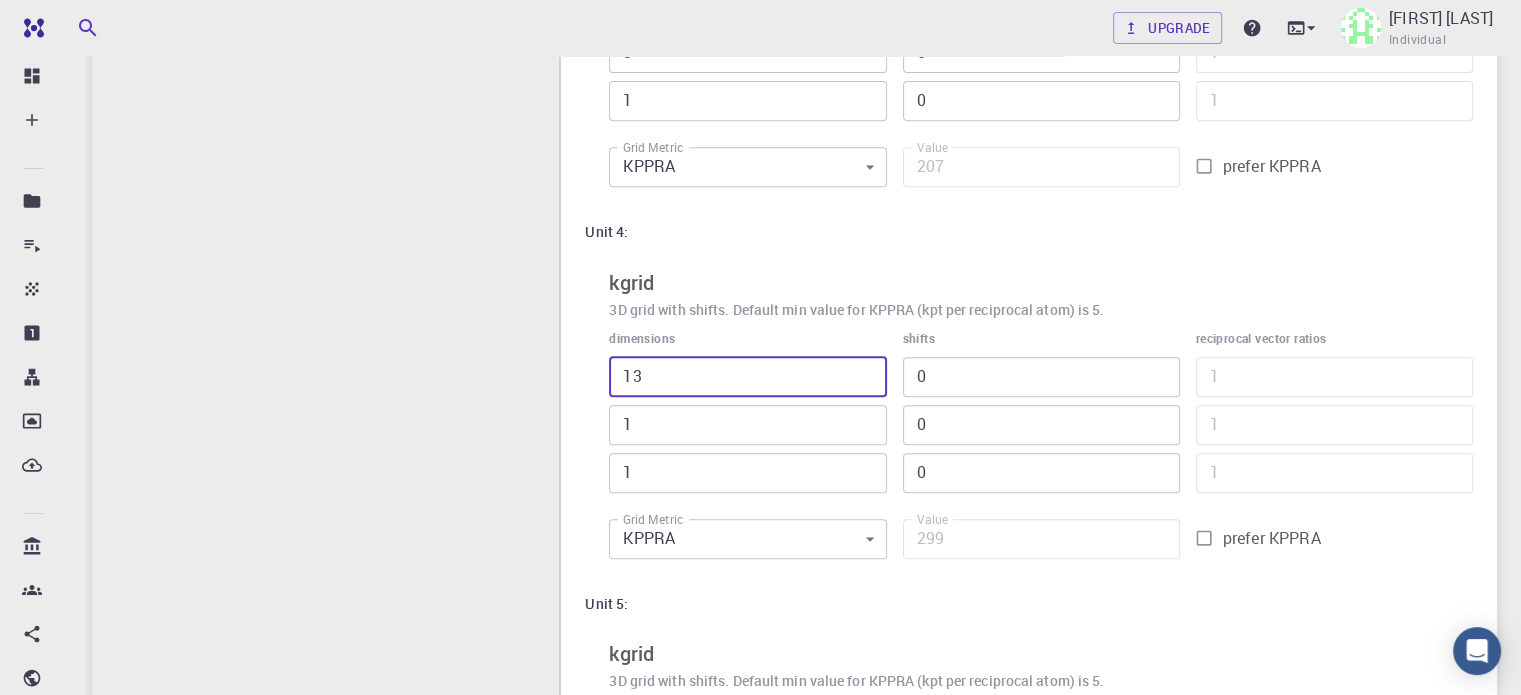 type on "1" 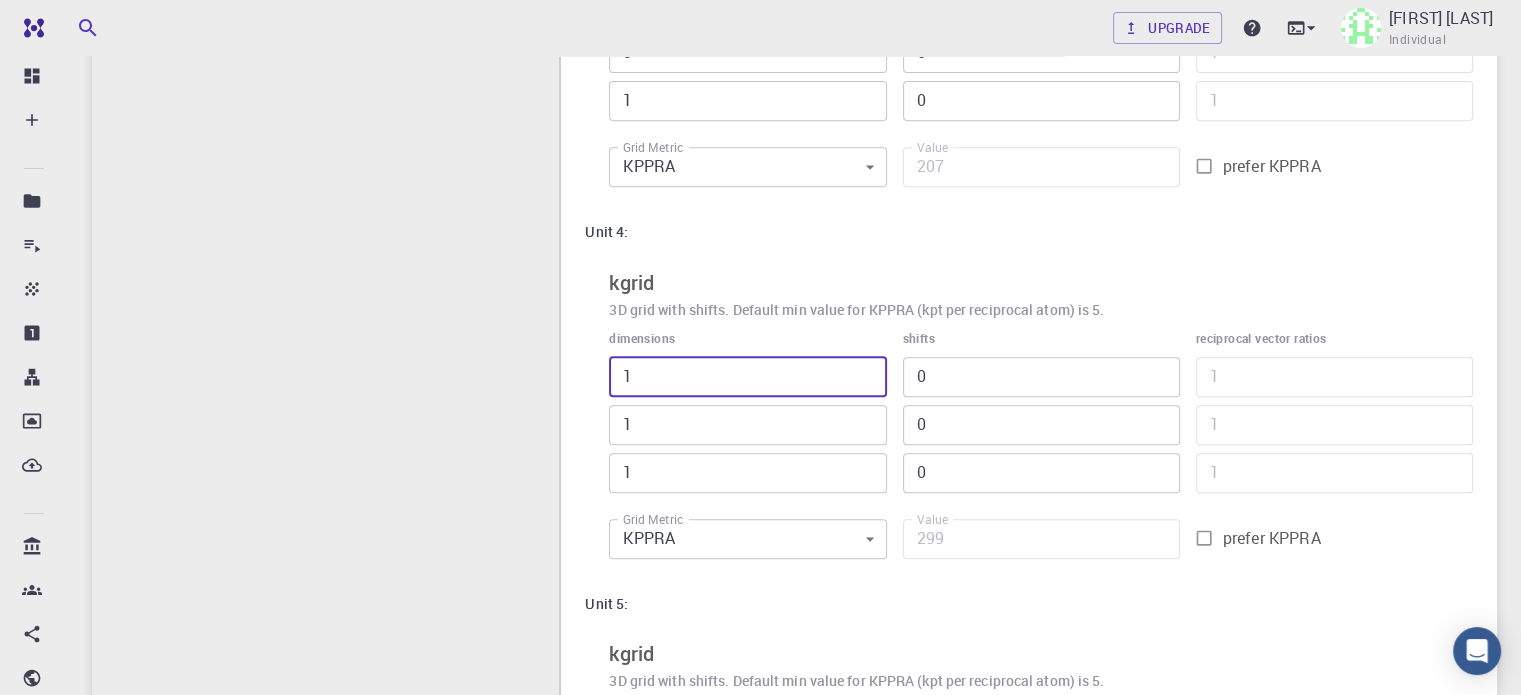 type on "23" 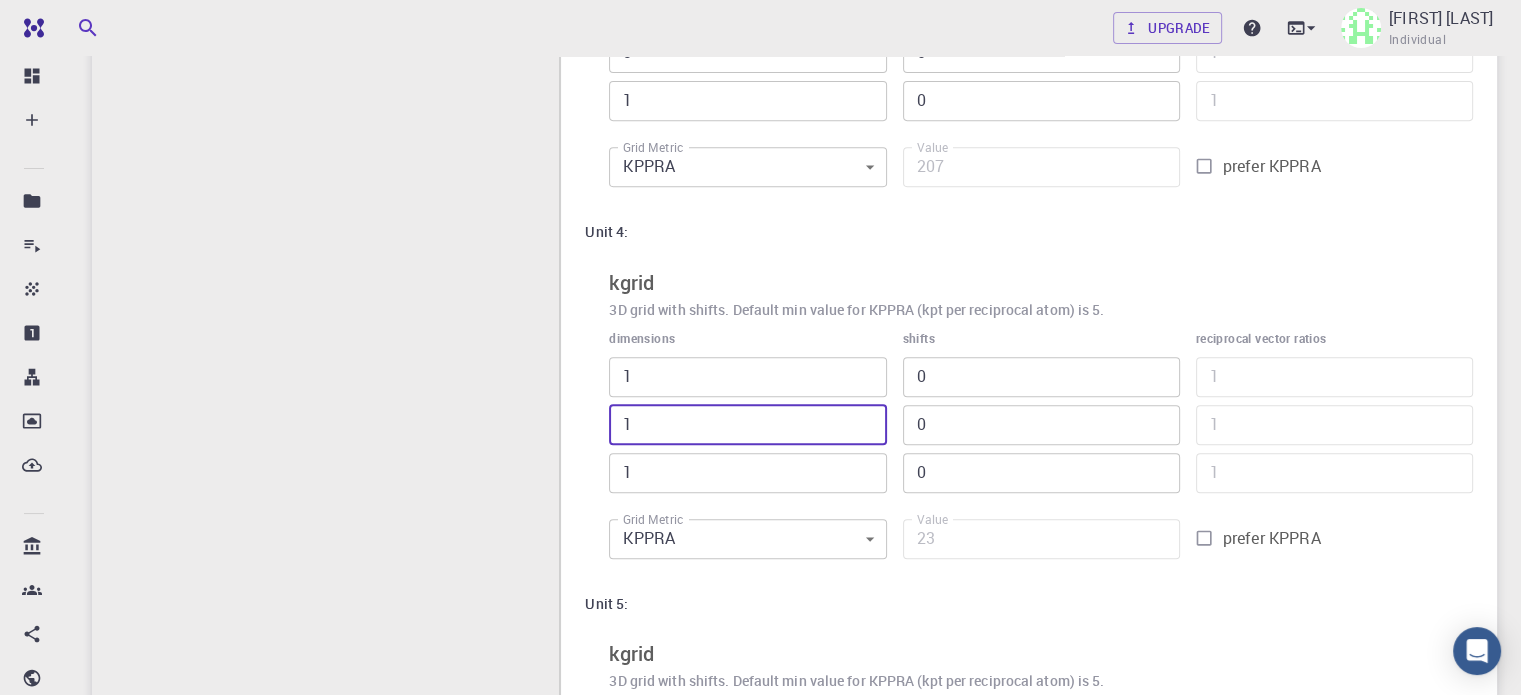 click on "1" at bounding box center (747, 425) 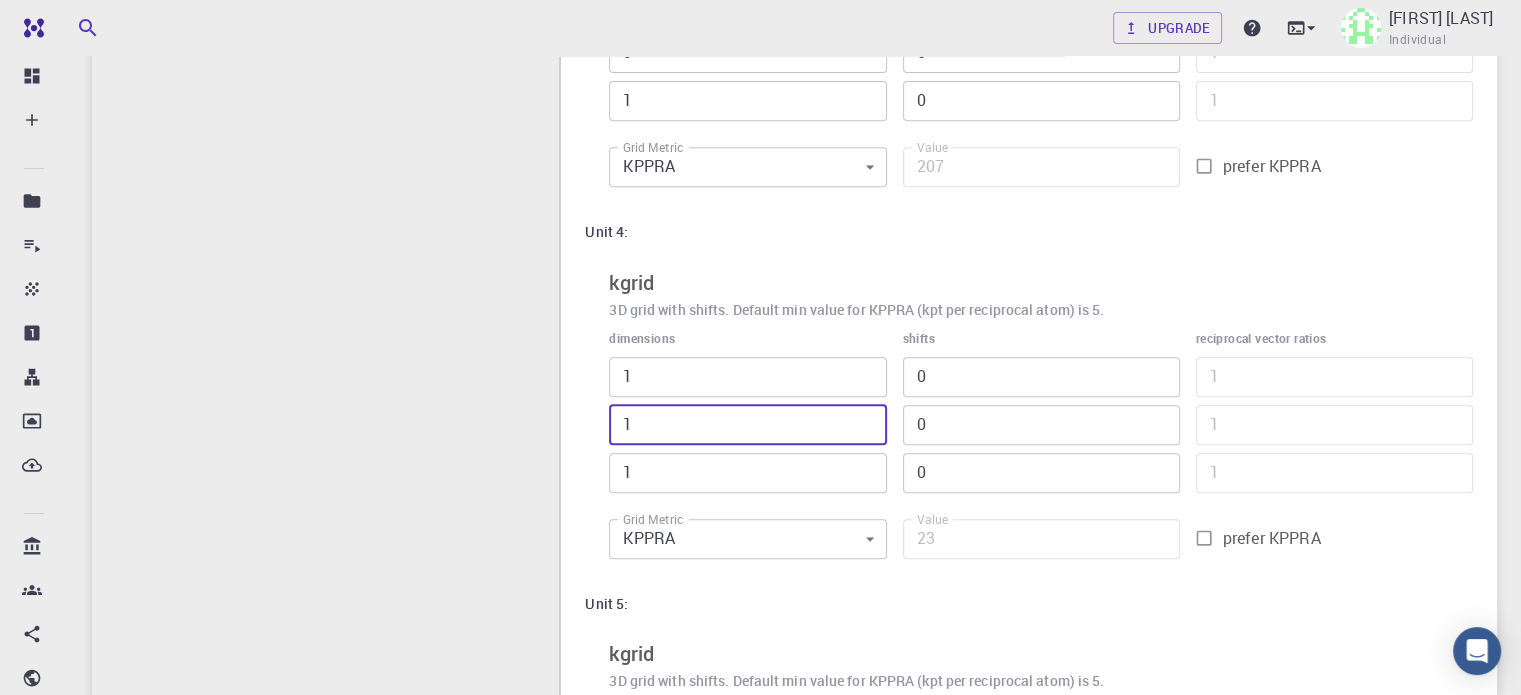 type on "2" 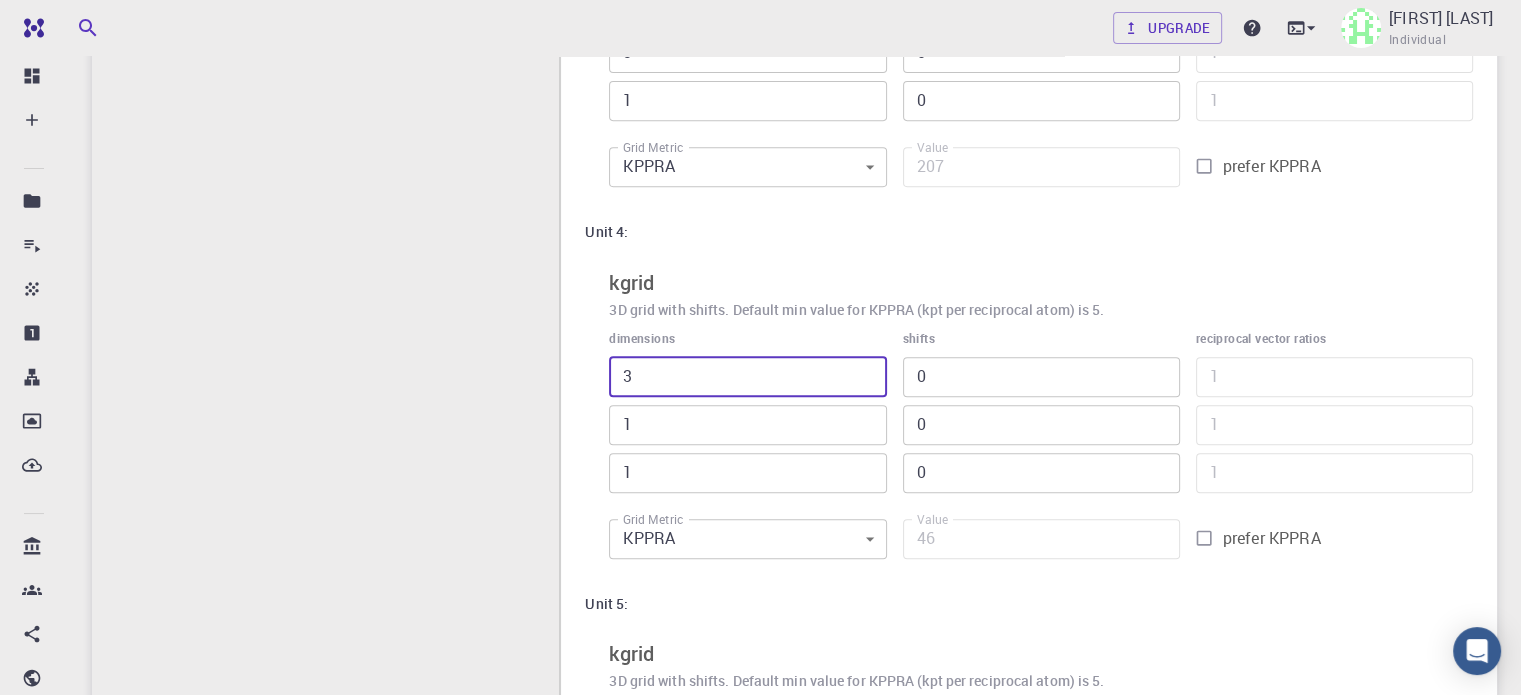click on "3" at bounding box center (747, 377) 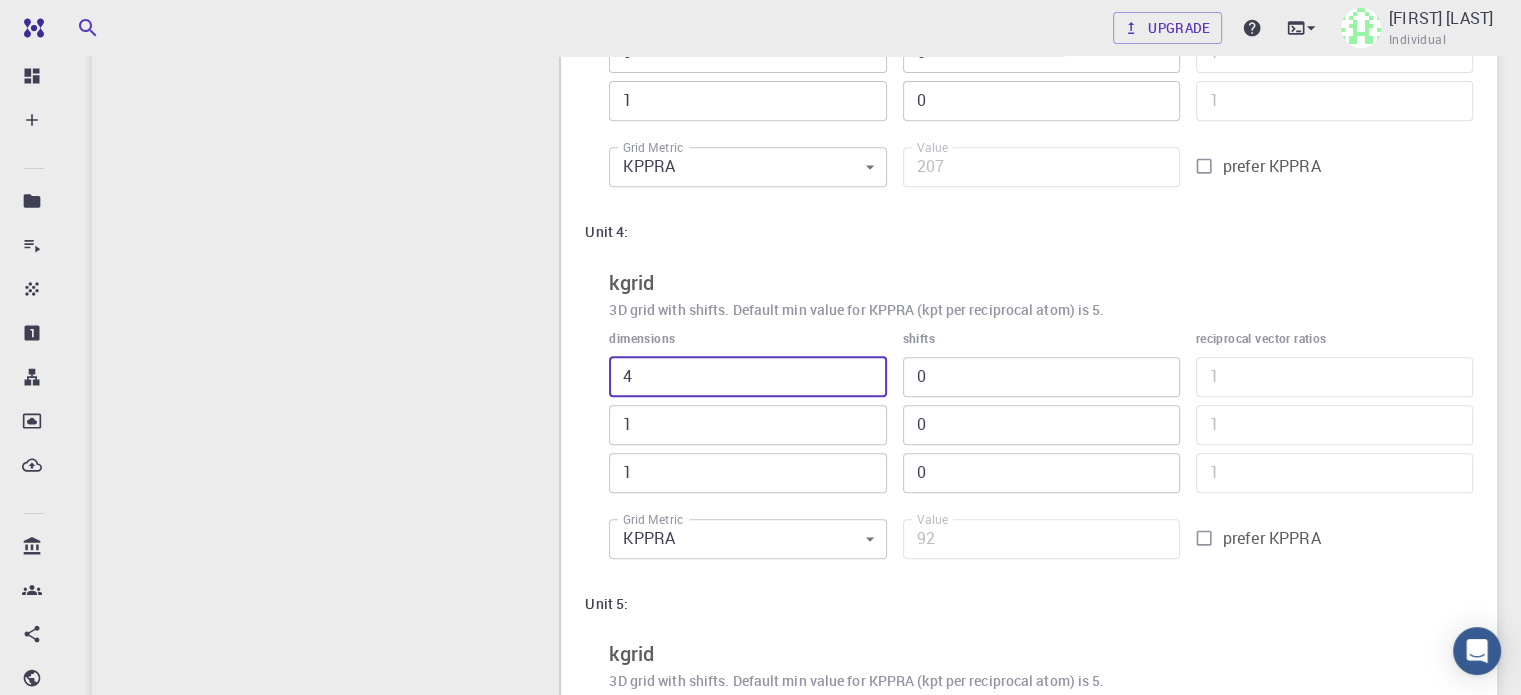 click on "4" at bounding box center [747, 377] 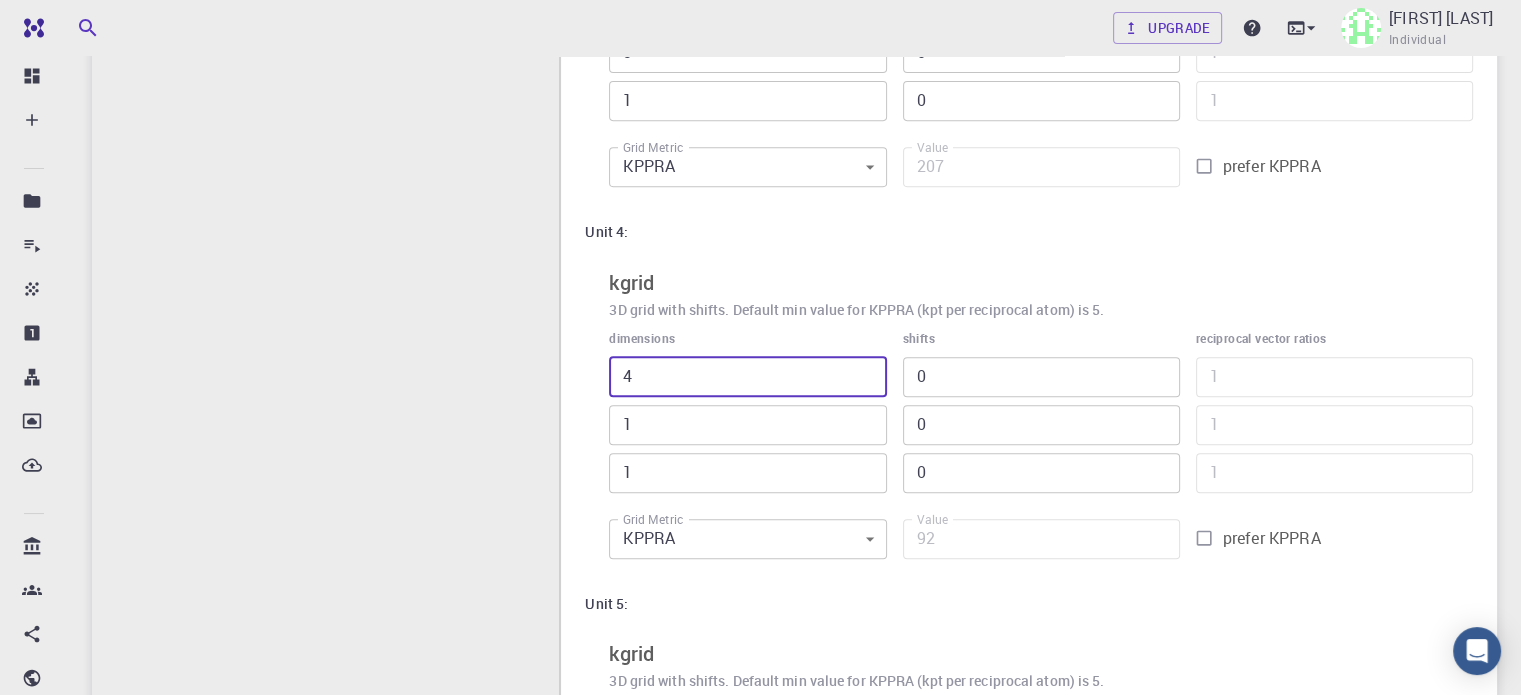 type on "3" 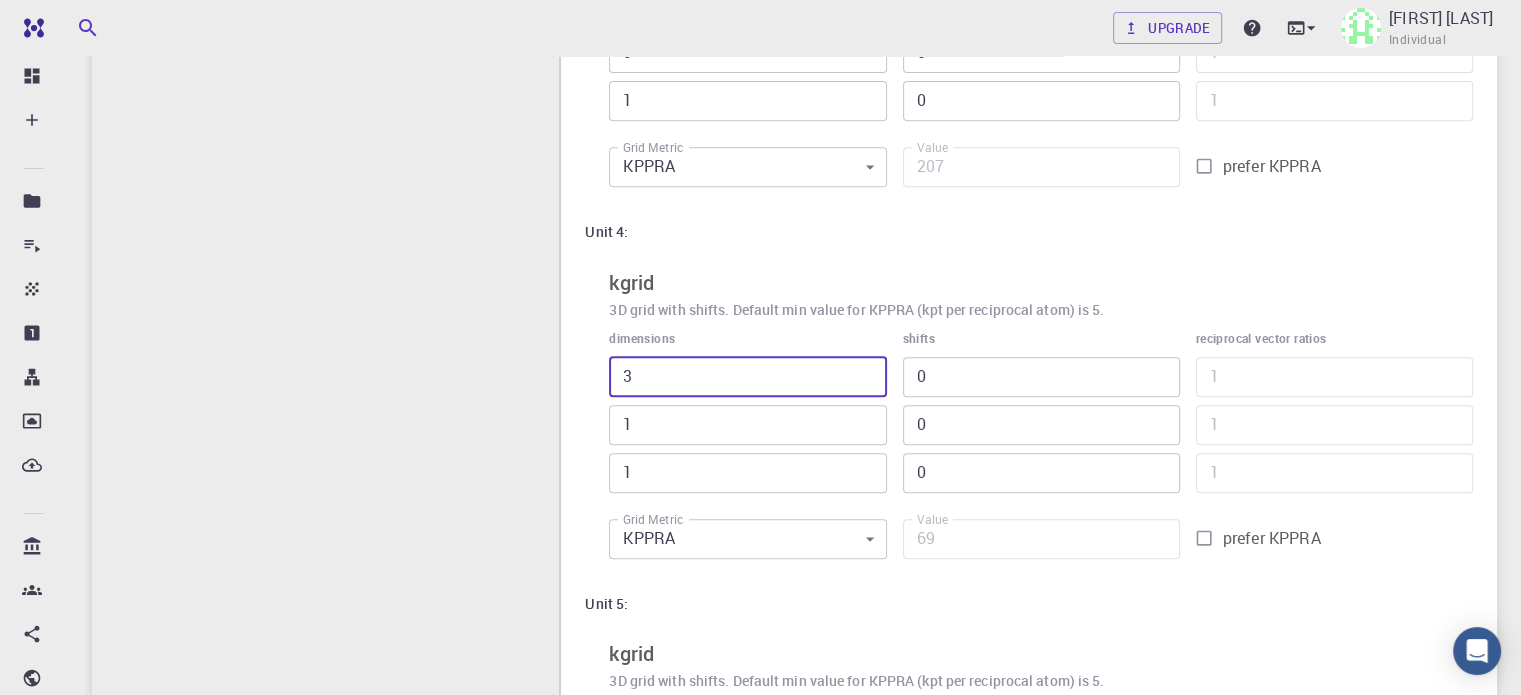 type on "3" 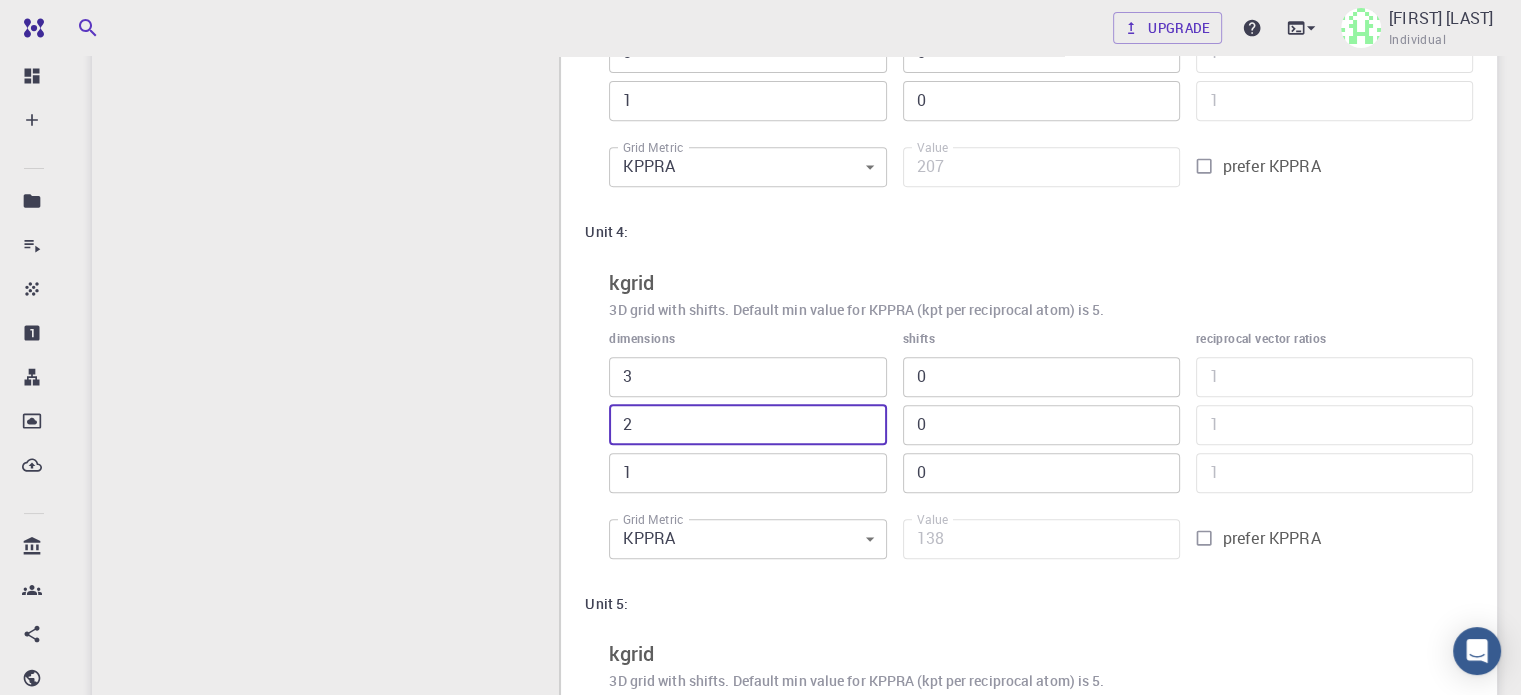 click on "2" at bounding box center [747, 425] 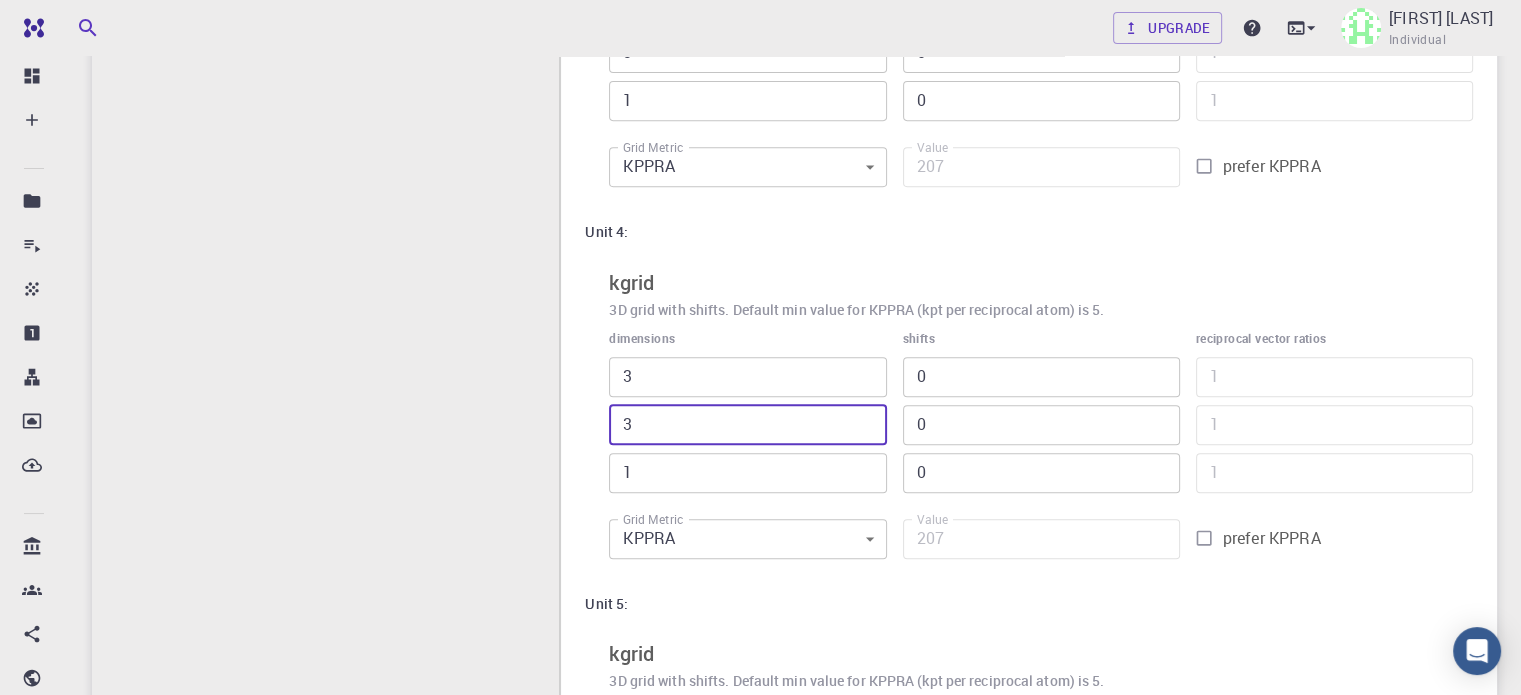 type on "3" 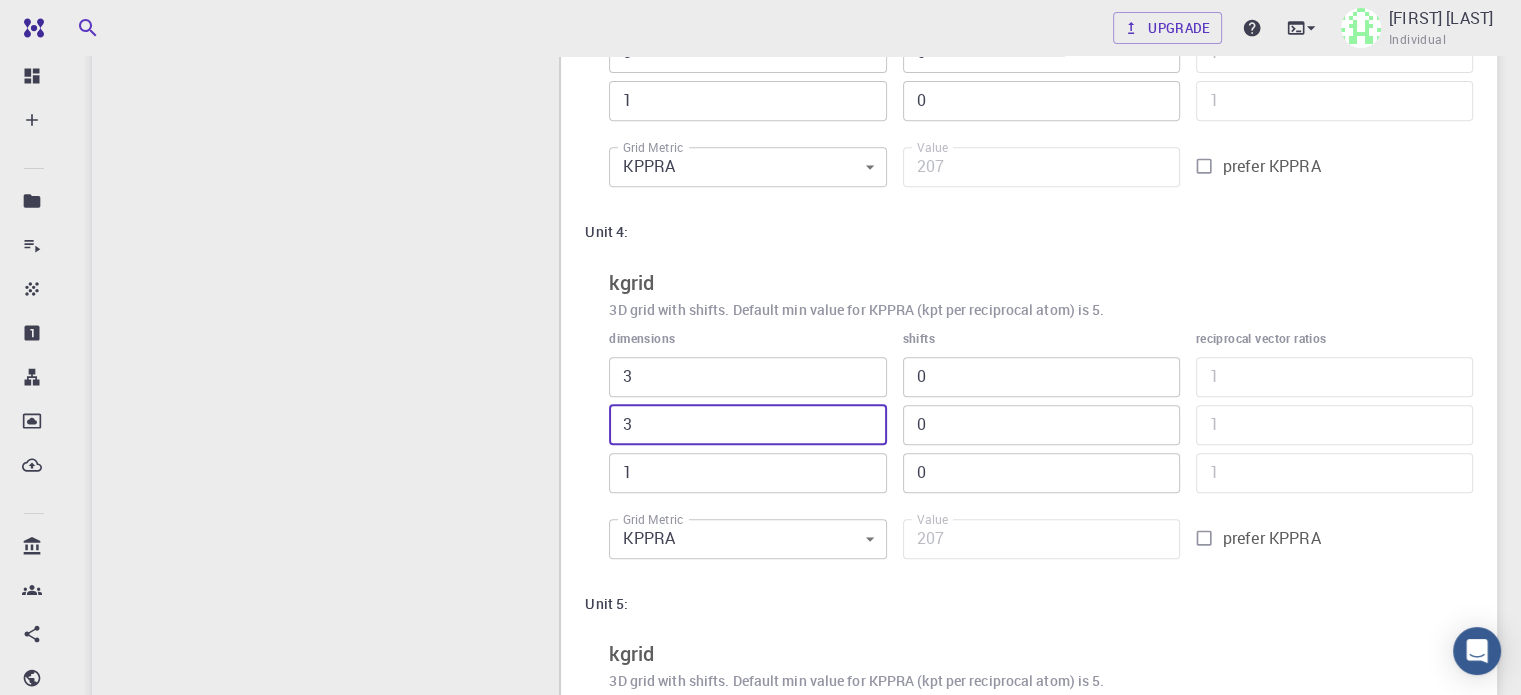 type on "2" 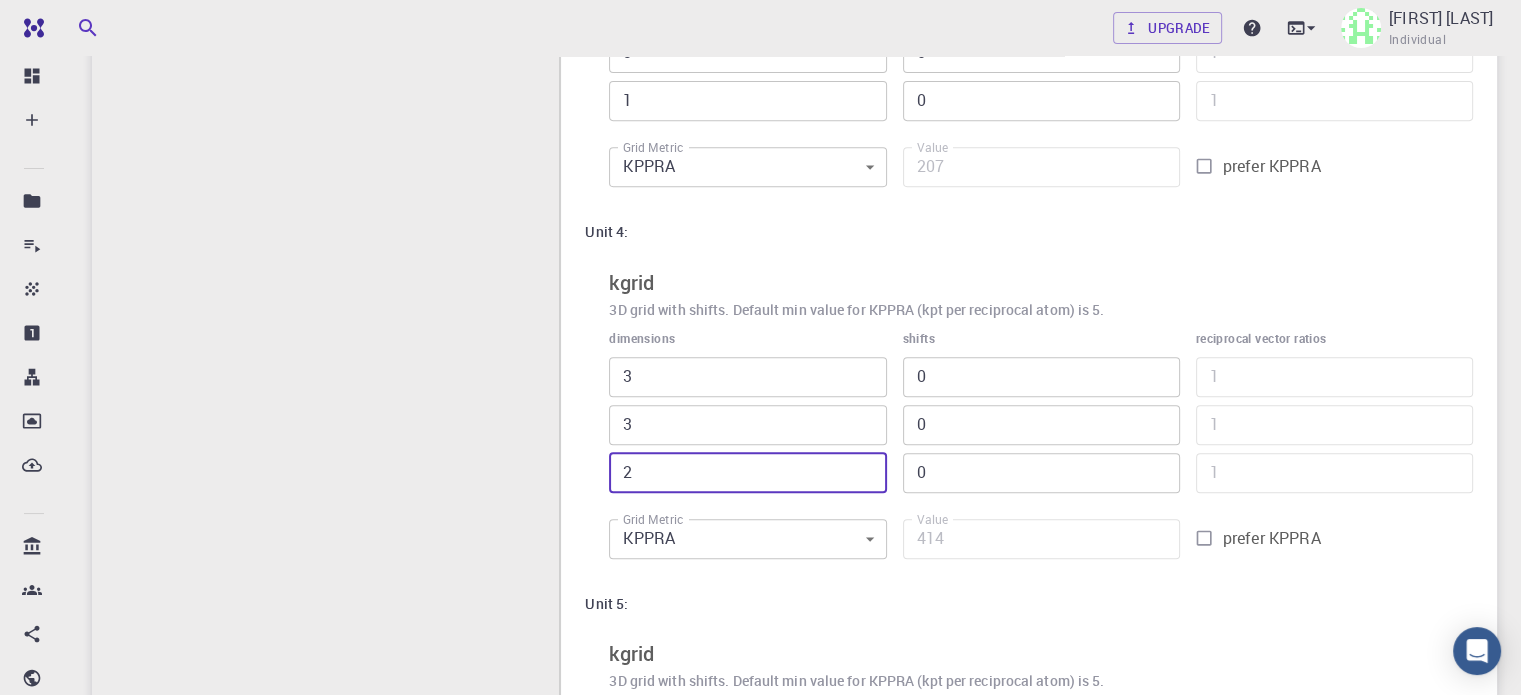 click on "2" at bounding box center [747, 473] 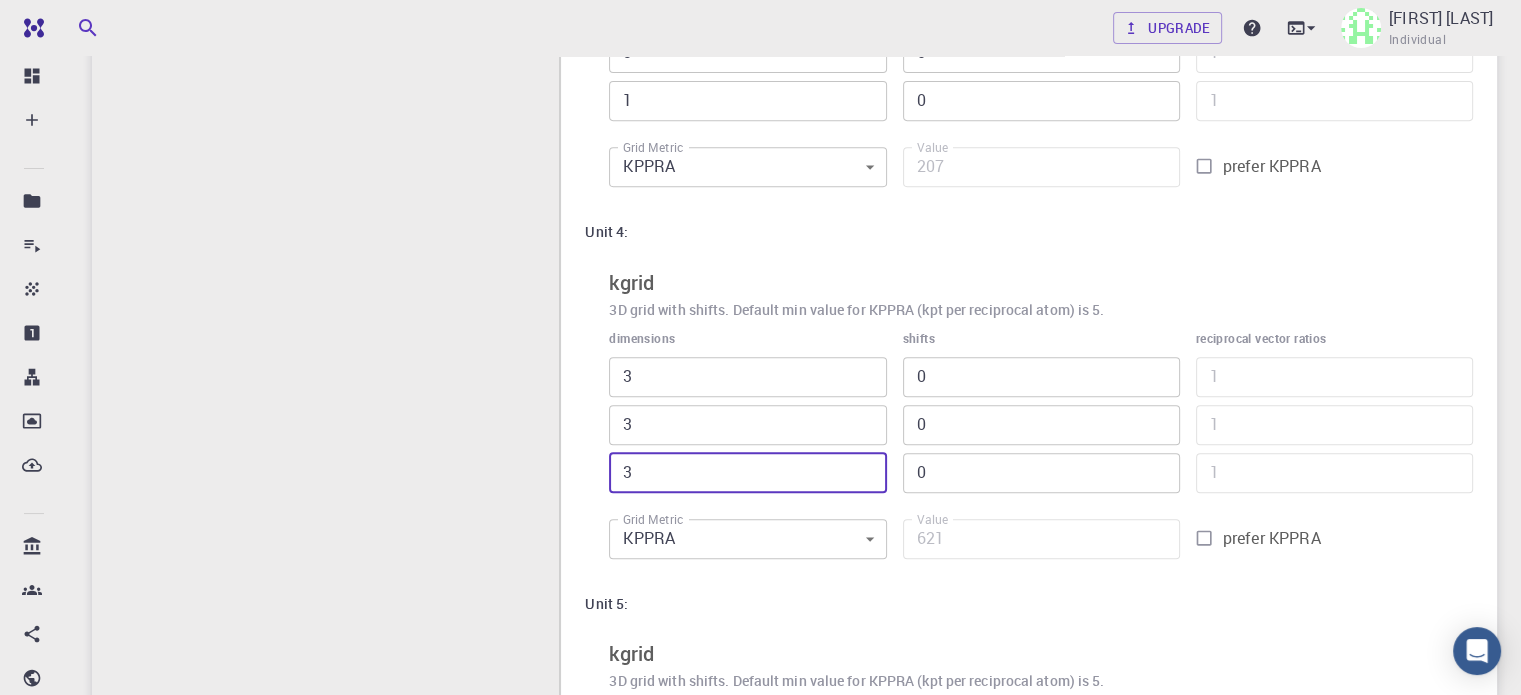 type on "3" 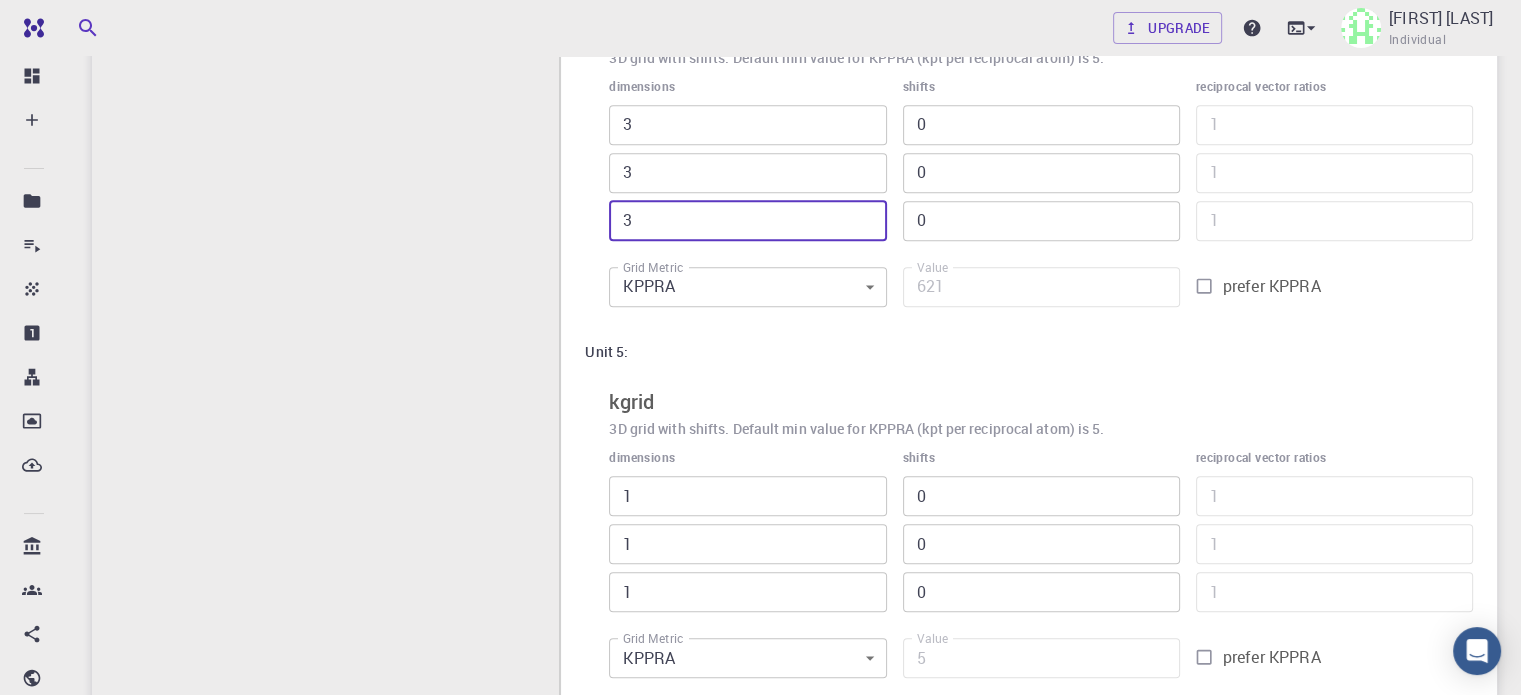 scroll, scrollTop: 1087, scrollLeft: 0, axis: vertical 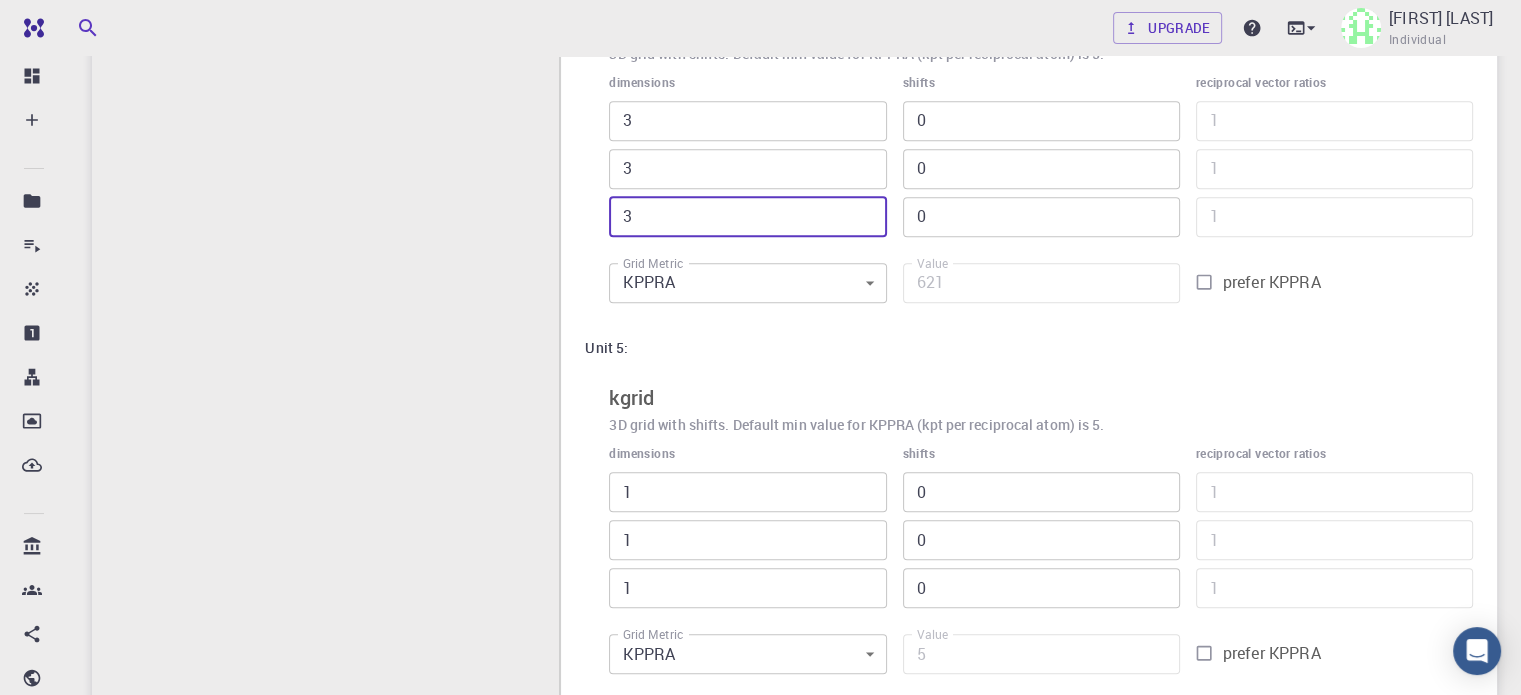 type on "2" 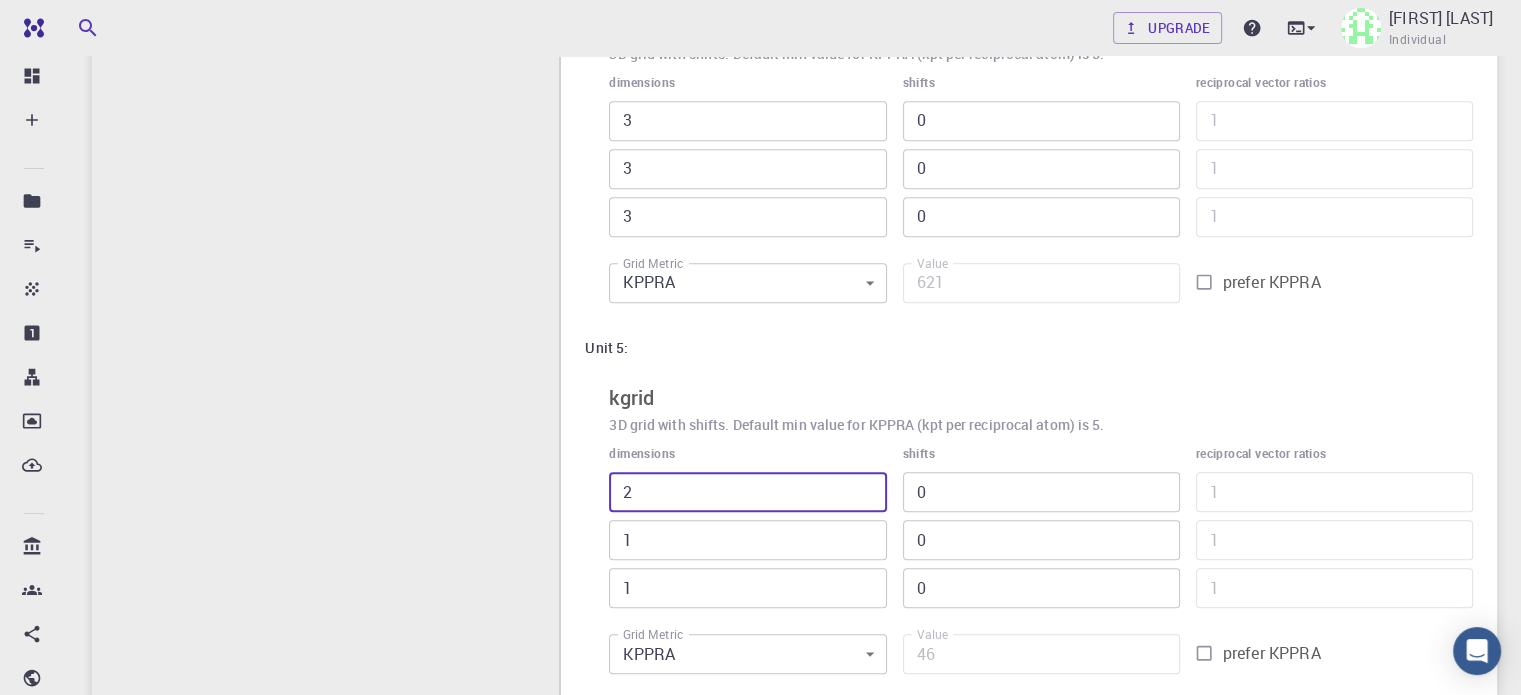 click on "2" at bounding box center (747, 492) 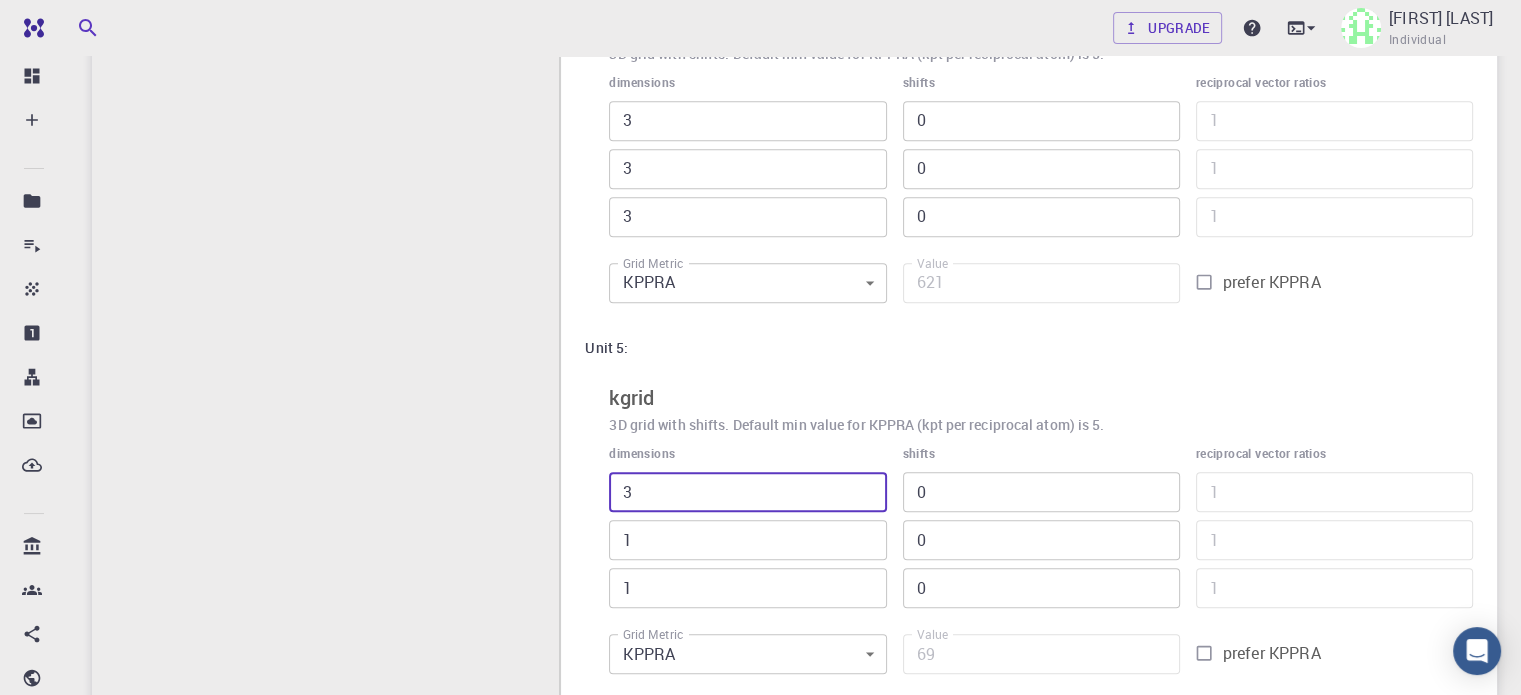type on "3" 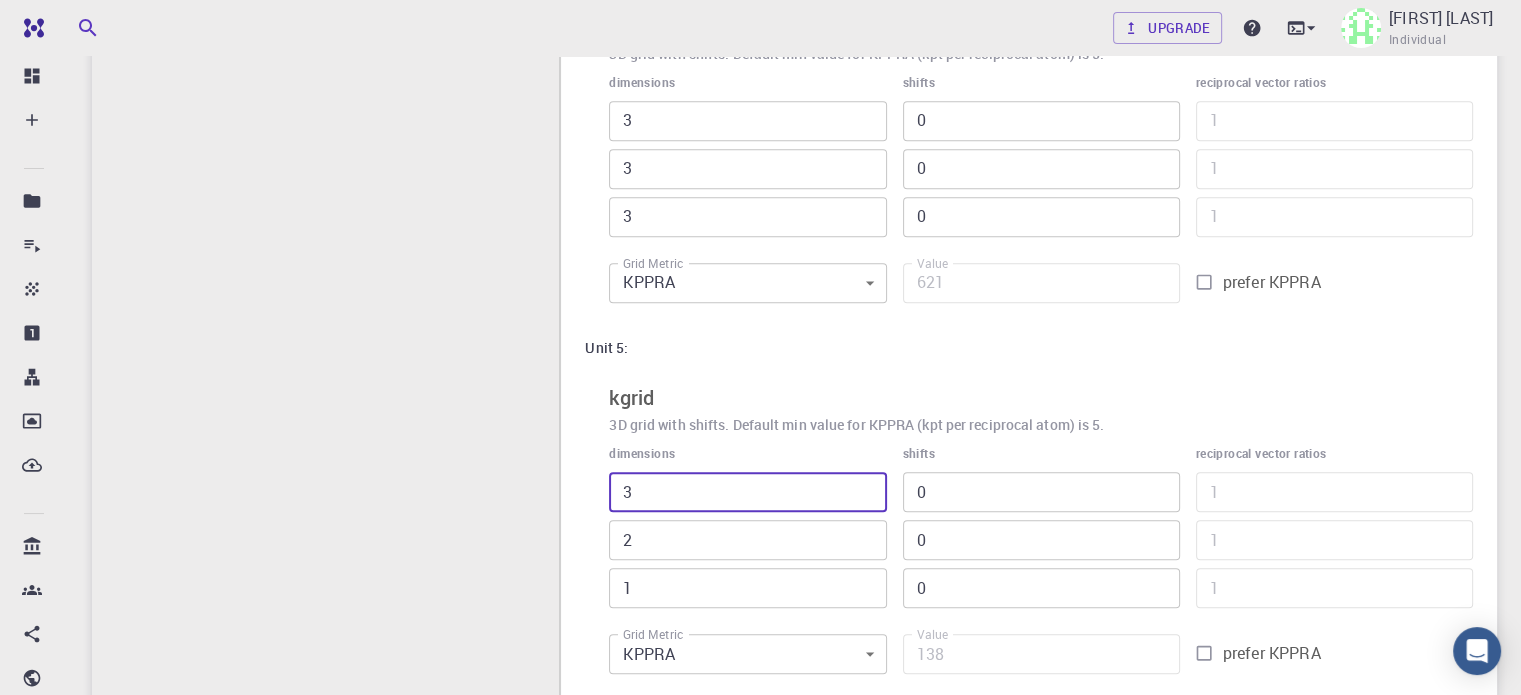 click on "2" at bounding box center [747, 540] 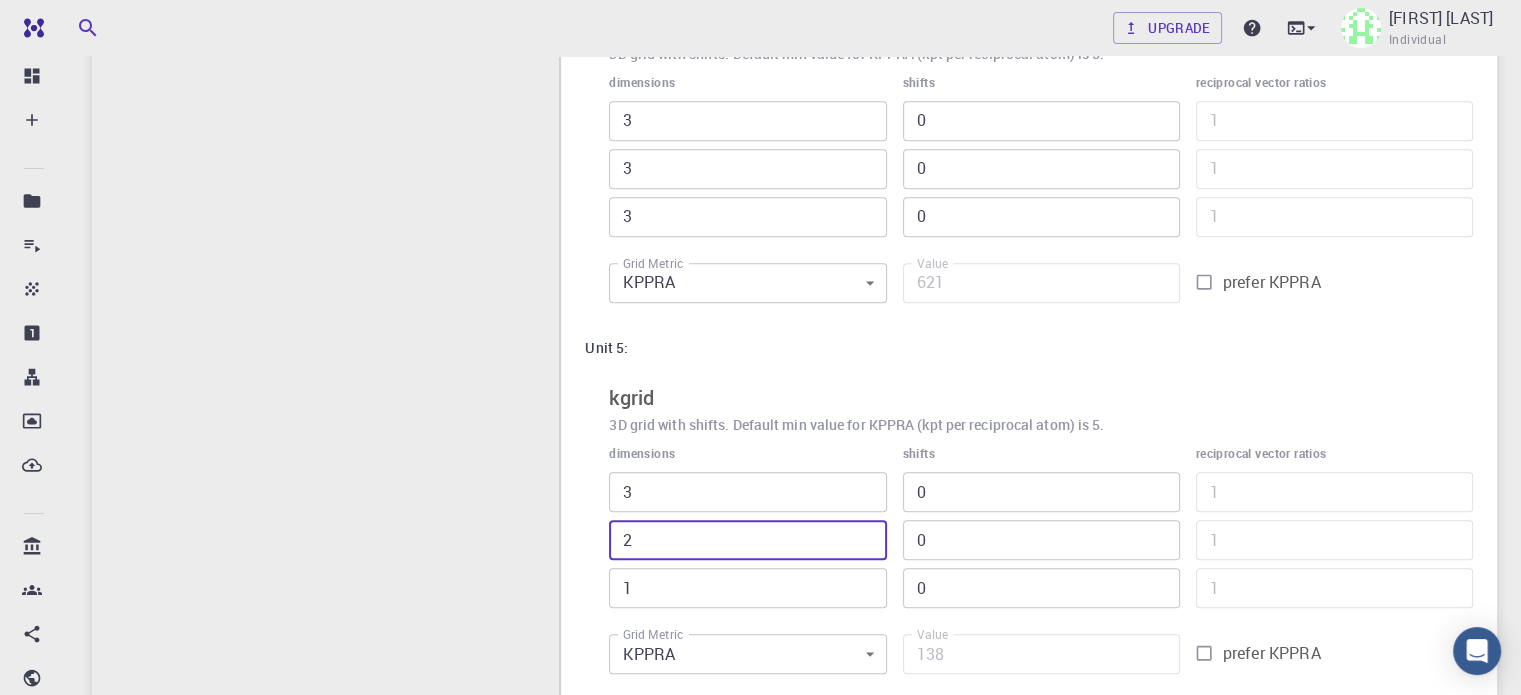 type on "3" 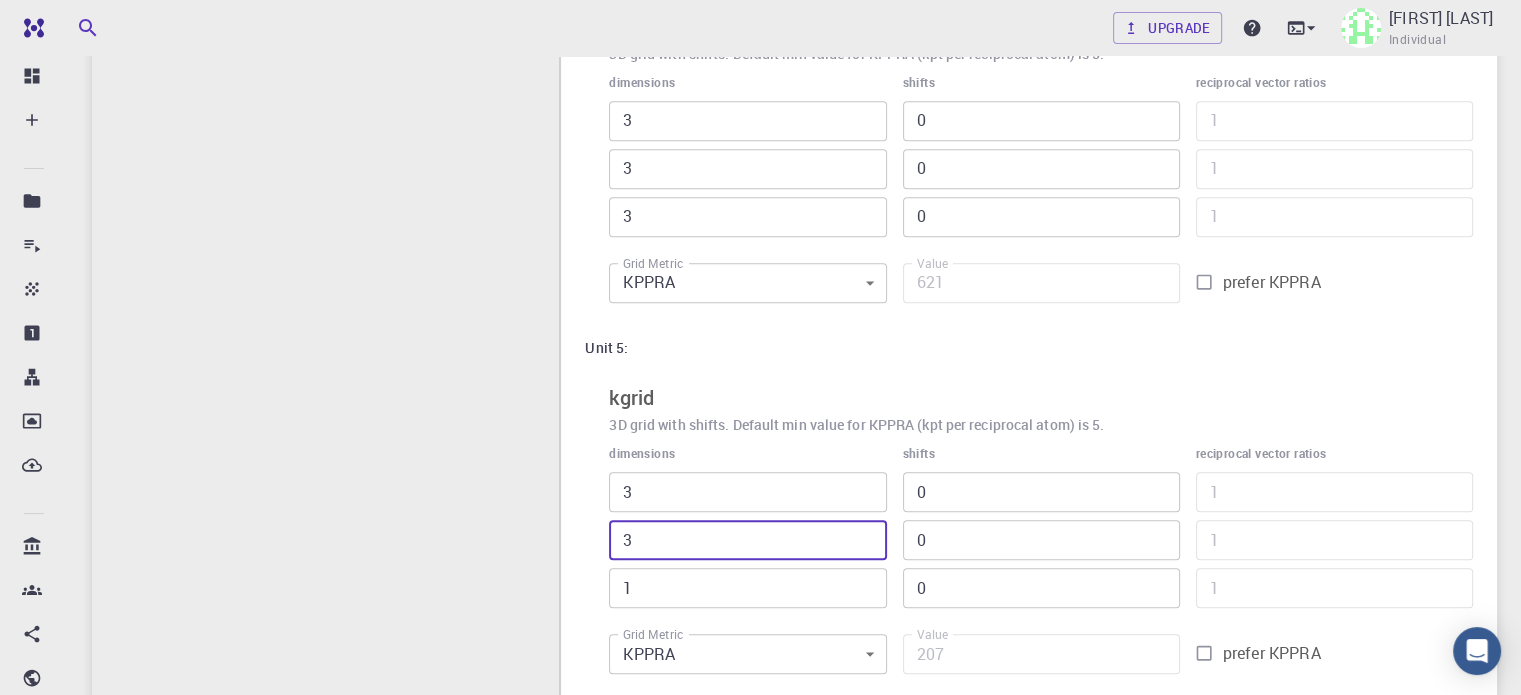 type on "3" 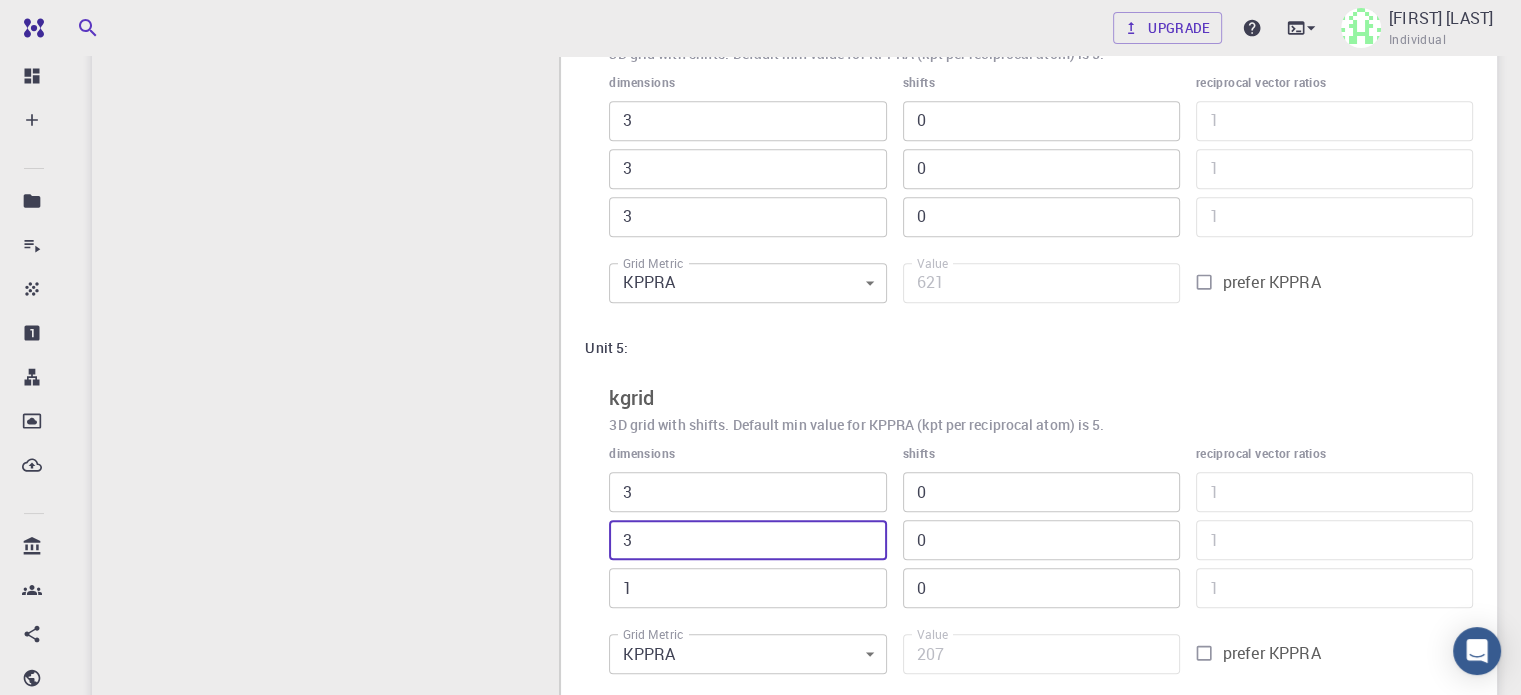 type on "2" 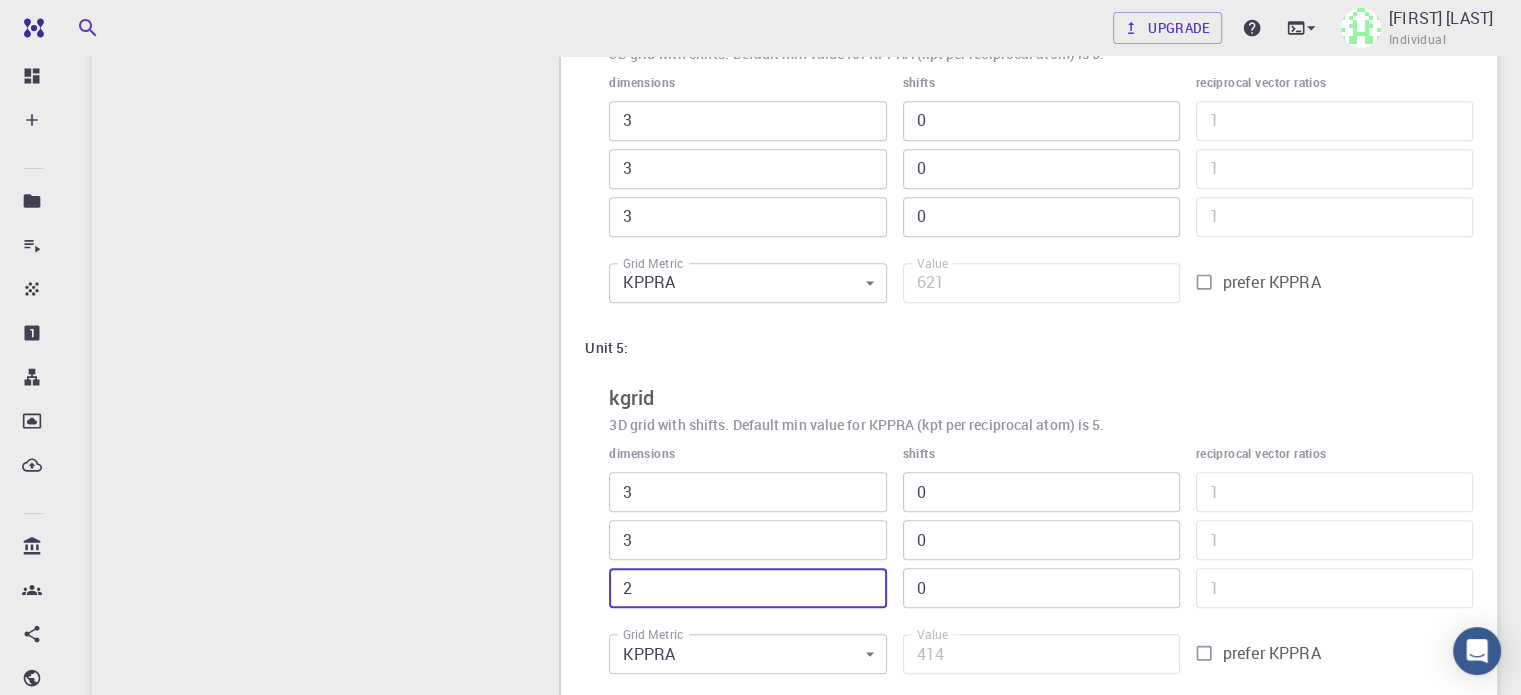 click on "2" at bounding box center [747, 588] 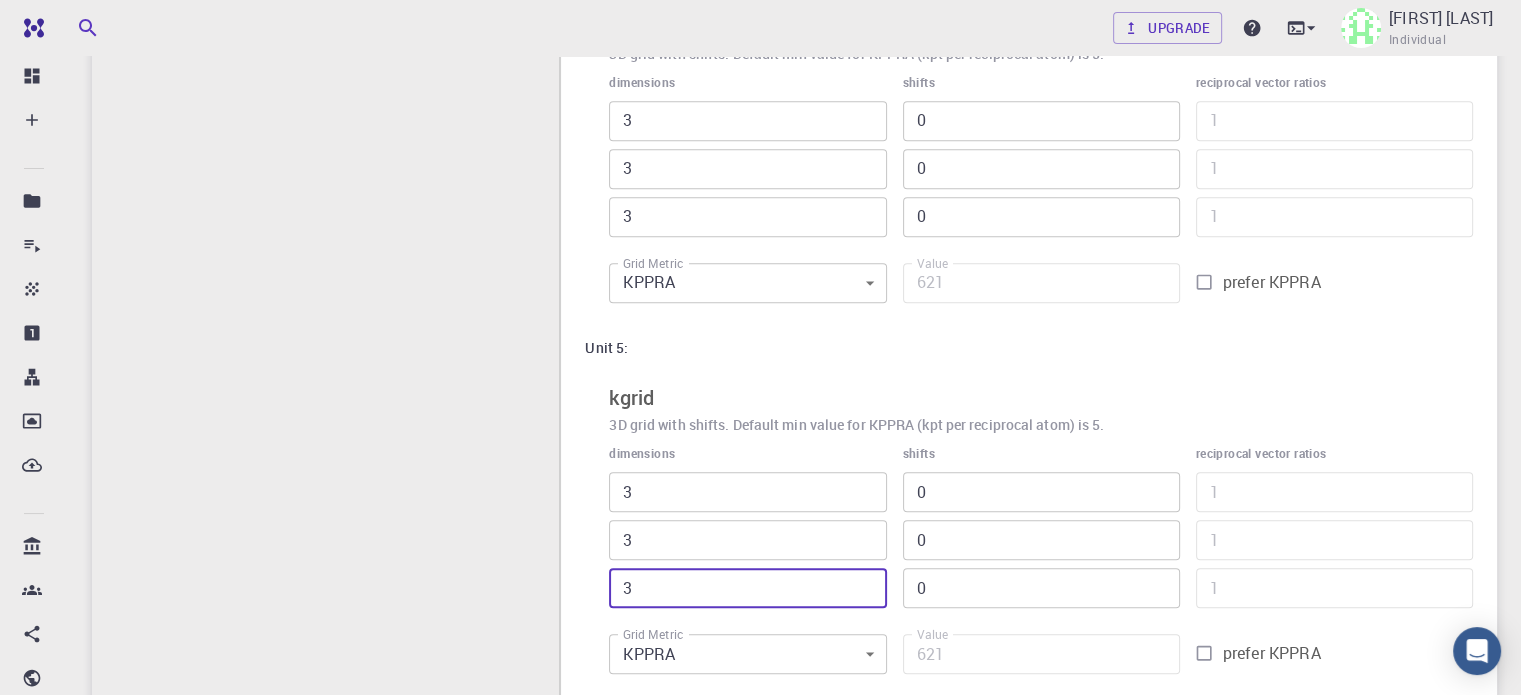 click on "3" at bounding box center (747, 588) 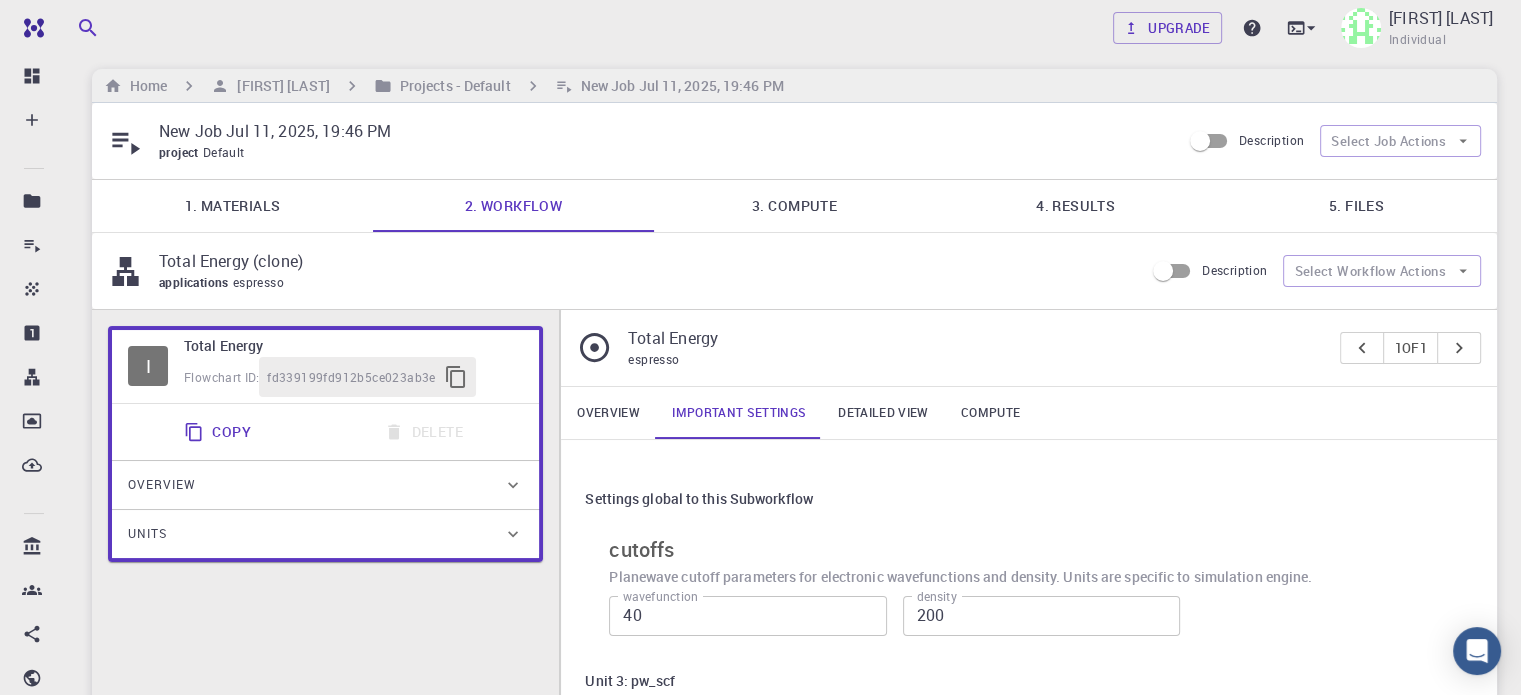 scroll, scrollTop: 0, scrollLeft: 0, axis: both 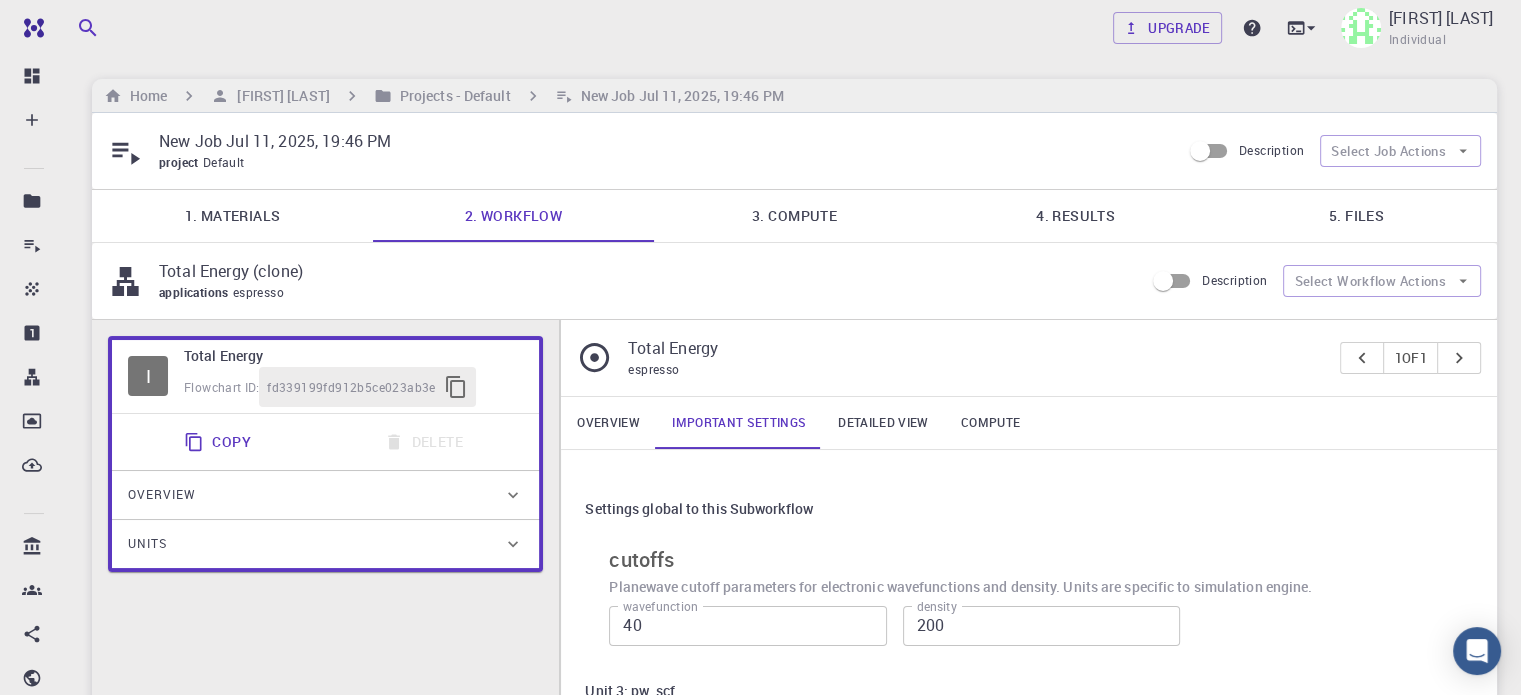 type on "1" 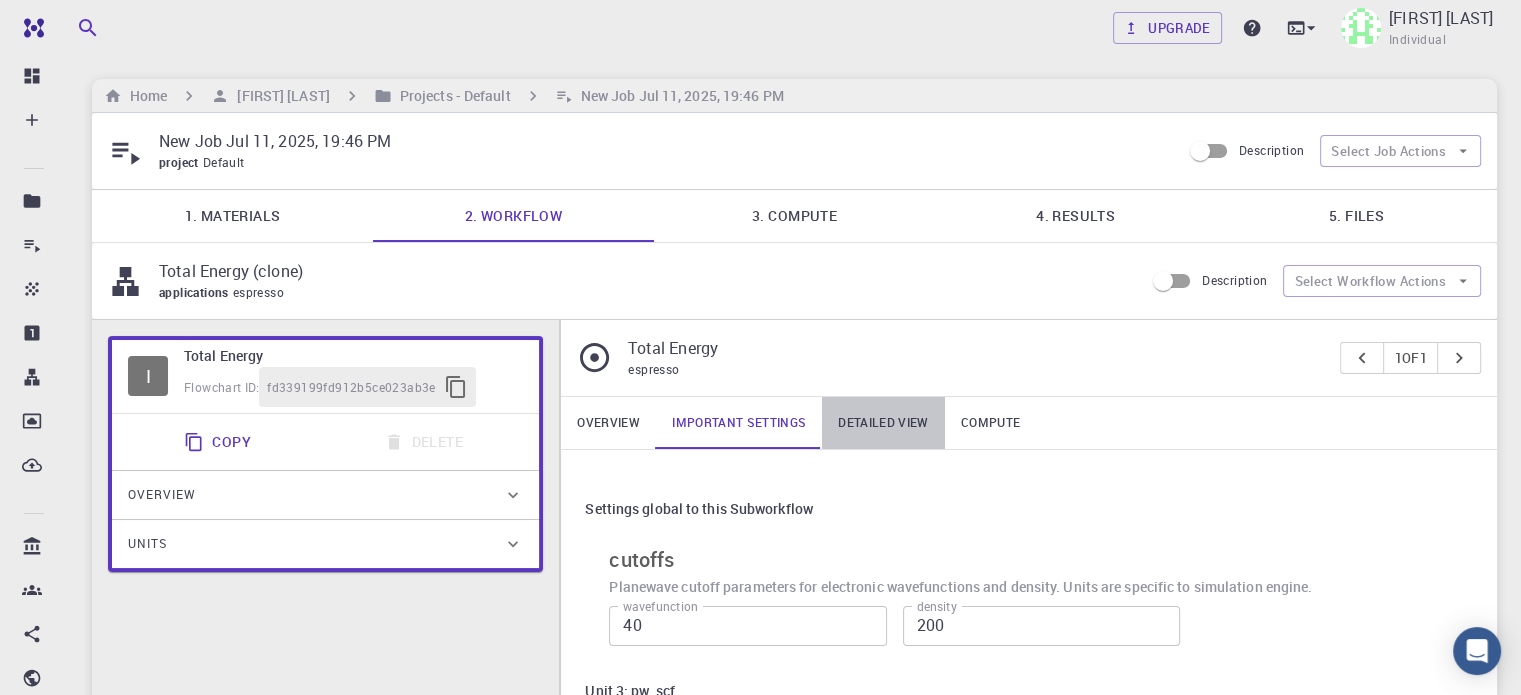 click on "Detailed view" at bounding box center (883, 423) 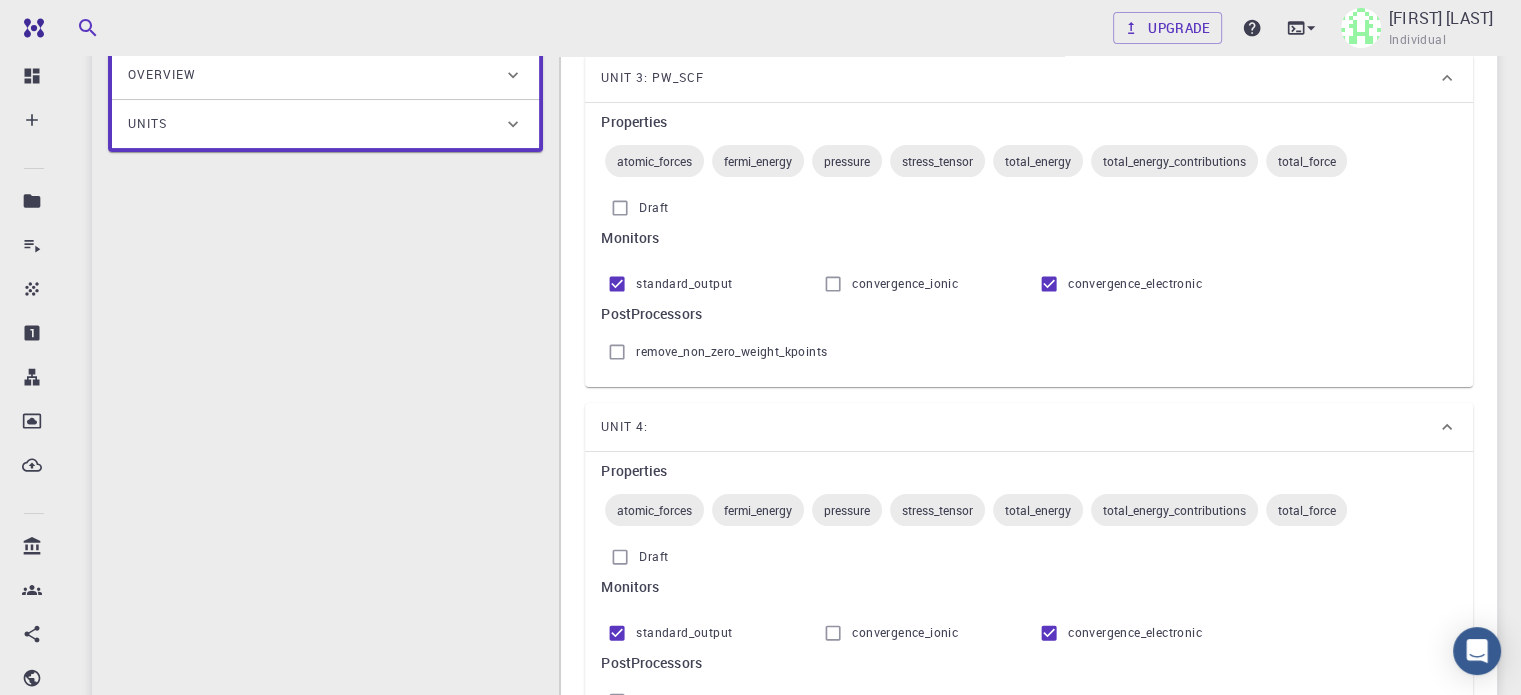 scroll, scrollTop: 436, scrollLeft: 0, axis: vertical 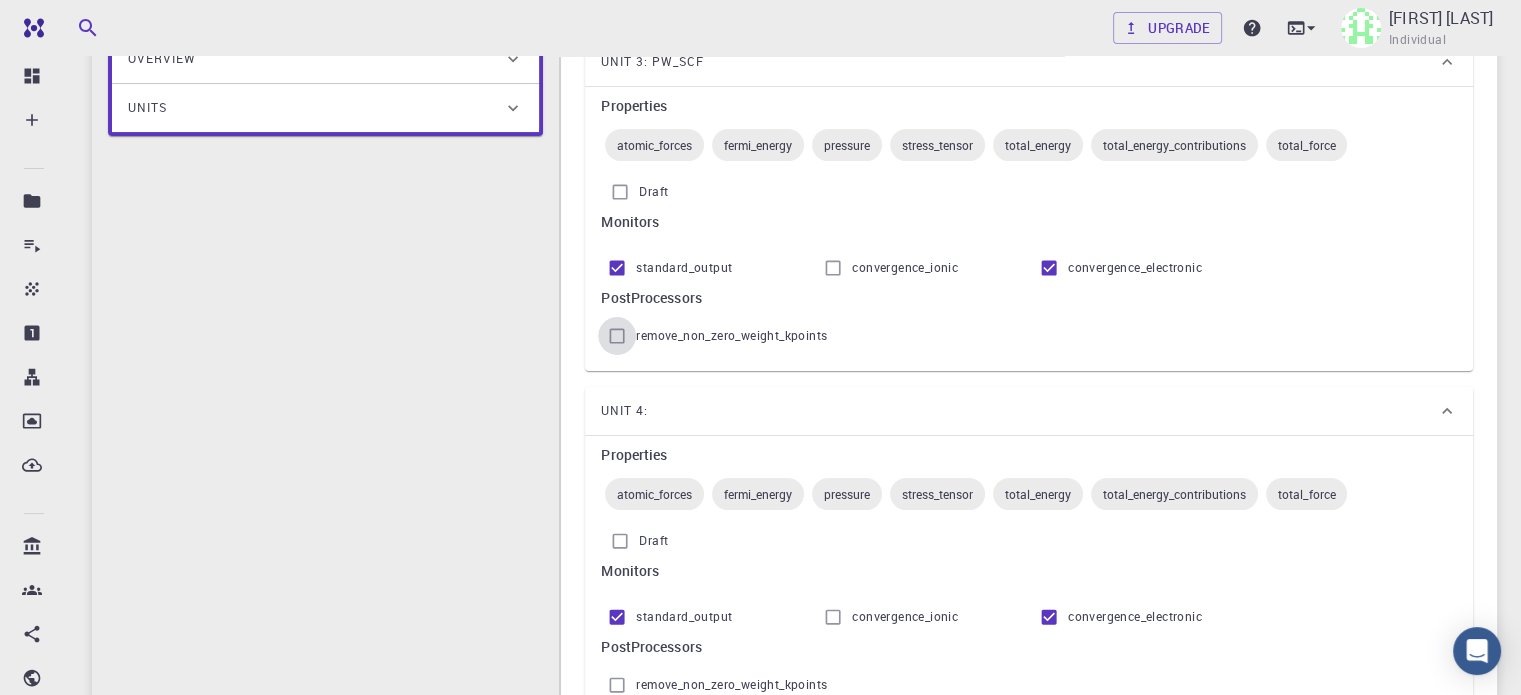 click on "remove_non_zero_weight_kpoints" at bounding box center [617, 336] 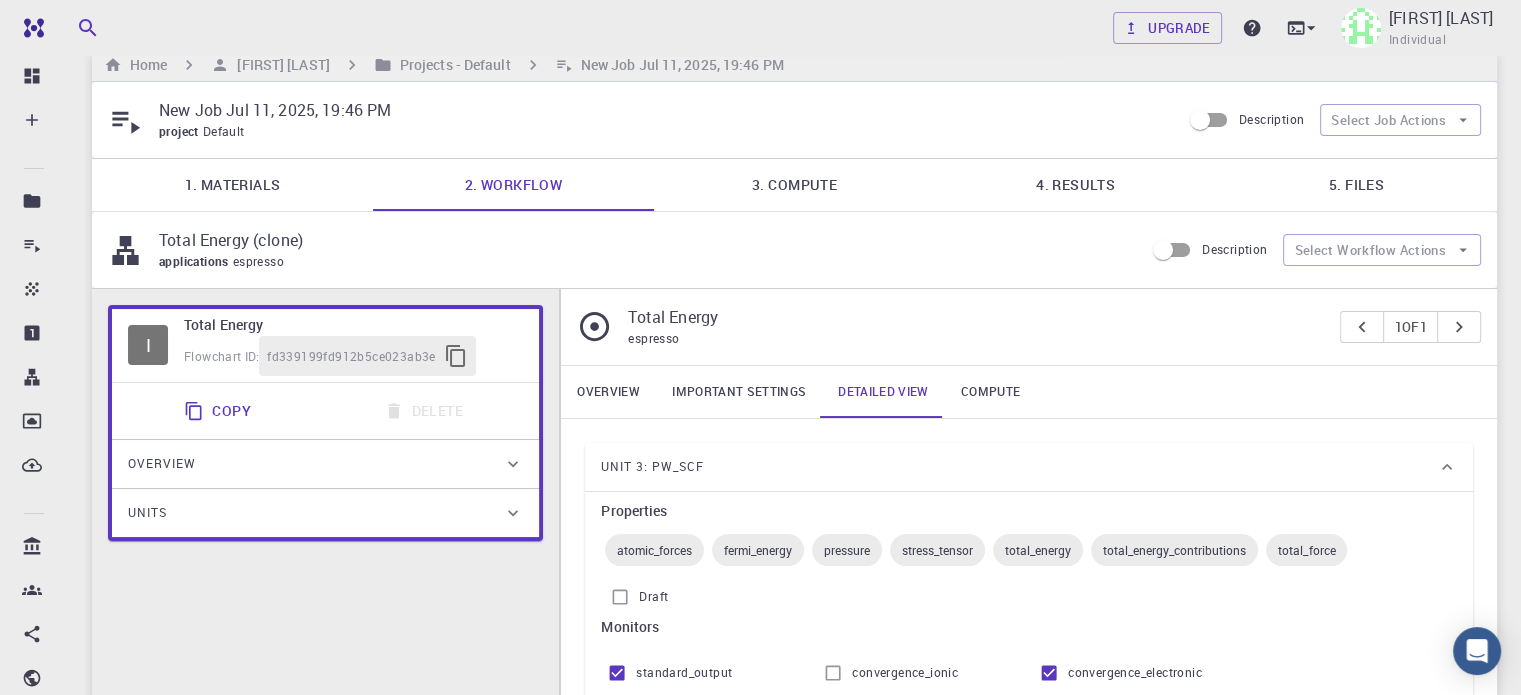 scroll, scrollTop: 0, scrollLeft: 0, axis: both 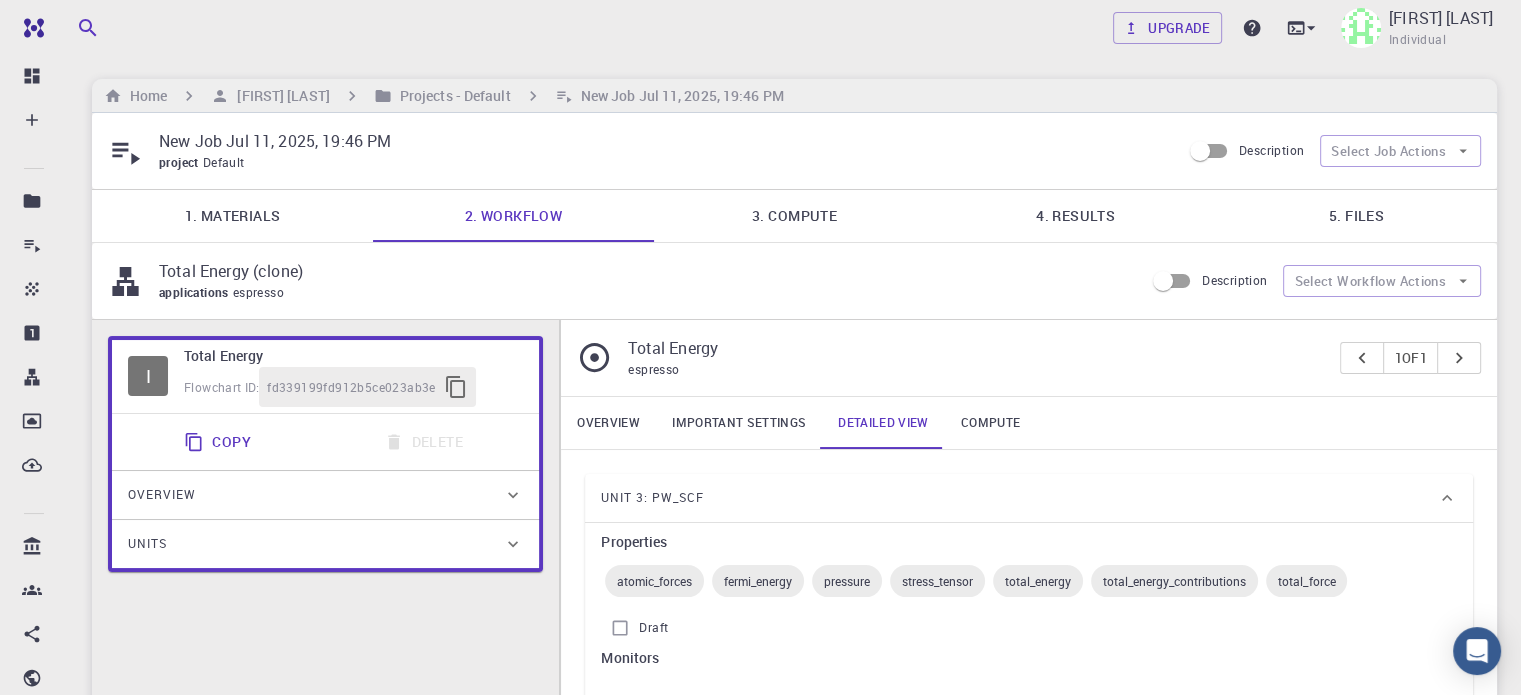 click on "3. Compute" at bounding box center (794, 216) 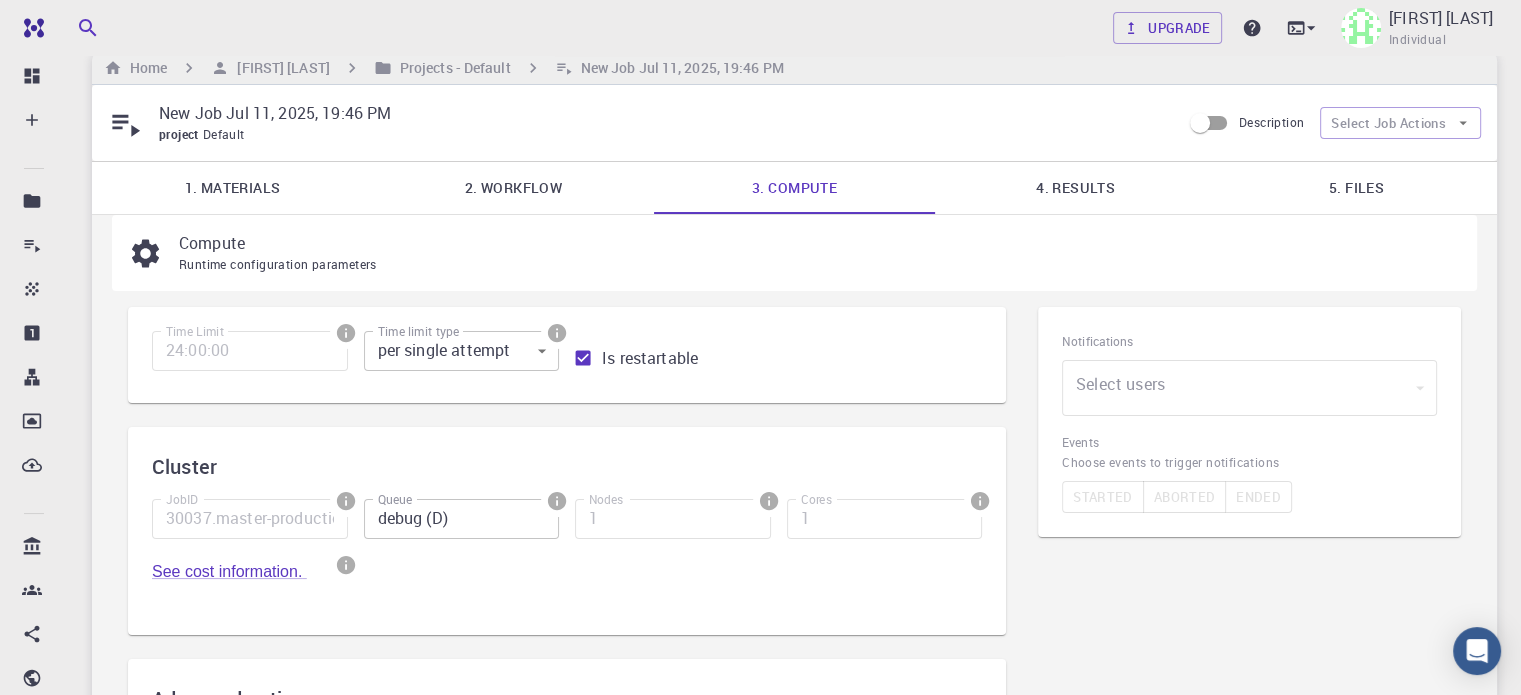 scroll, scrollTop: 30, scrollLeft: 0, axis: vertical 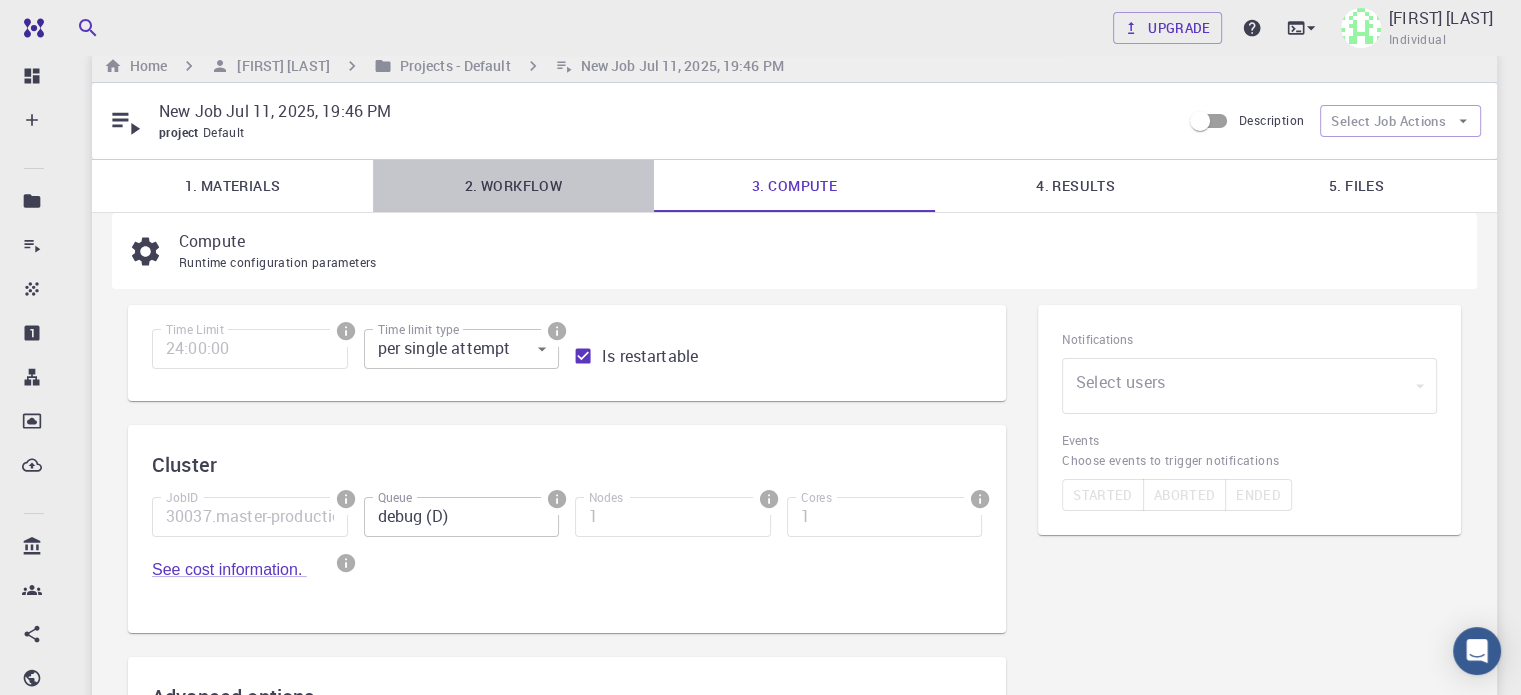 click on "2. Workflow" at bounding box center (513, 186) 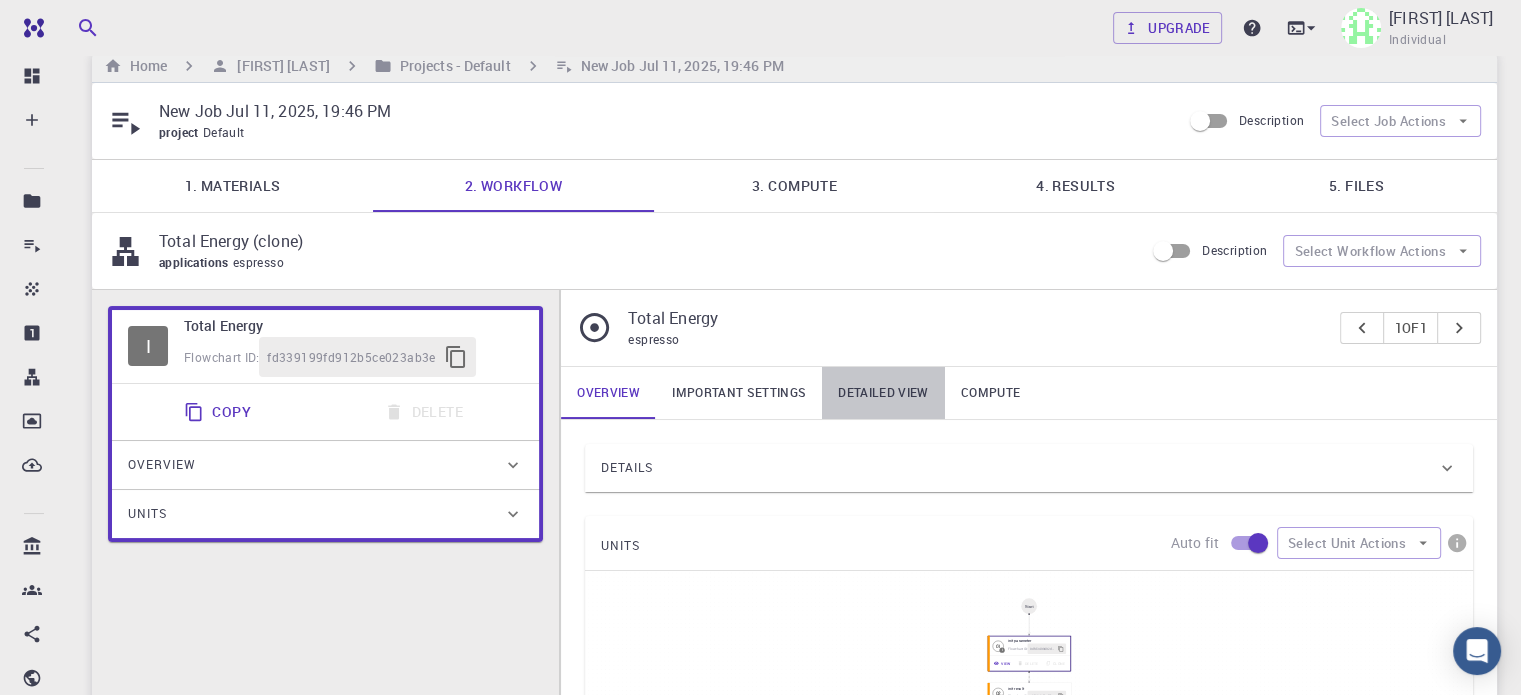 click on "Detailed view" at bounding box center (883, 393) 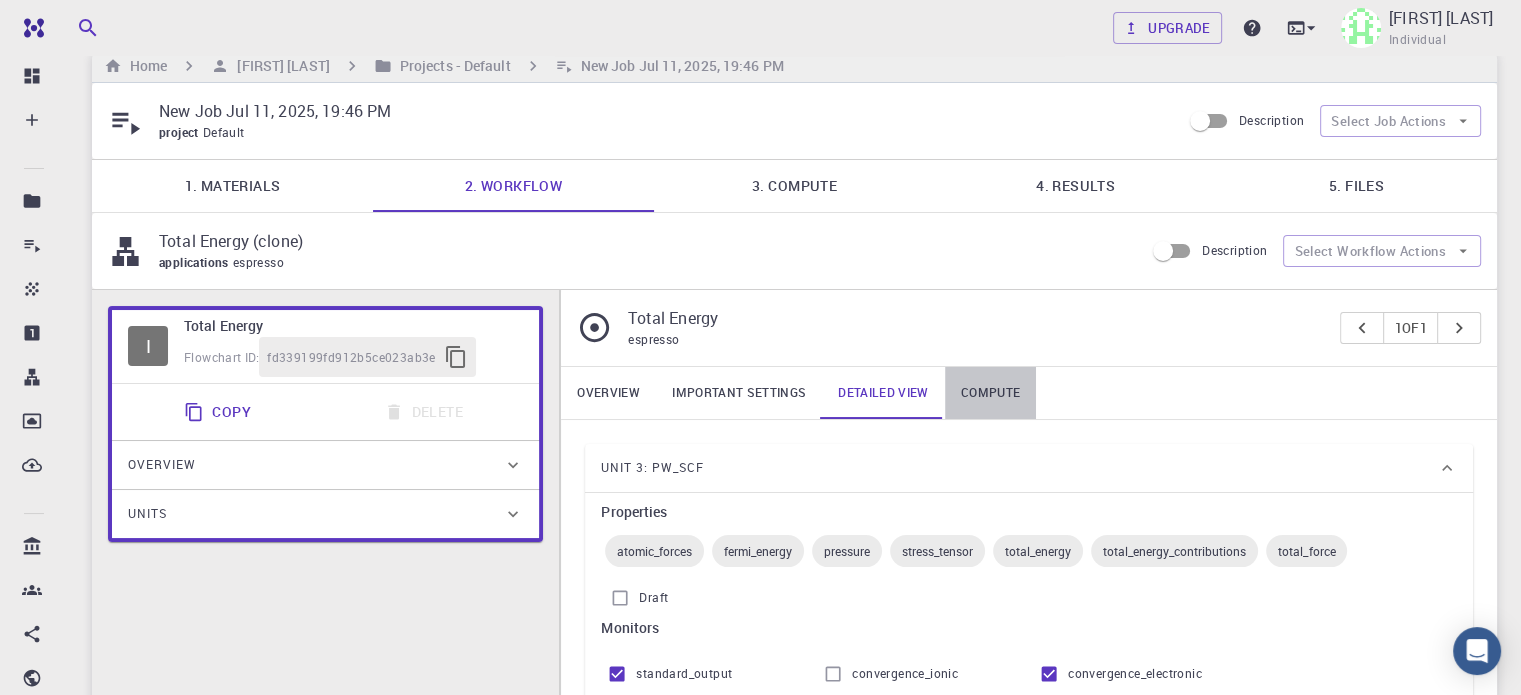 click on "Compute" at bounding box center (990, 393) 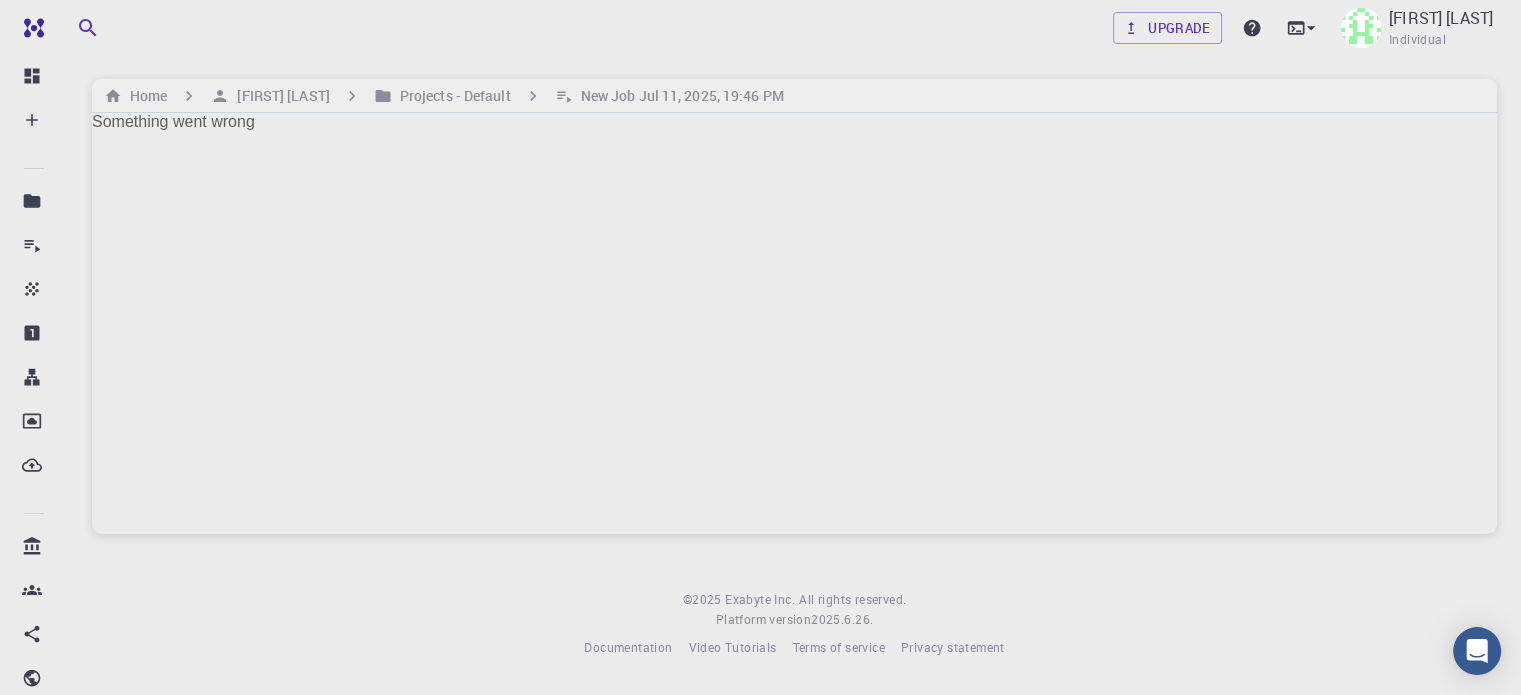 scroll, scrollTop: 0, scrollLeft: 0, axis: both 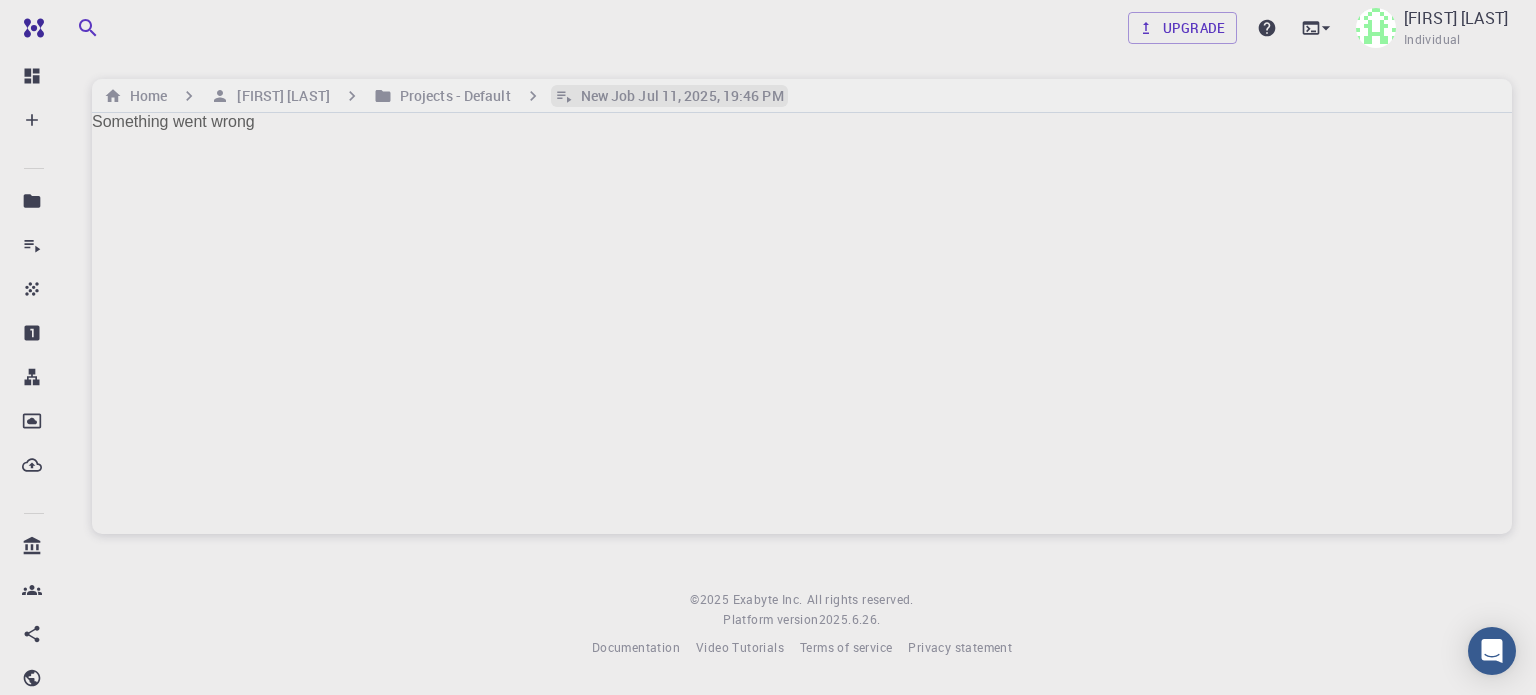 click on "New Job Jul 11, 2025, 19:46 PM" at bounding box center [678, 96] 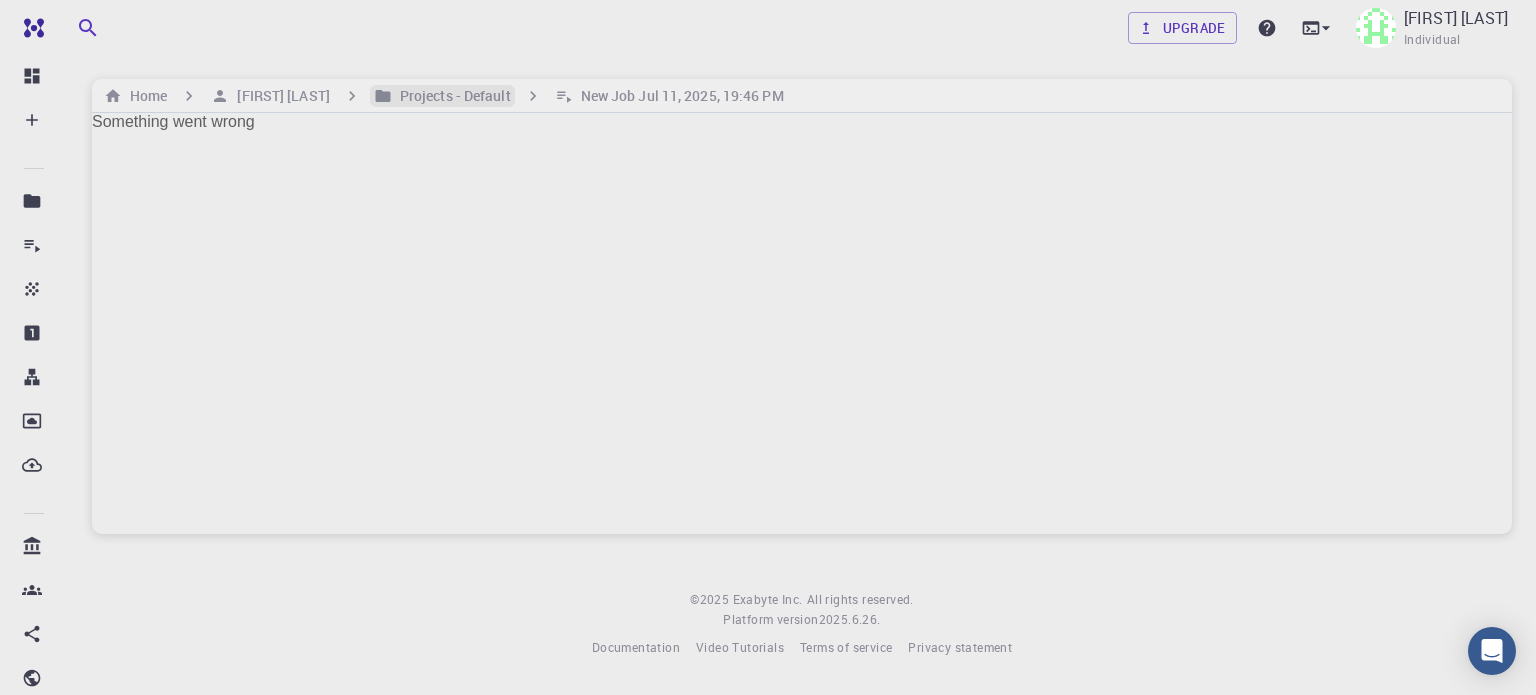 click on "Projects - Default" at bounding box center [451, 96] 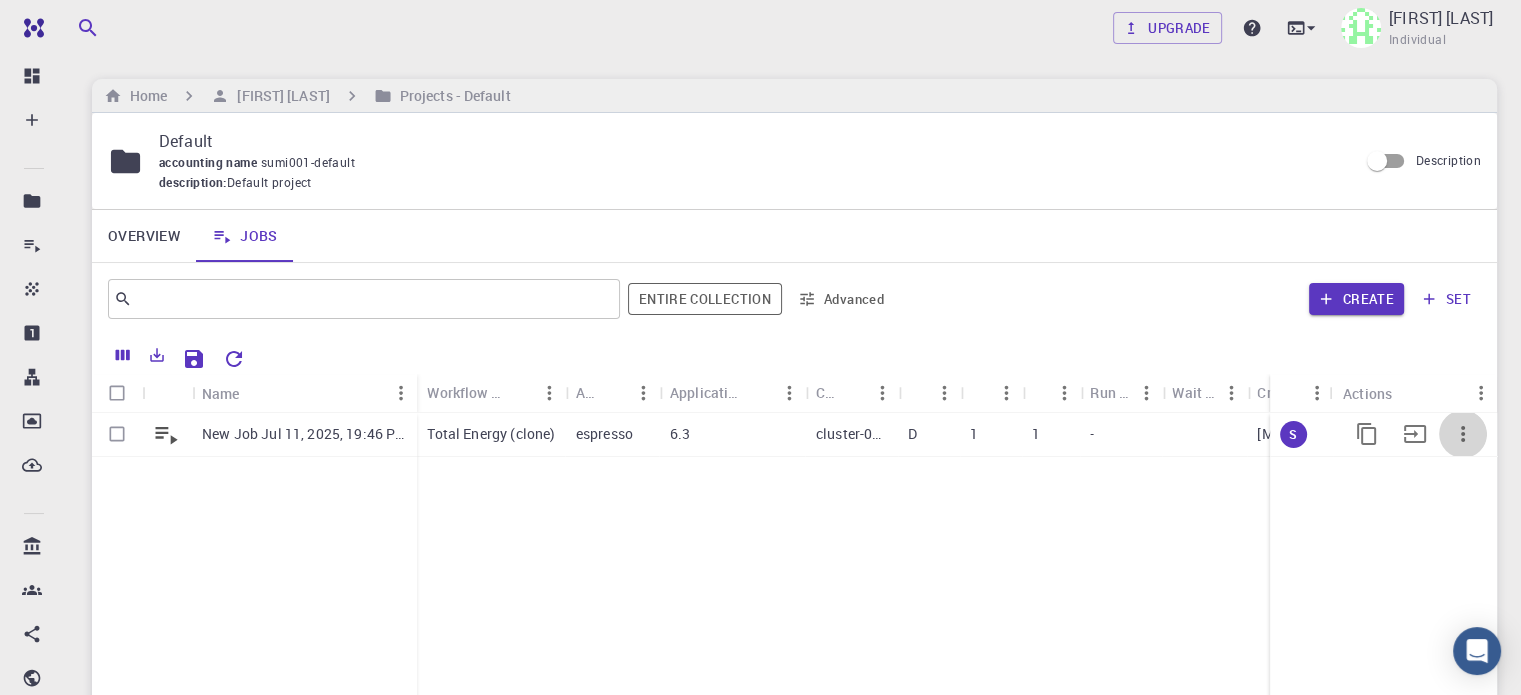 click 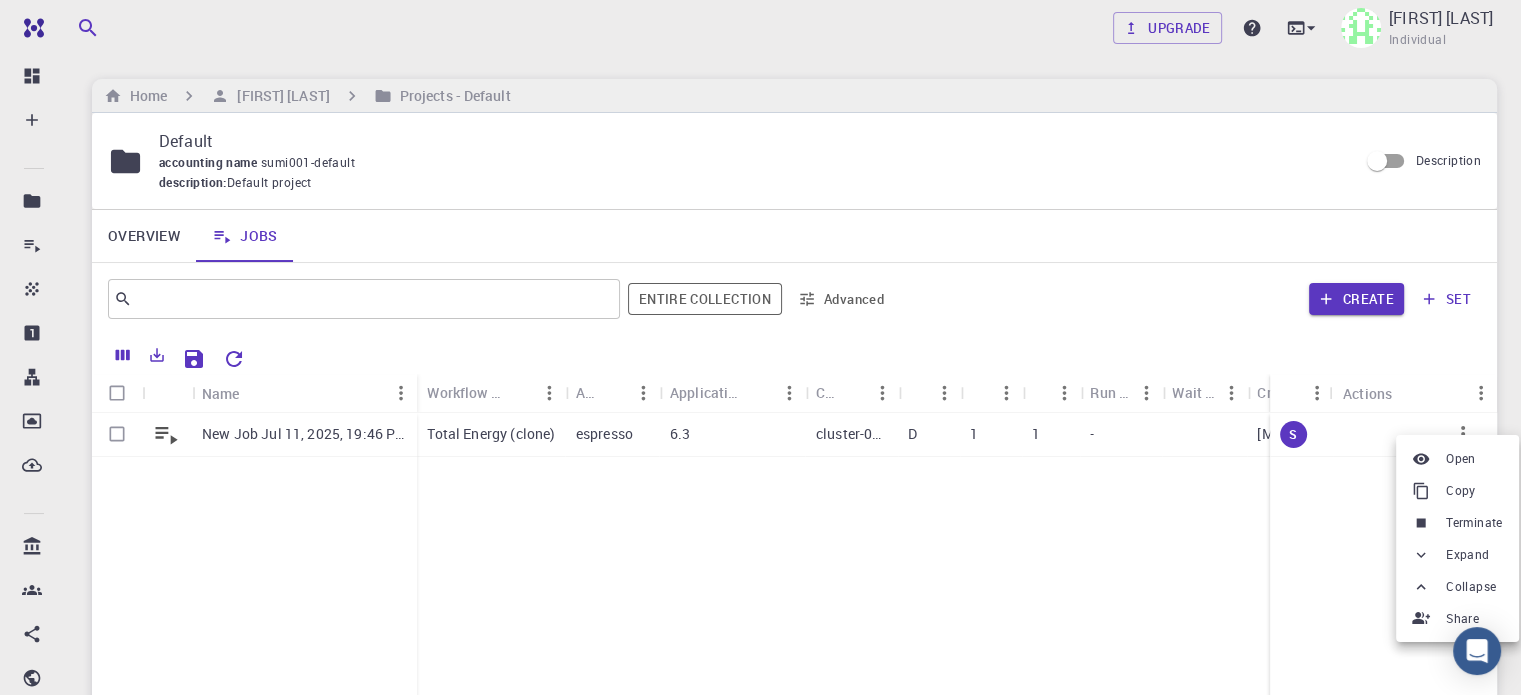 click at bounding box center [760, 347] 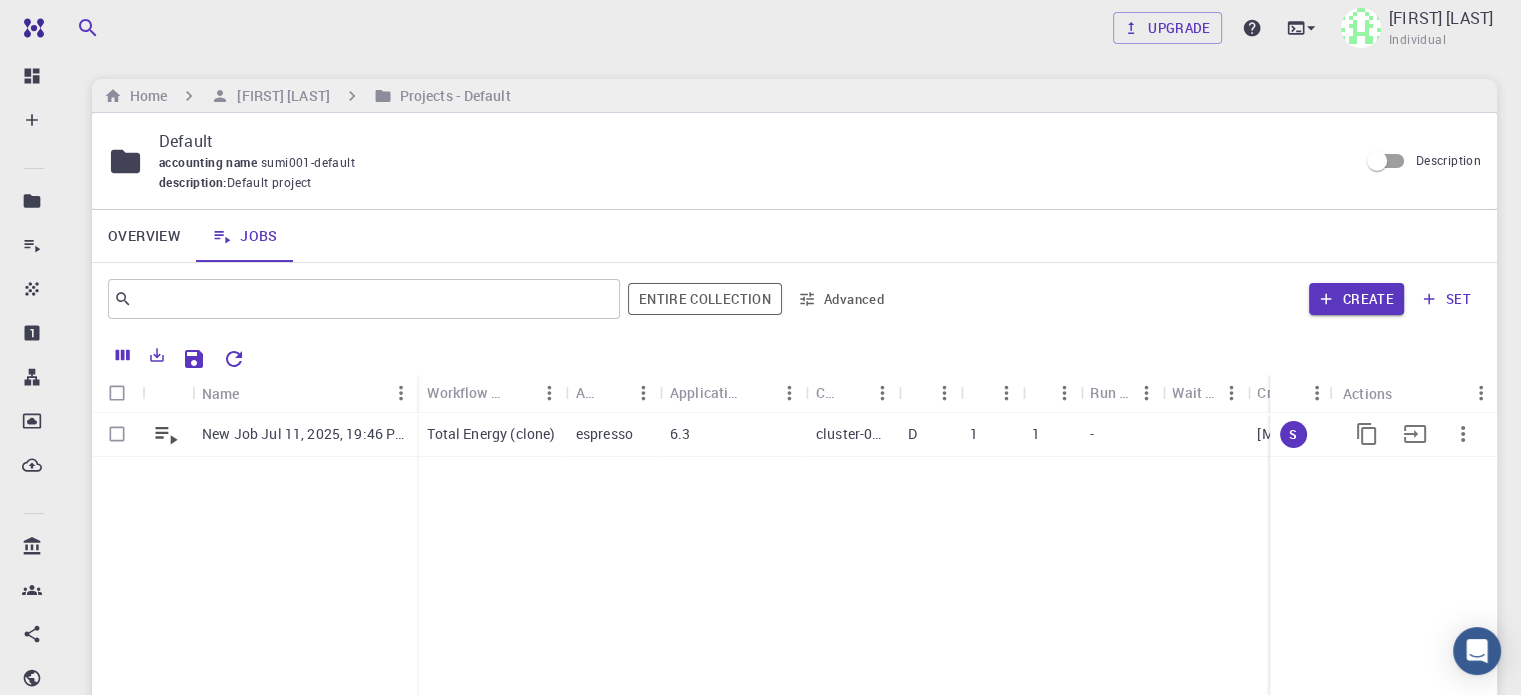 click on "cluster-007" at bounding box center [852, 434] 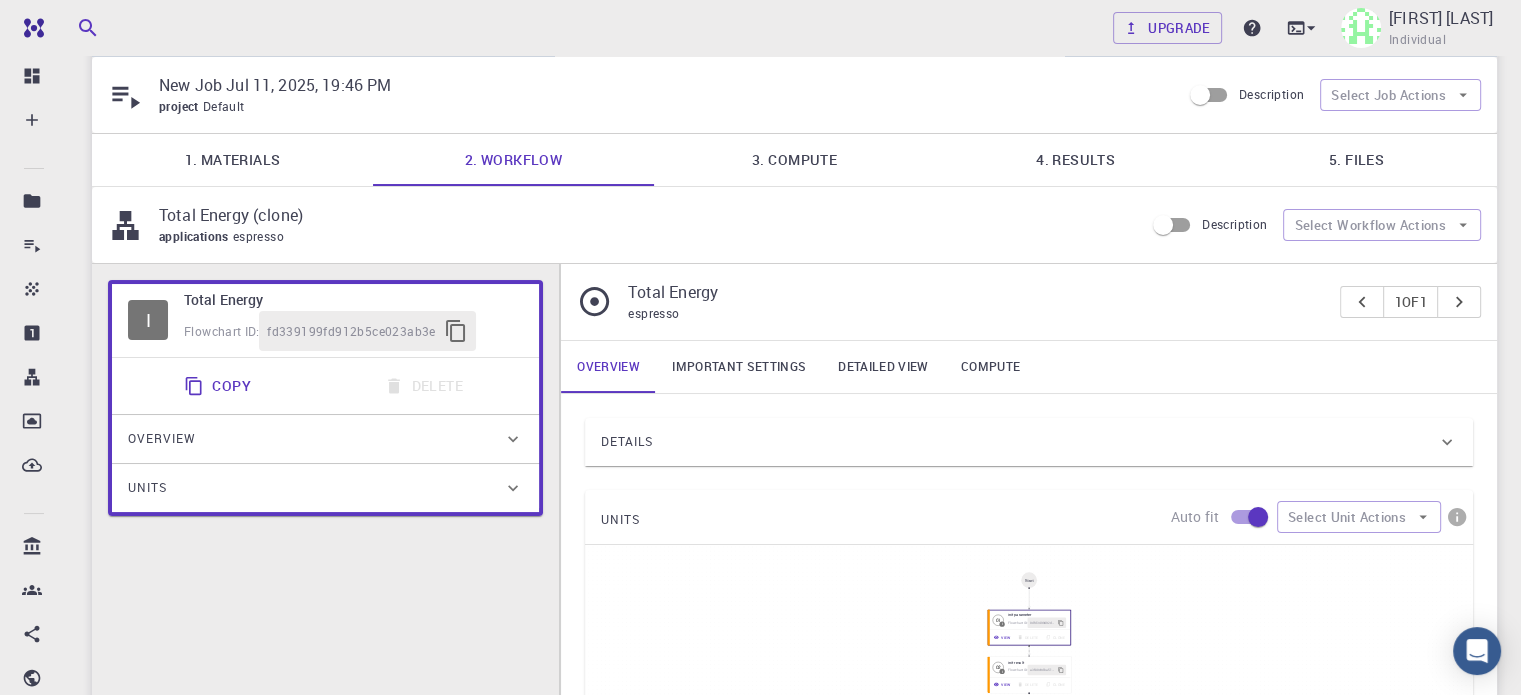 scroll, scrollTop: 108, scrollLeft: 0, axis: vertical 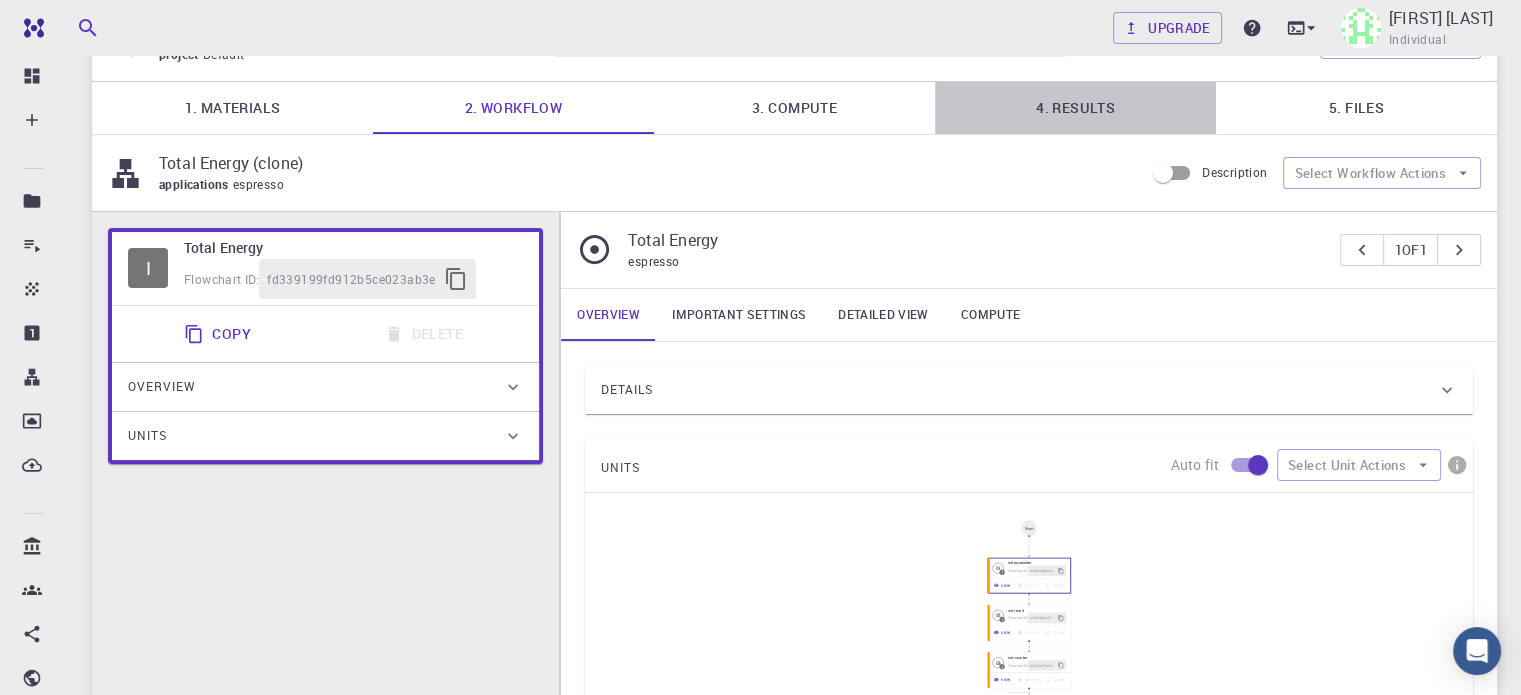 click on "4. Results" at bounding box center [1075, 108] 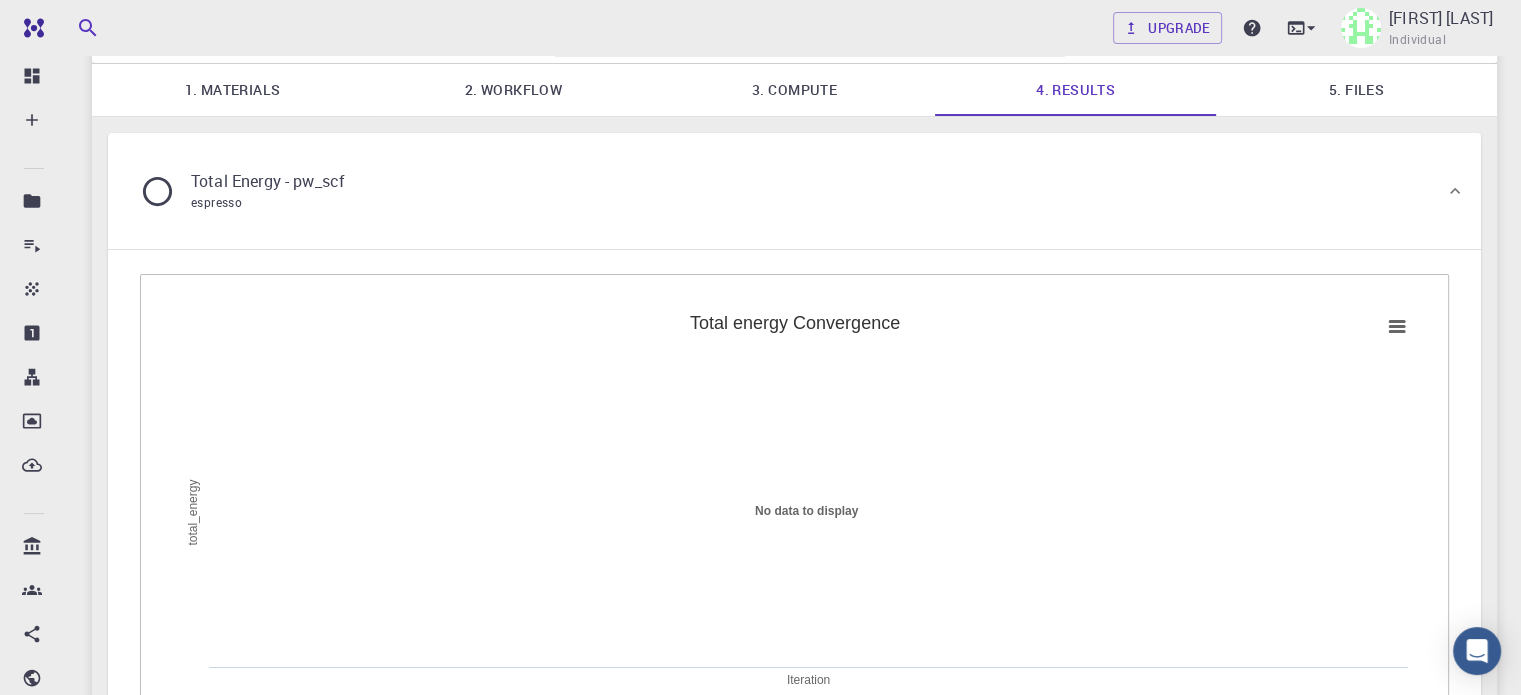 scroll, scrollTop: 0, scrollLeft: 0, axis: both 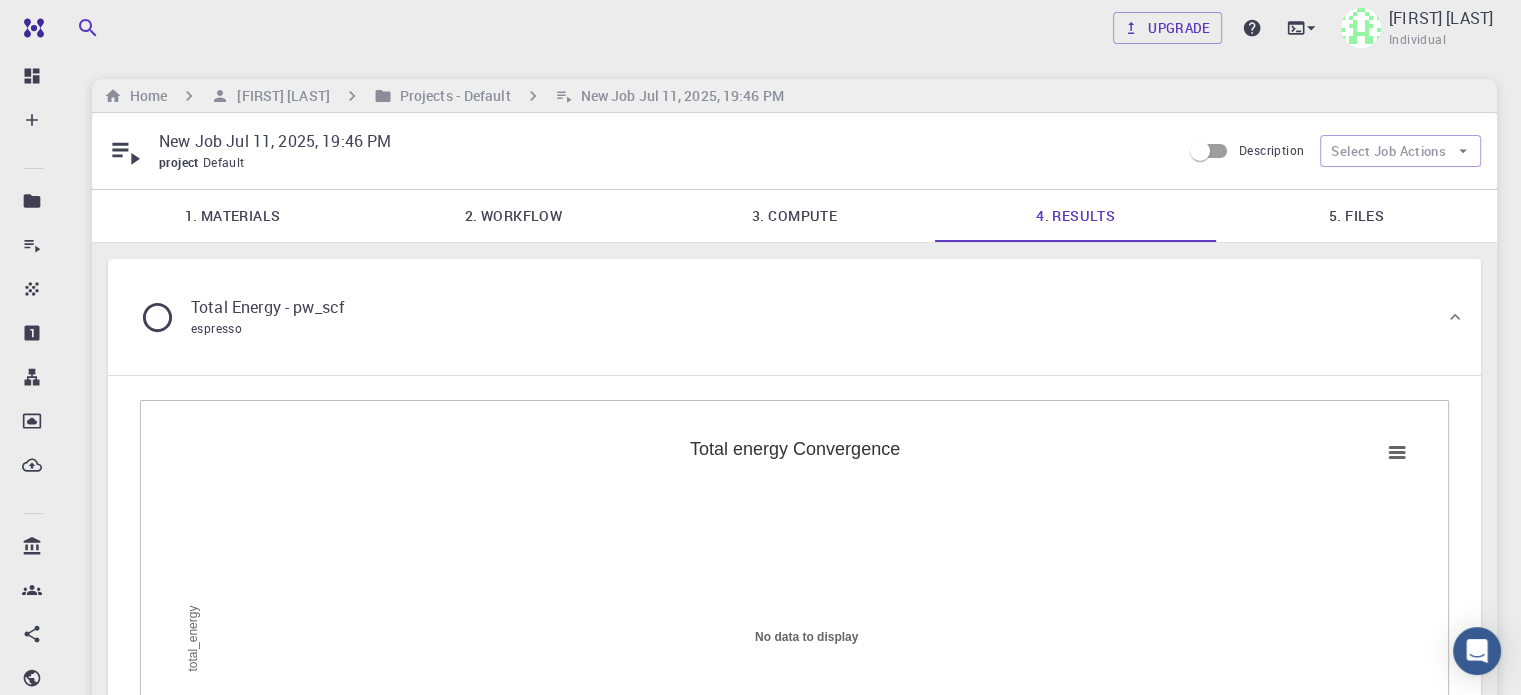 click on "2. Workflow" at bounding box center [513, 216] 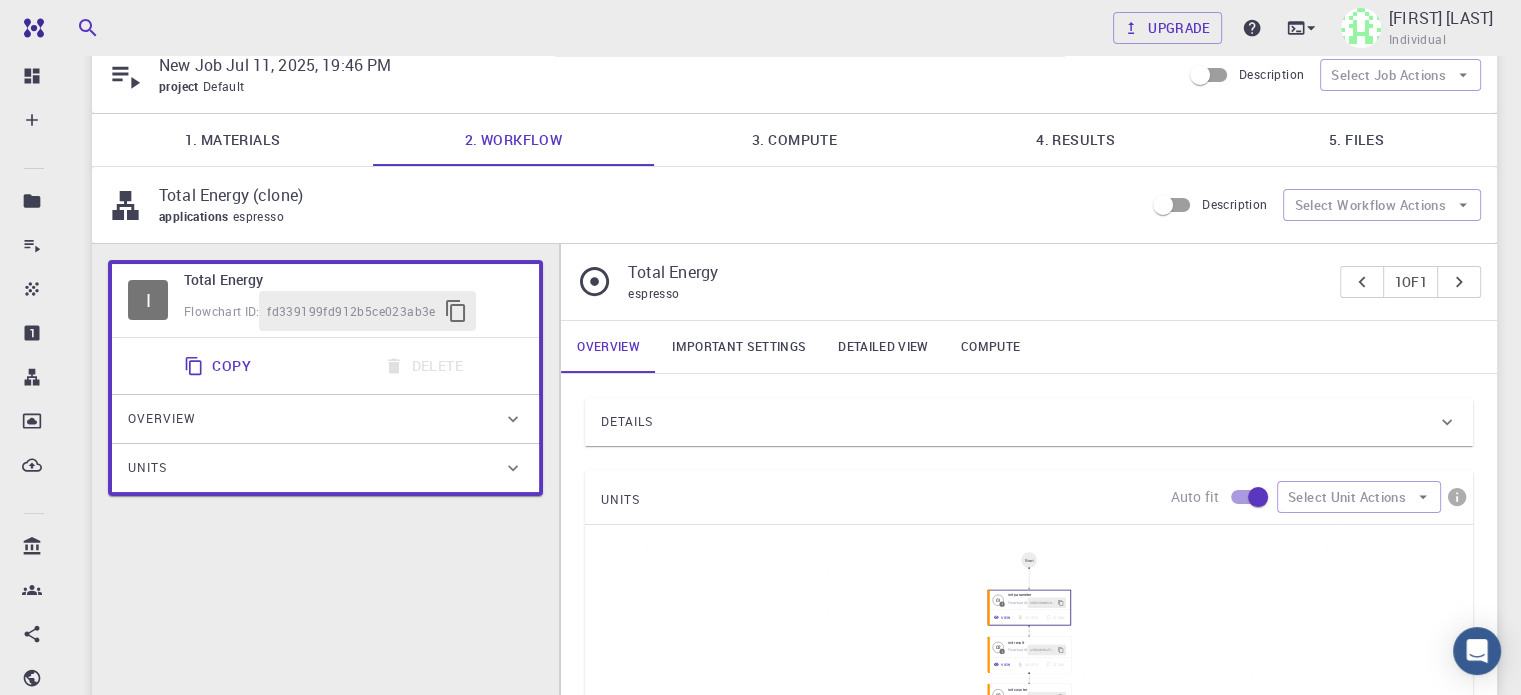 scroll, scrollTop: 0, scrollLeft: 0, axis: both 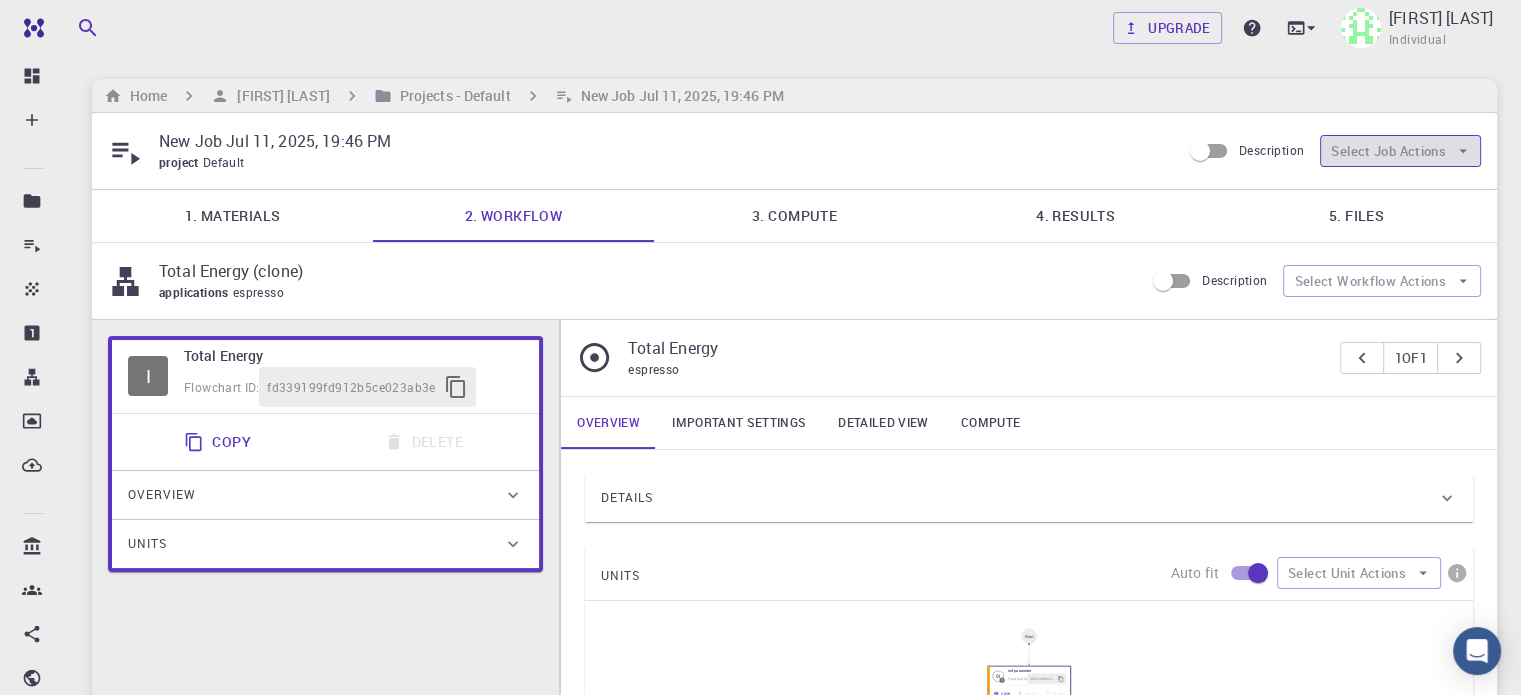 click on "Select Job Actions" at bounding box center [1400, 151] 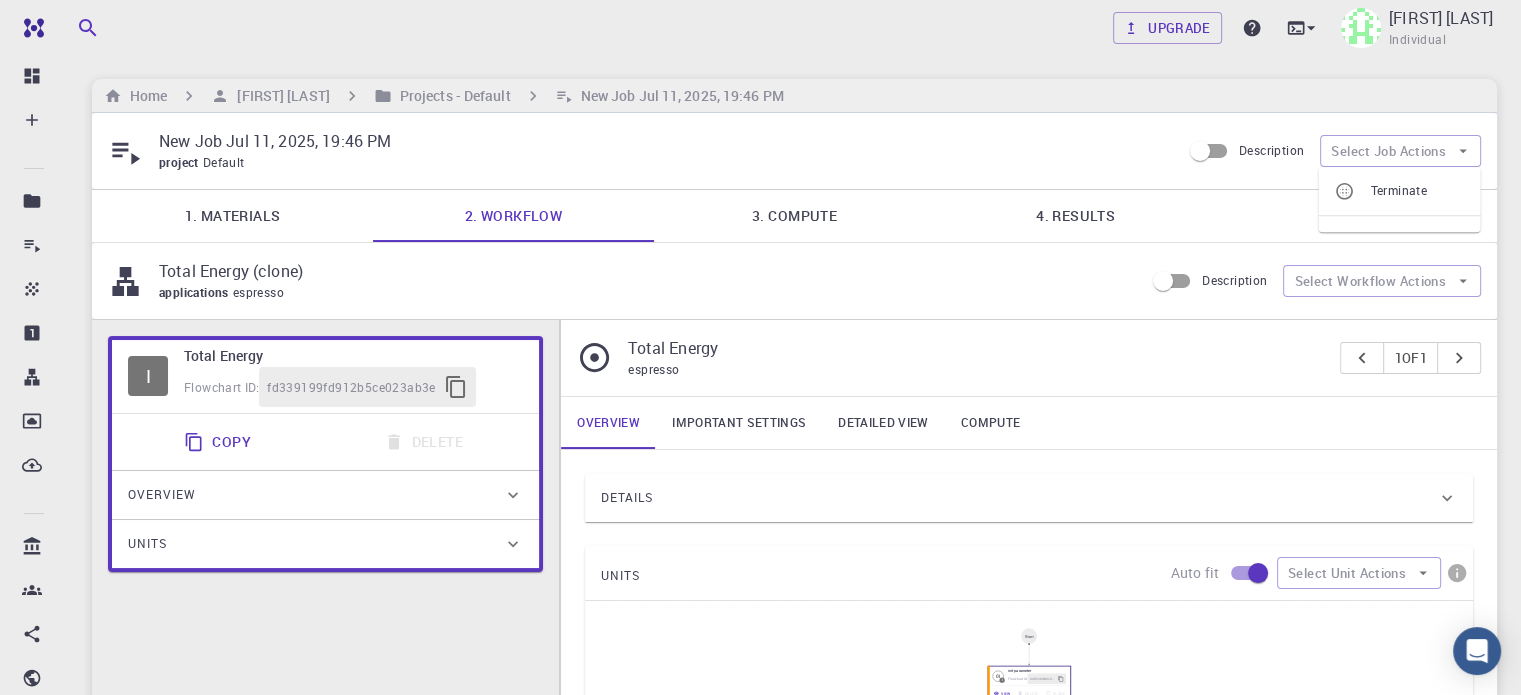 drag, startPoint x: 1411, startPoint y: 142, endPoint x: 1174, endPoint y: 189, distance: 241.6154 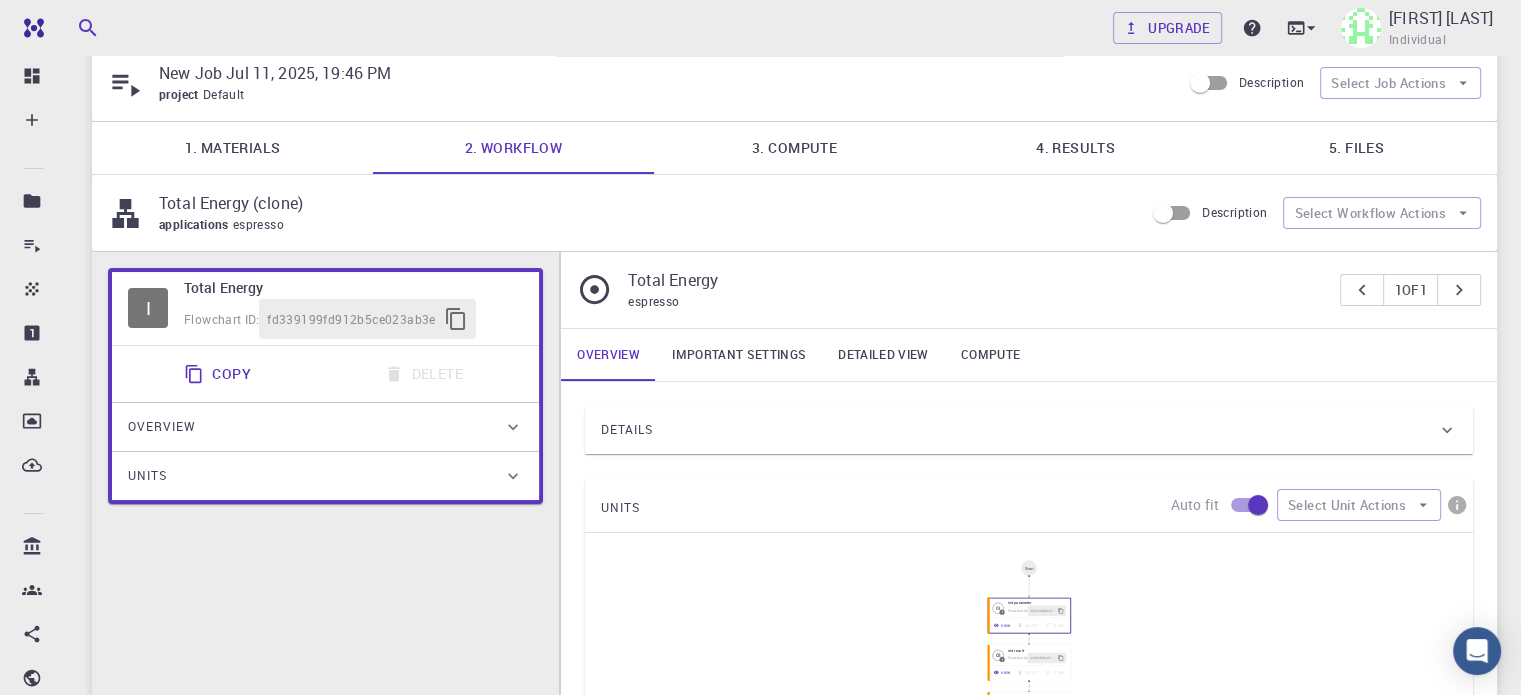 scroll, scrollTop: 68, scrollLeft: 0, axis: vertical 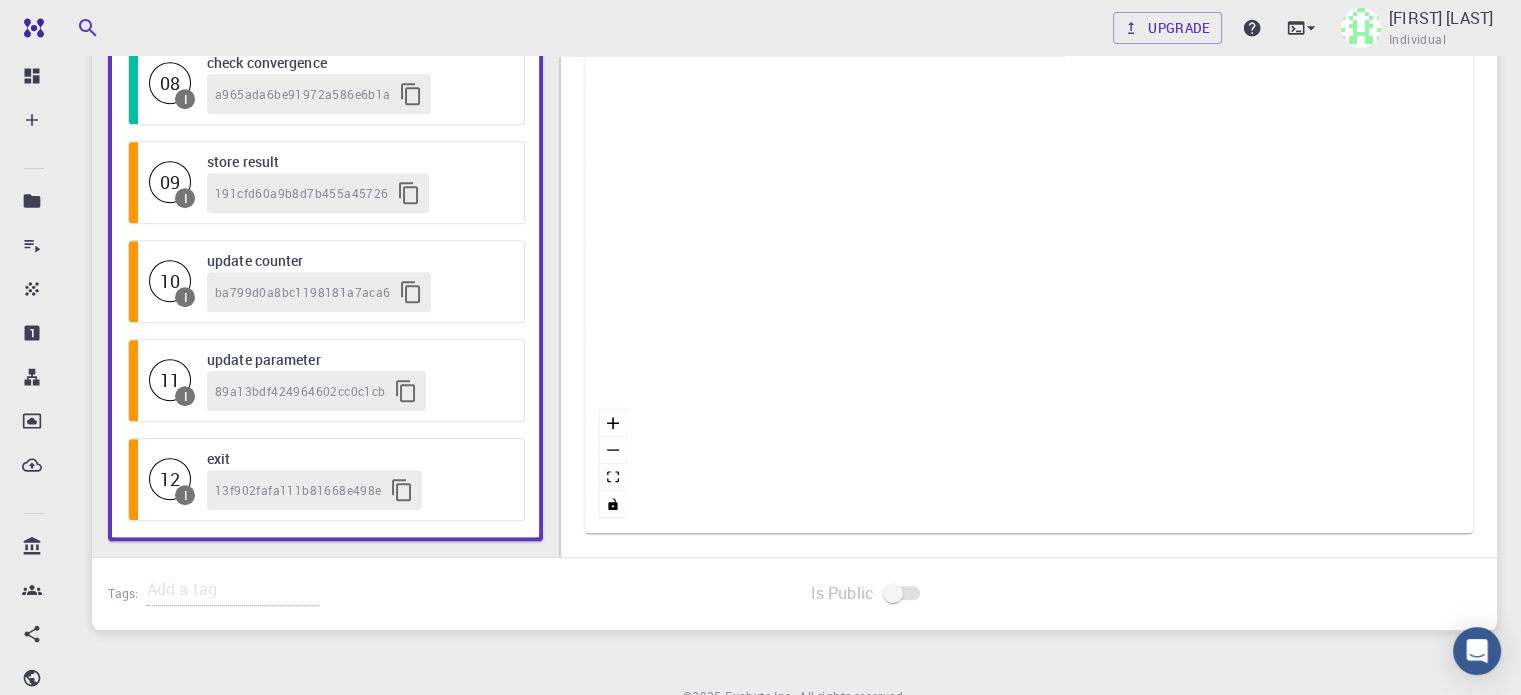 click on "Details Properties atomic-forces fermi-energy pressure stress-tensor total-energy total-energy-contributions total-force atomic-forces fermi-energy pressure stress-tensor total-energy total-energy-contributions total-force atomic-forces fermi-energy pressure stress-tensor total-energy total-energy-contributions total-force Draft Application Name Quantum Espresso espresso Name Version 6.3 6.3 Version Build Default Default Build Model Add Filter Selected Model DFT GGA PBE Method Add Filter Selected Method Plane-wave Ultra-soft Pseudopotential (Davidson Diagonalization, Gaussian Smearing) Pseudopotentials Filter by text or regular expression: eg. ^(?!.*sv)(?=.*GW) Ti /export/share/pseudo/ti/gga/pbe/gbrv/1.4/us/ti_pbe_gbrv_1.4.upf Upload Pt /export/share/pseudo/pt/gga/pbe/gbrv/1.4/us/pt_pbe_gbrv_1.4.upf Upload C /export/share/pseudo/c/gga/pbe/gbrv/1.2/us/c_pbe_gbrv_1.2.upf Upload O /export/share/pseudo/o/gga/pbe/gbrv/1.2/us/o_pbe_gbrv_1.2.upf Upload UNITS Auto fit Select Unit Actions then else Start 01 I View 02" at bounding box center (1029, -111) 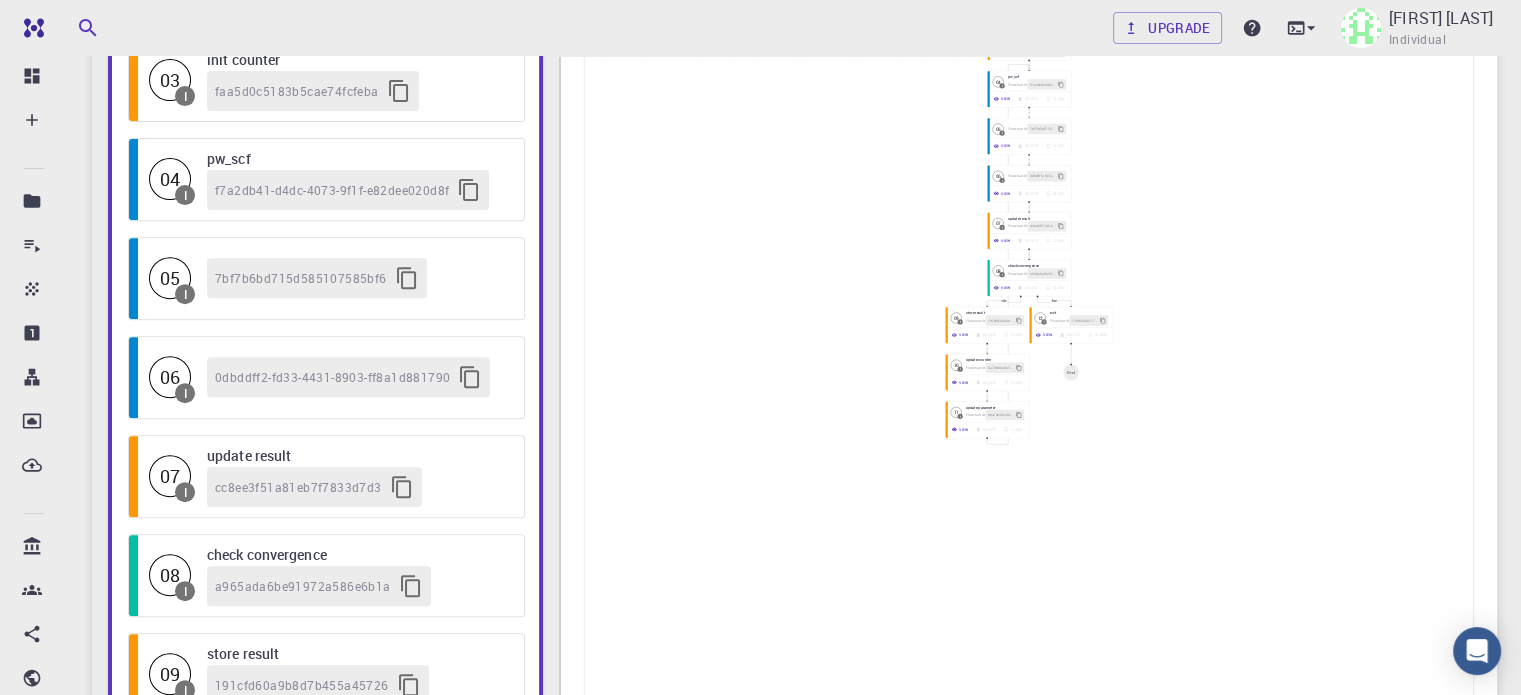 scroll, scrollTop: 1000, scrollLeft: 0, axis: vertical 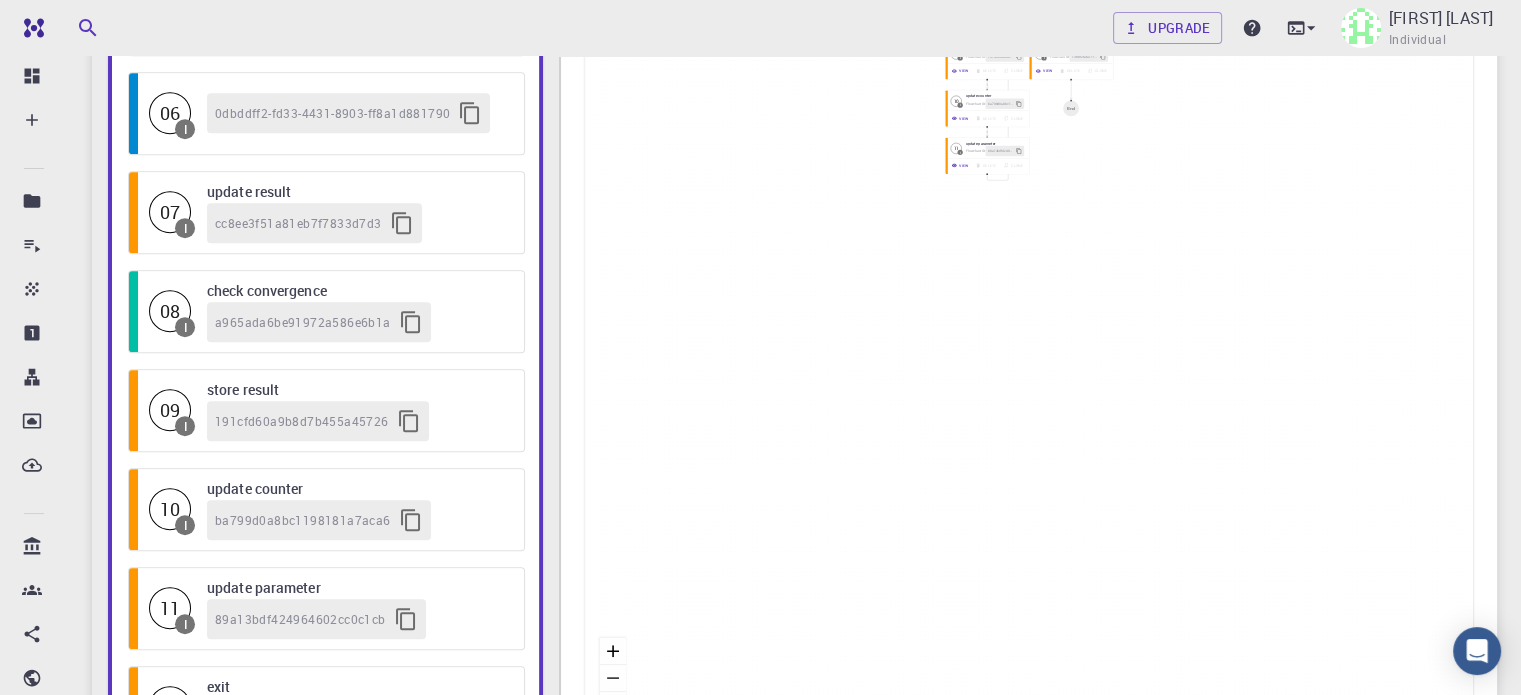click on "08 I check convergence a965ada6be91972a586e6b1a" at bounding box center [326, 311] 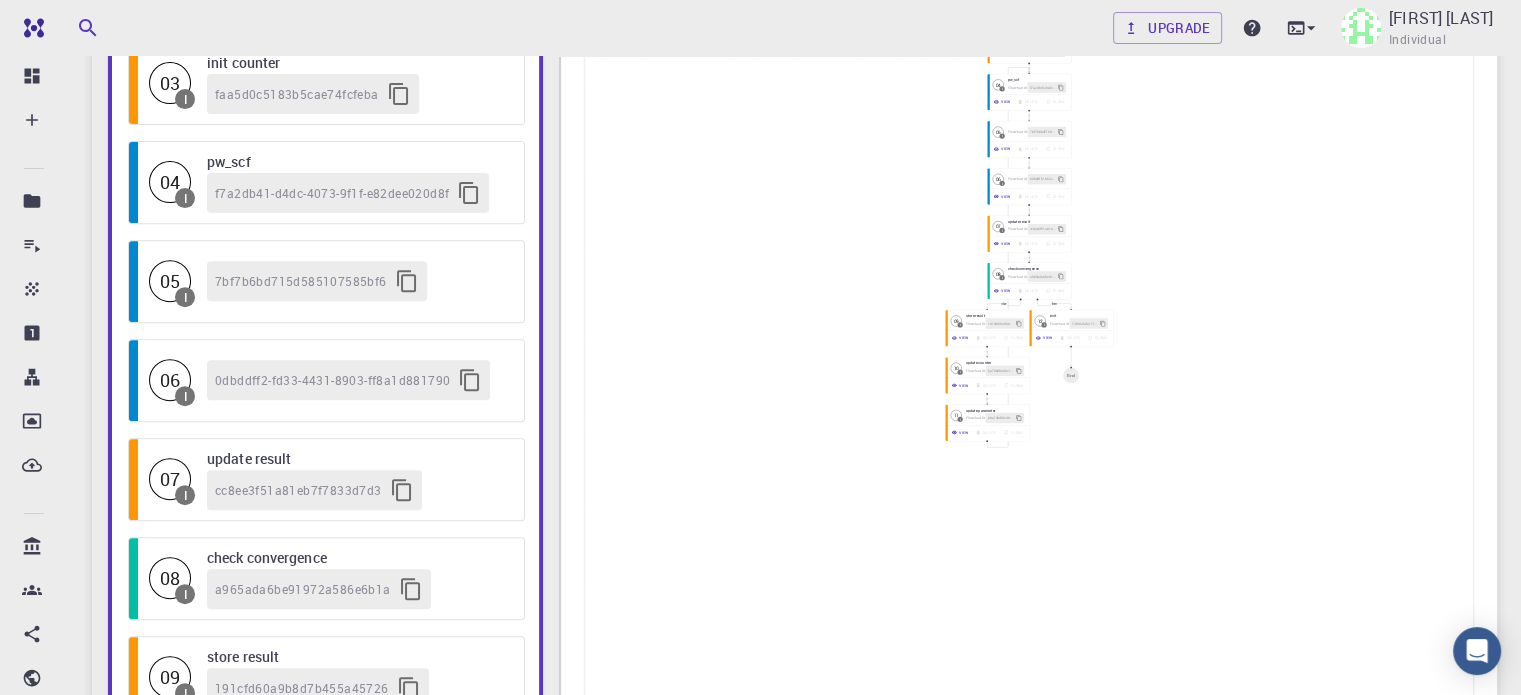 scroll, scrollTop: 684, scrollLeft: 0, axis: vertical 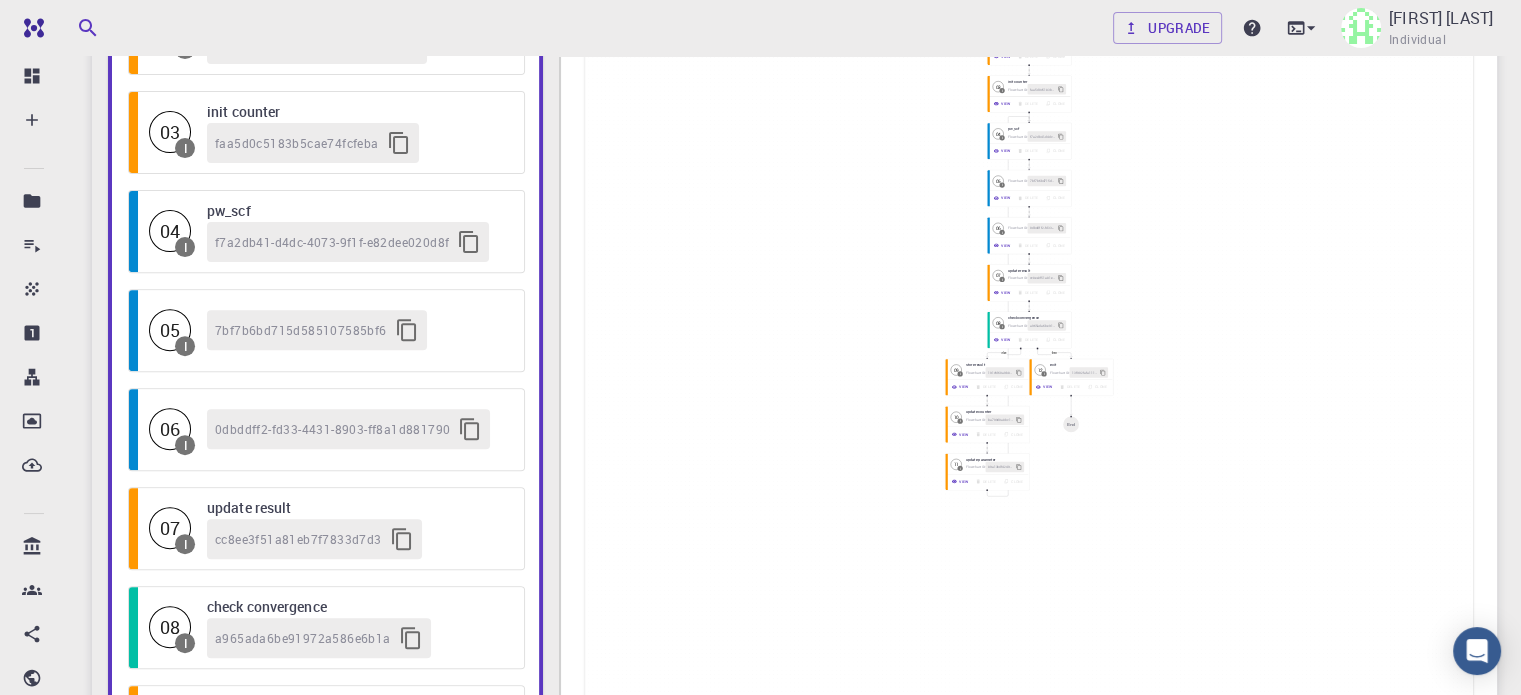 click on "04 I pw_scf f7a2db41-d4dc-4073-9f1f-e82dee020d8f" at bounding box center [326, 231] 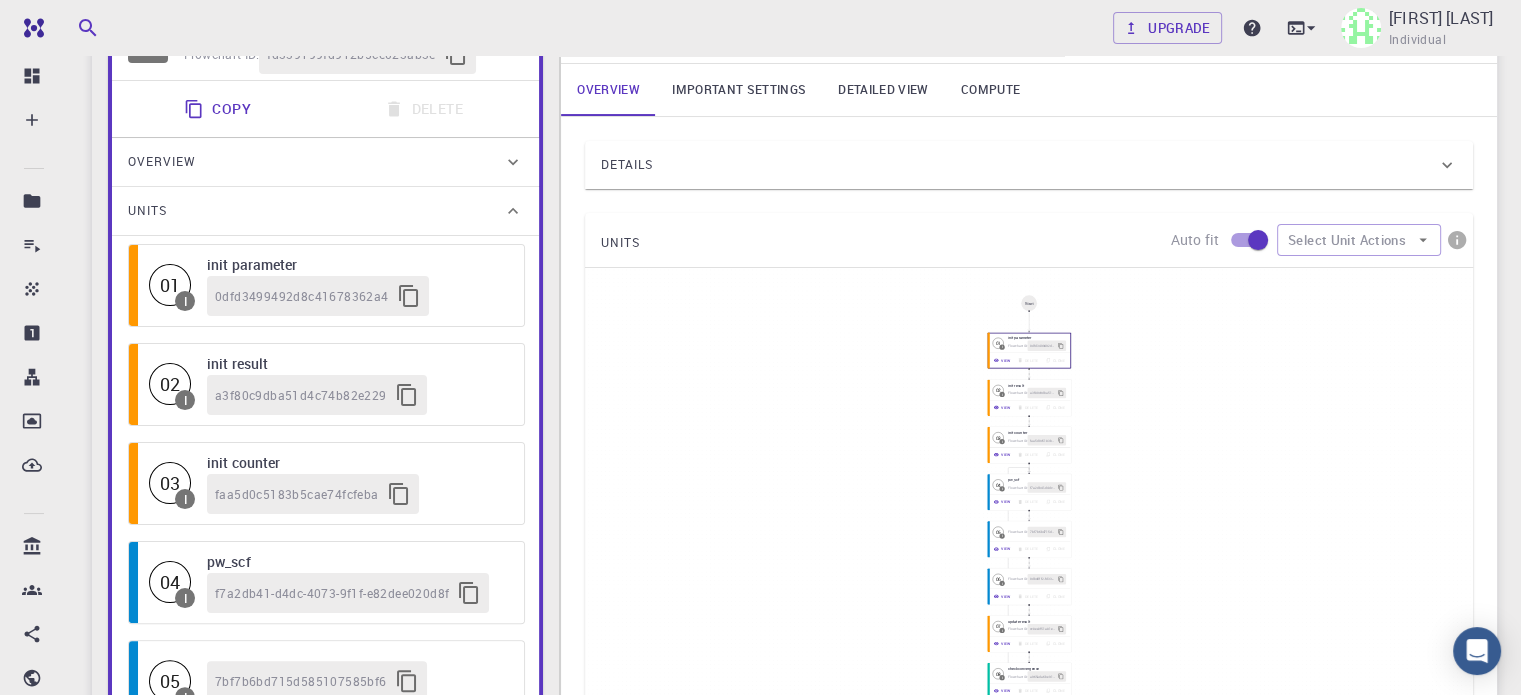 scroll, scrollTop: 326, scrollLeft: 0, axis: vertical 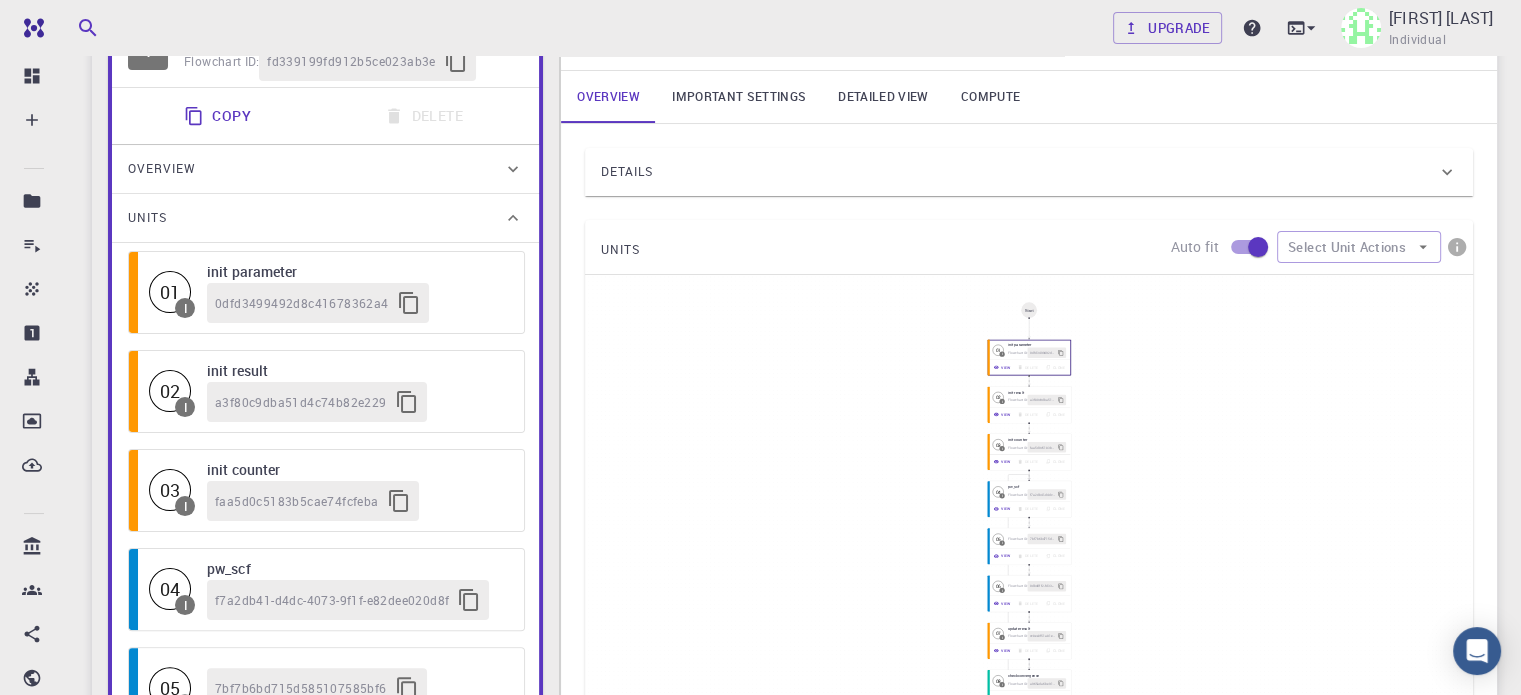 click on "Overview" at bounding box center (325, 169) 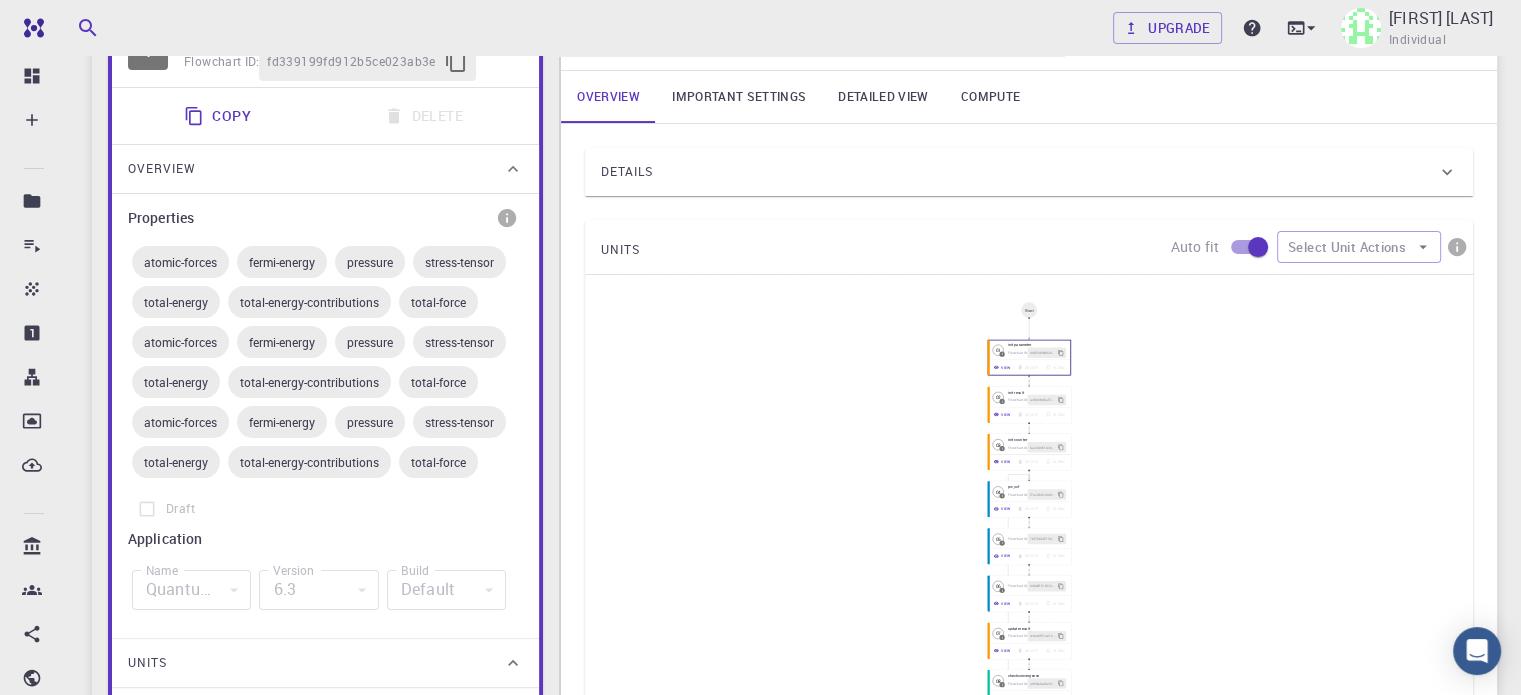 click on "Overview" at bounding box center (325, 169) 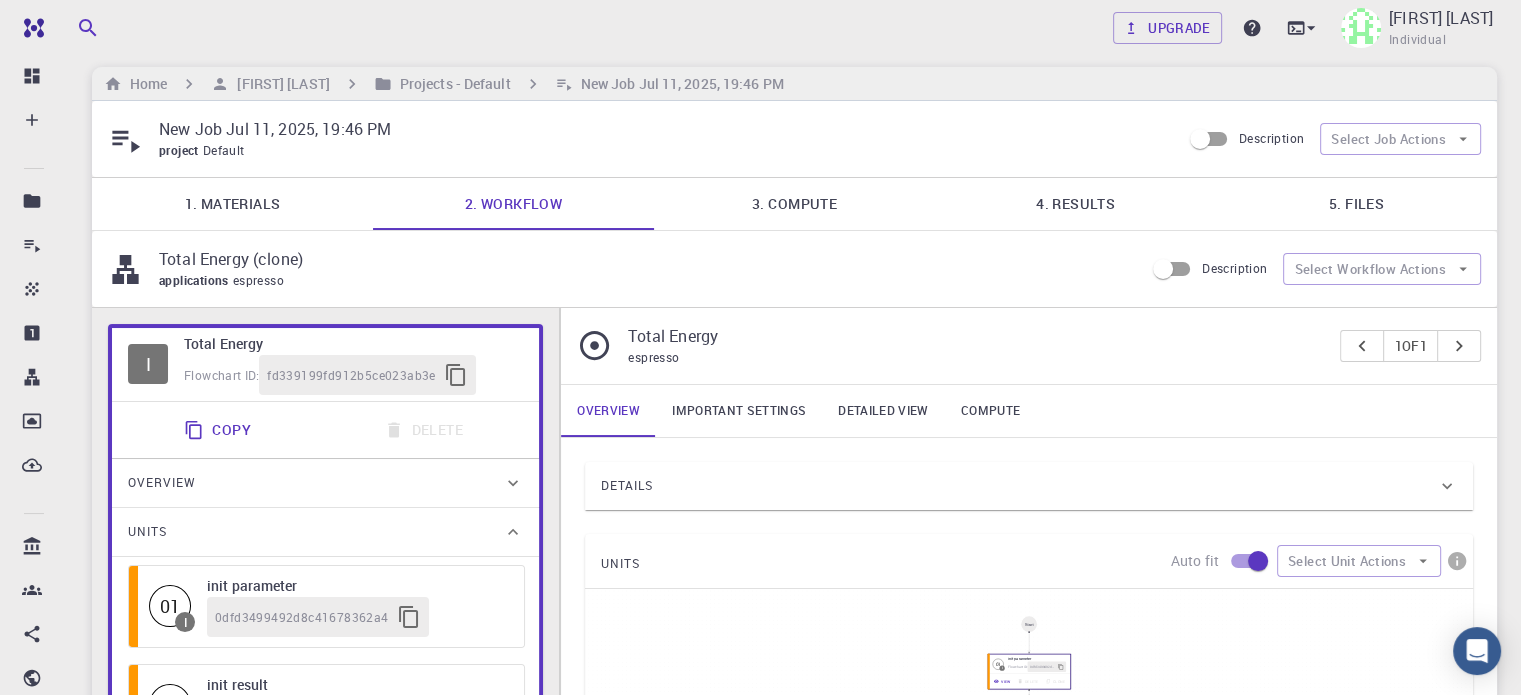 scroll, scrollTop: 0, scrollLeft: 0, axis: both 